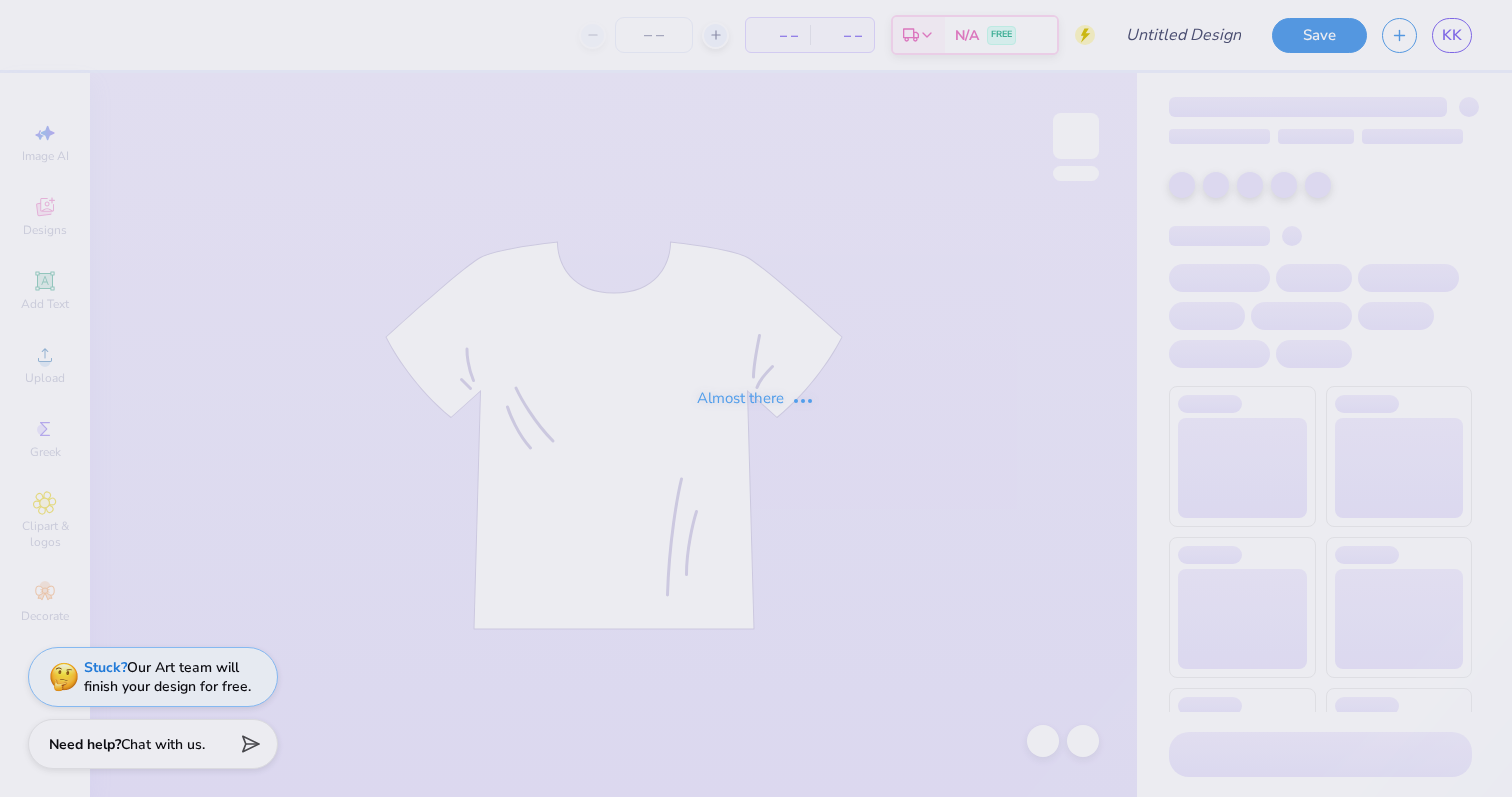 scroll, scrollTop: 0, scrollLeft: 0, axis: both 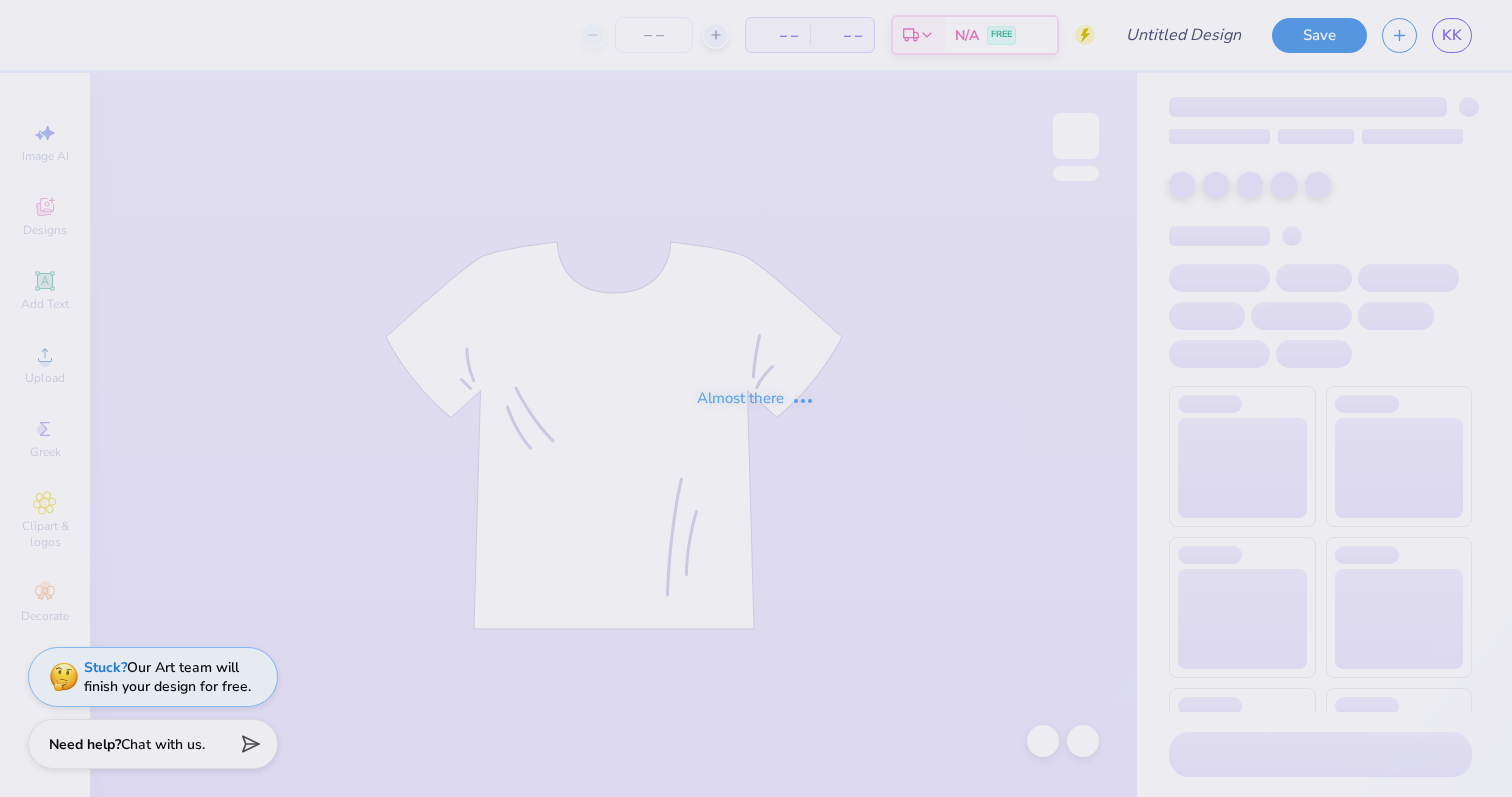 type on "Shirt Option 1" 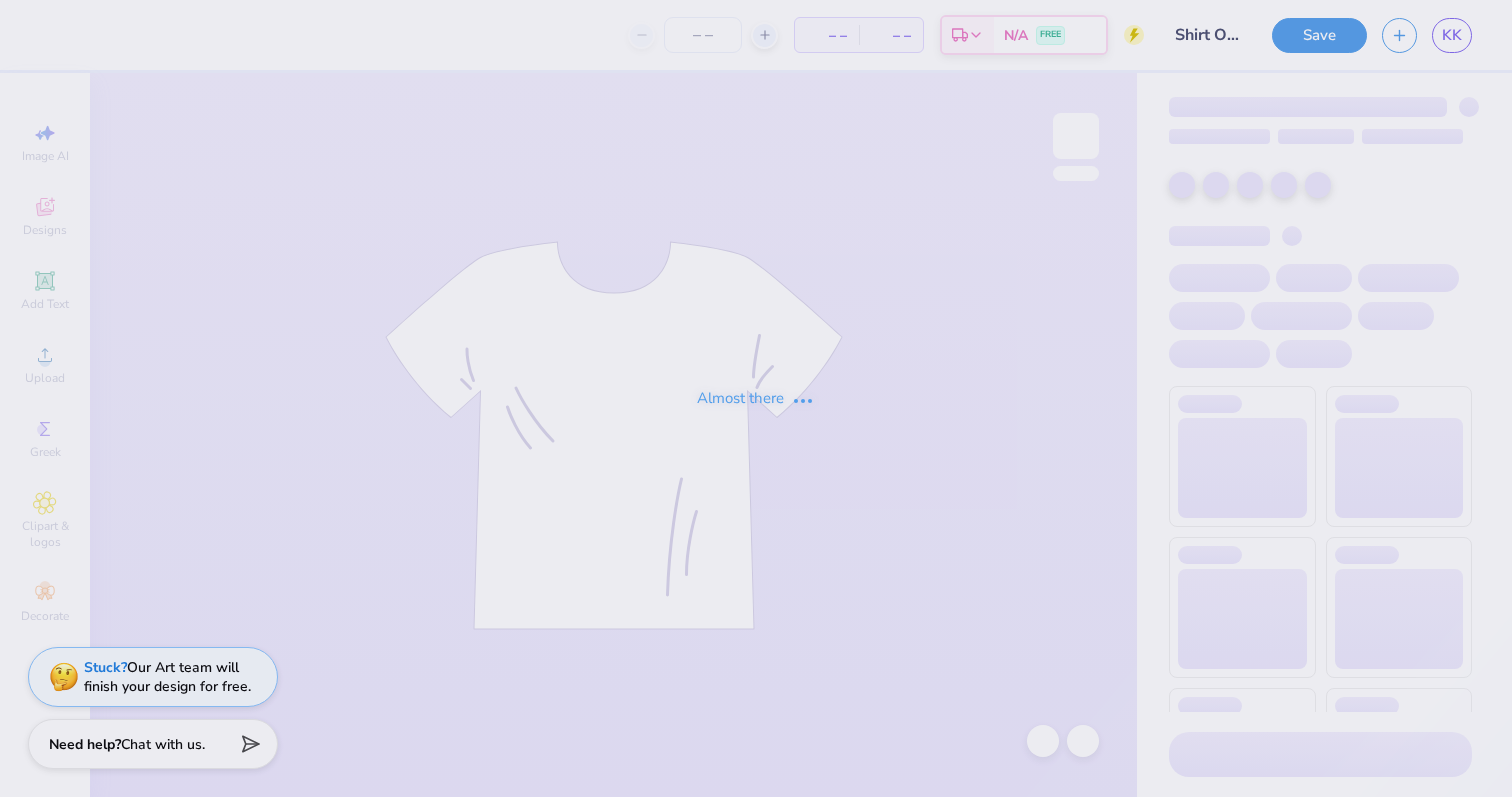 type on "12" 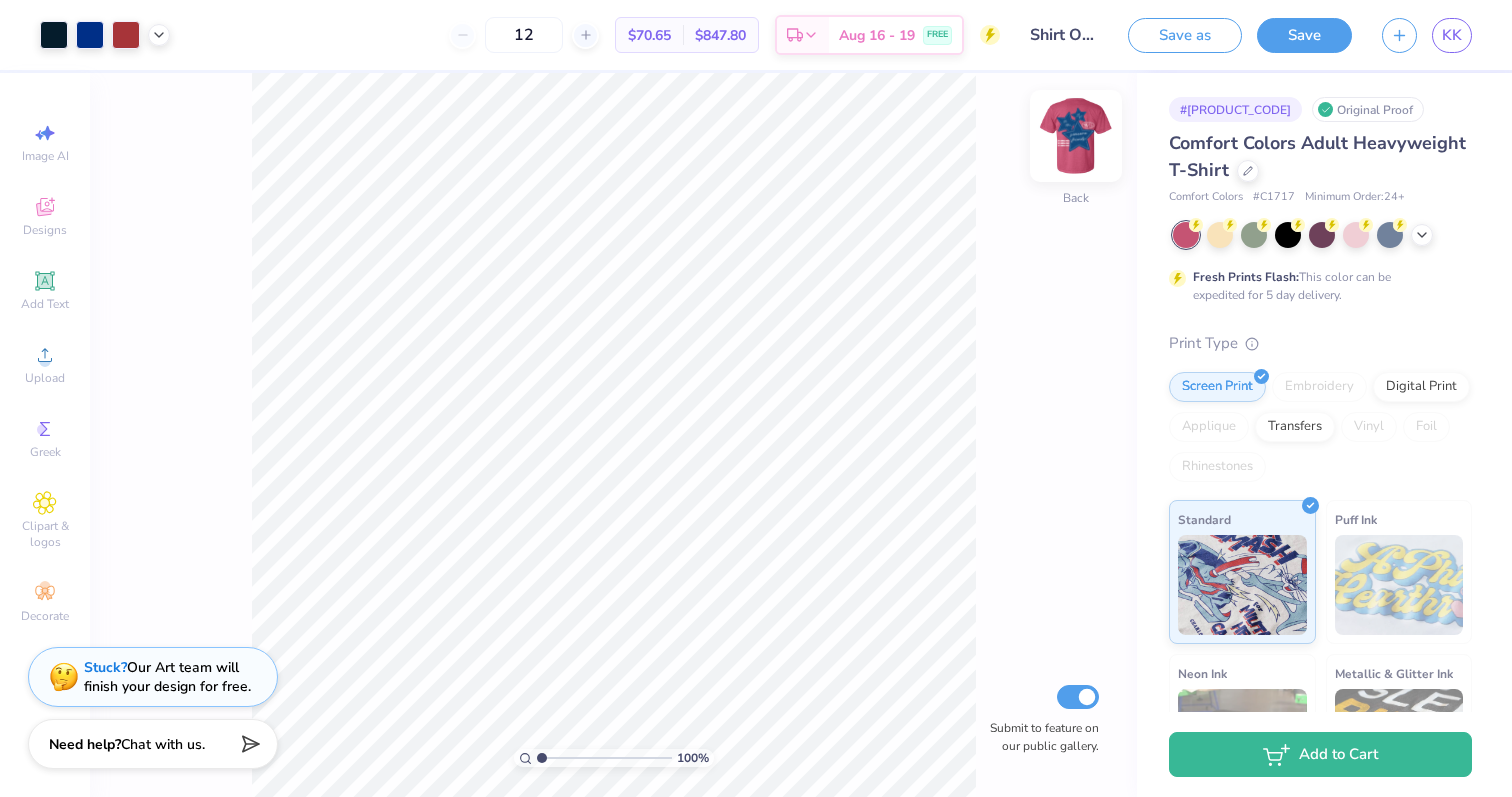 click at bounding box center (1076, 136) 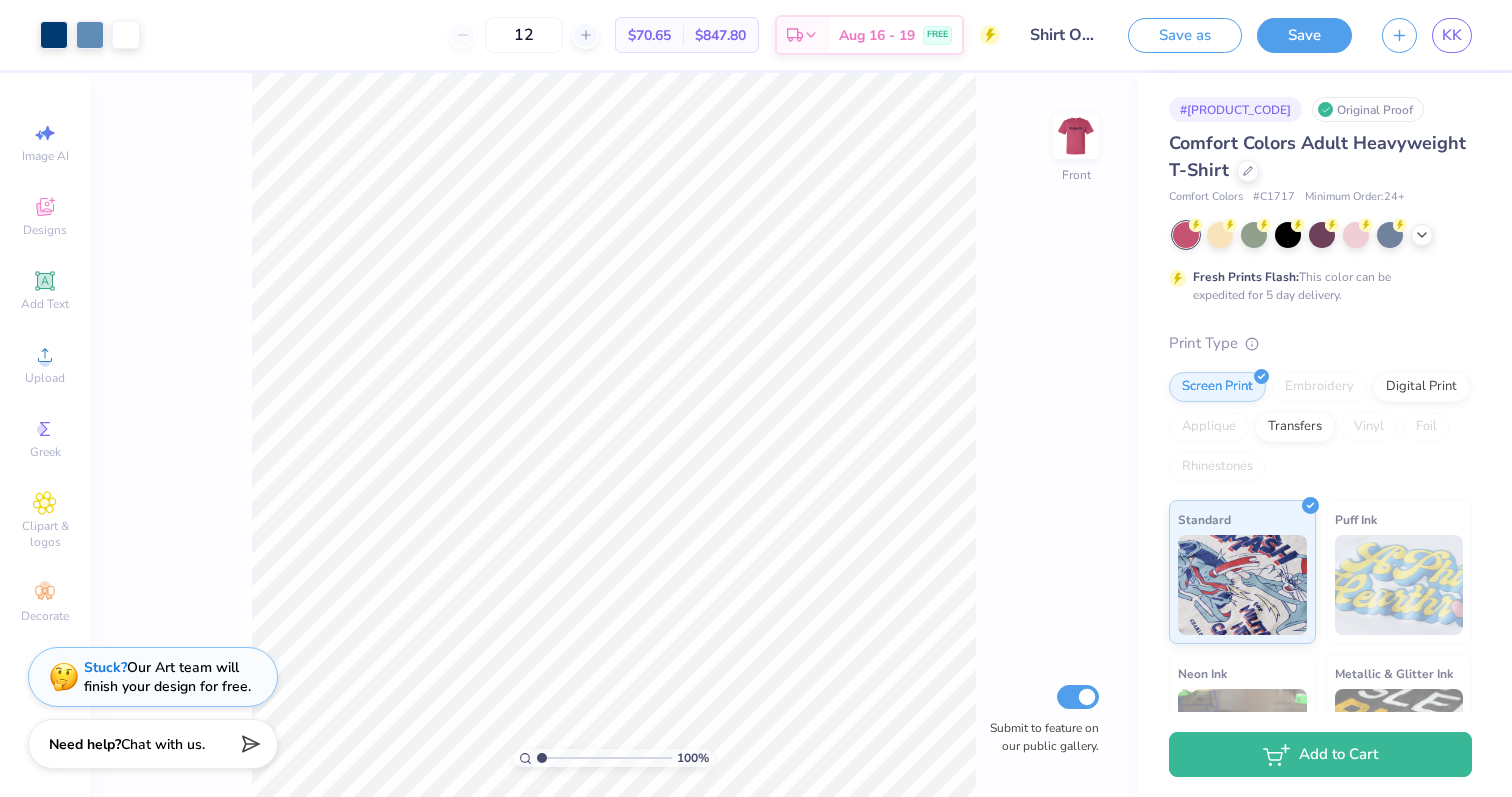click at bounding box center [1076, 136] 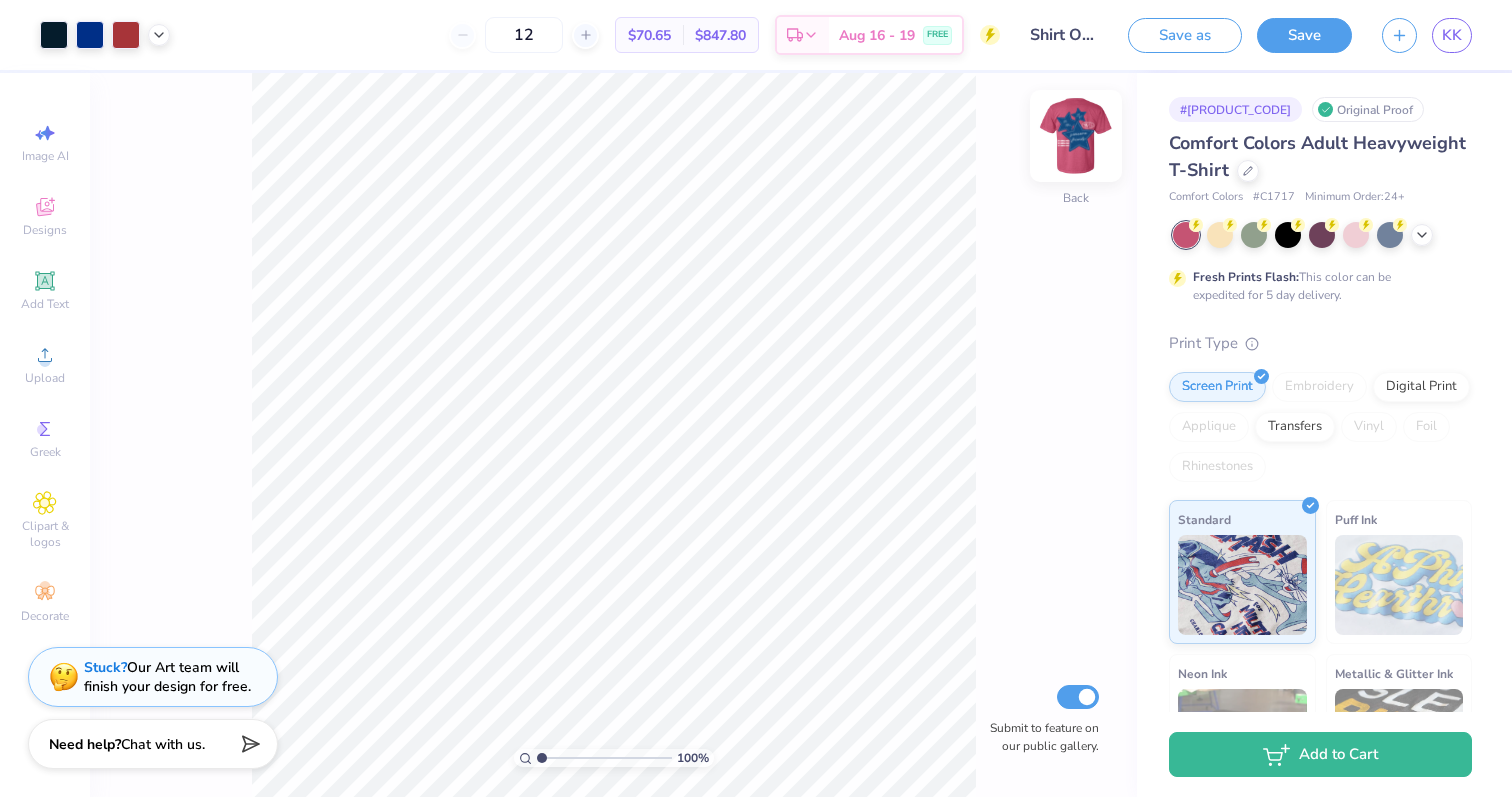 click at bounding box center [1076, 136] 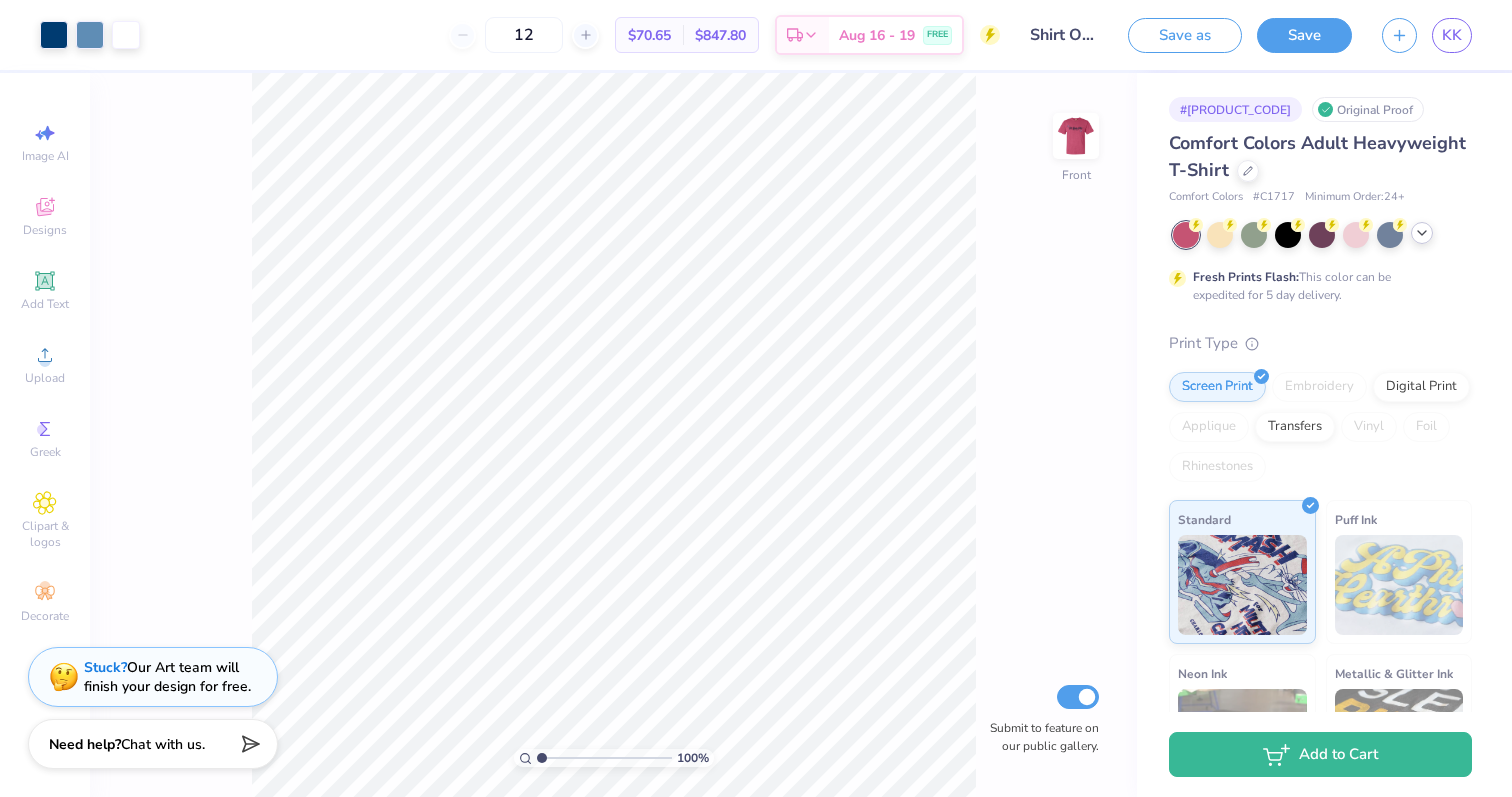 click 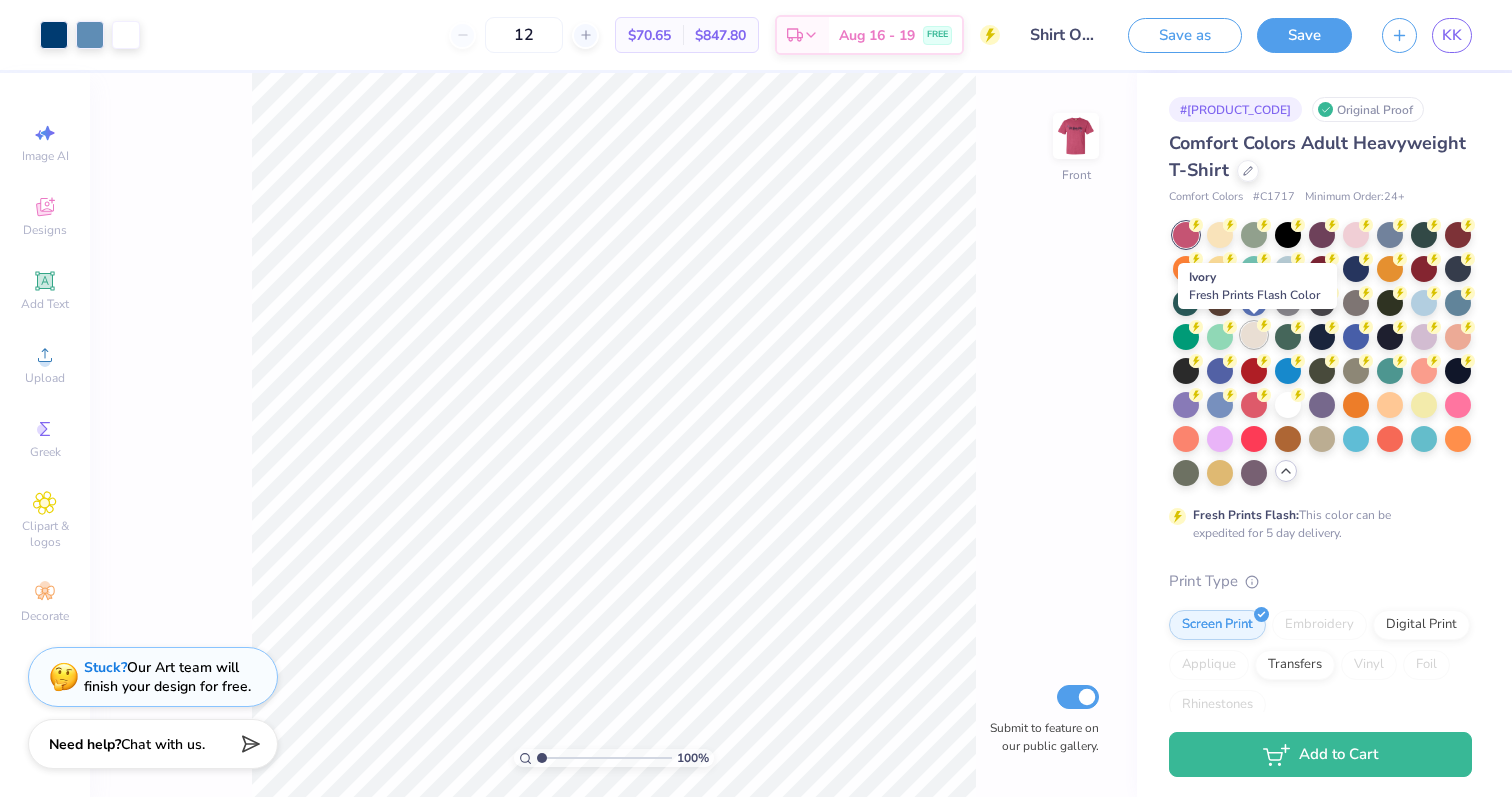 click at bounding box center [1254, 335] 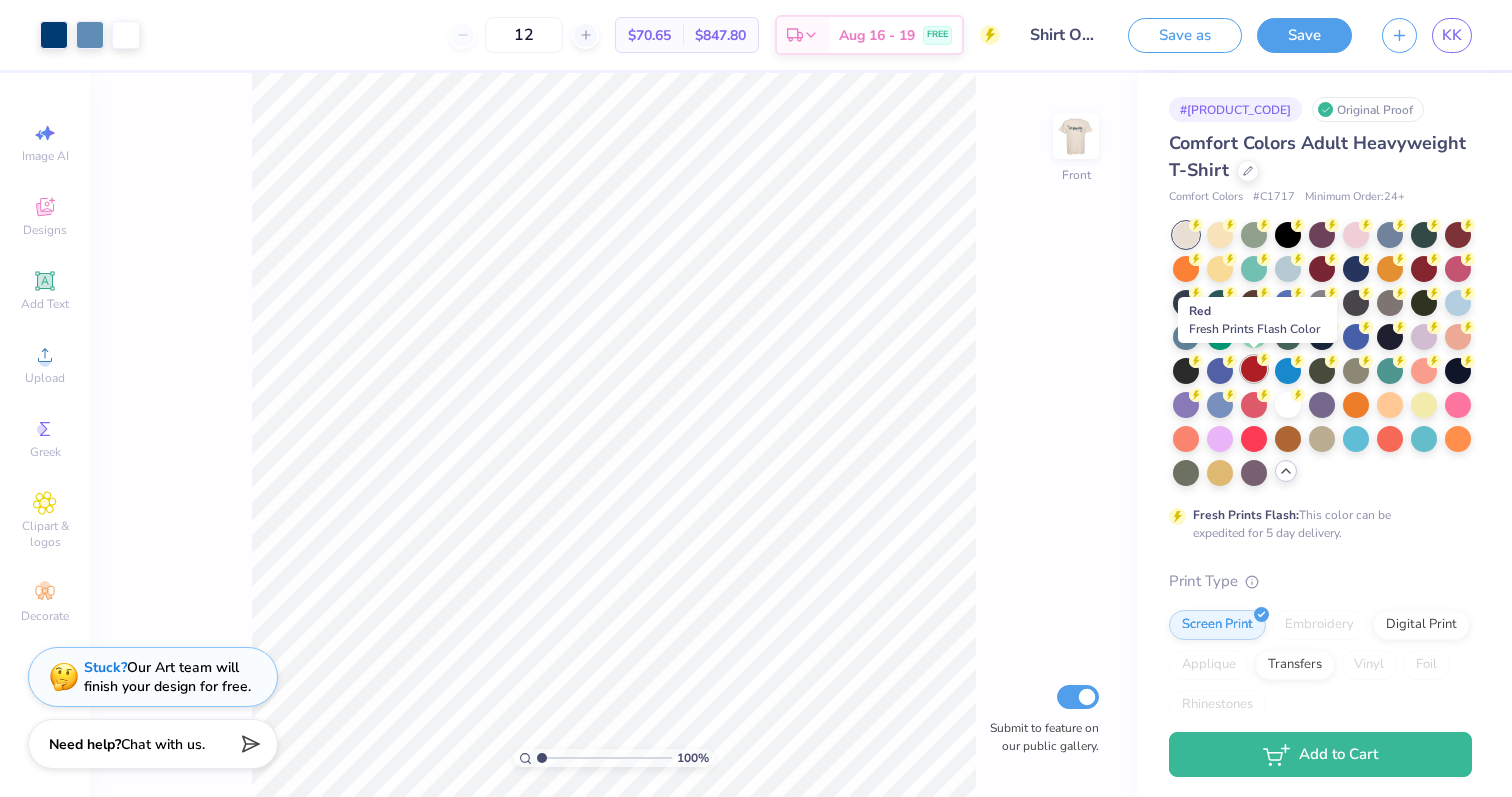 click at bounding box center [1254, 369] 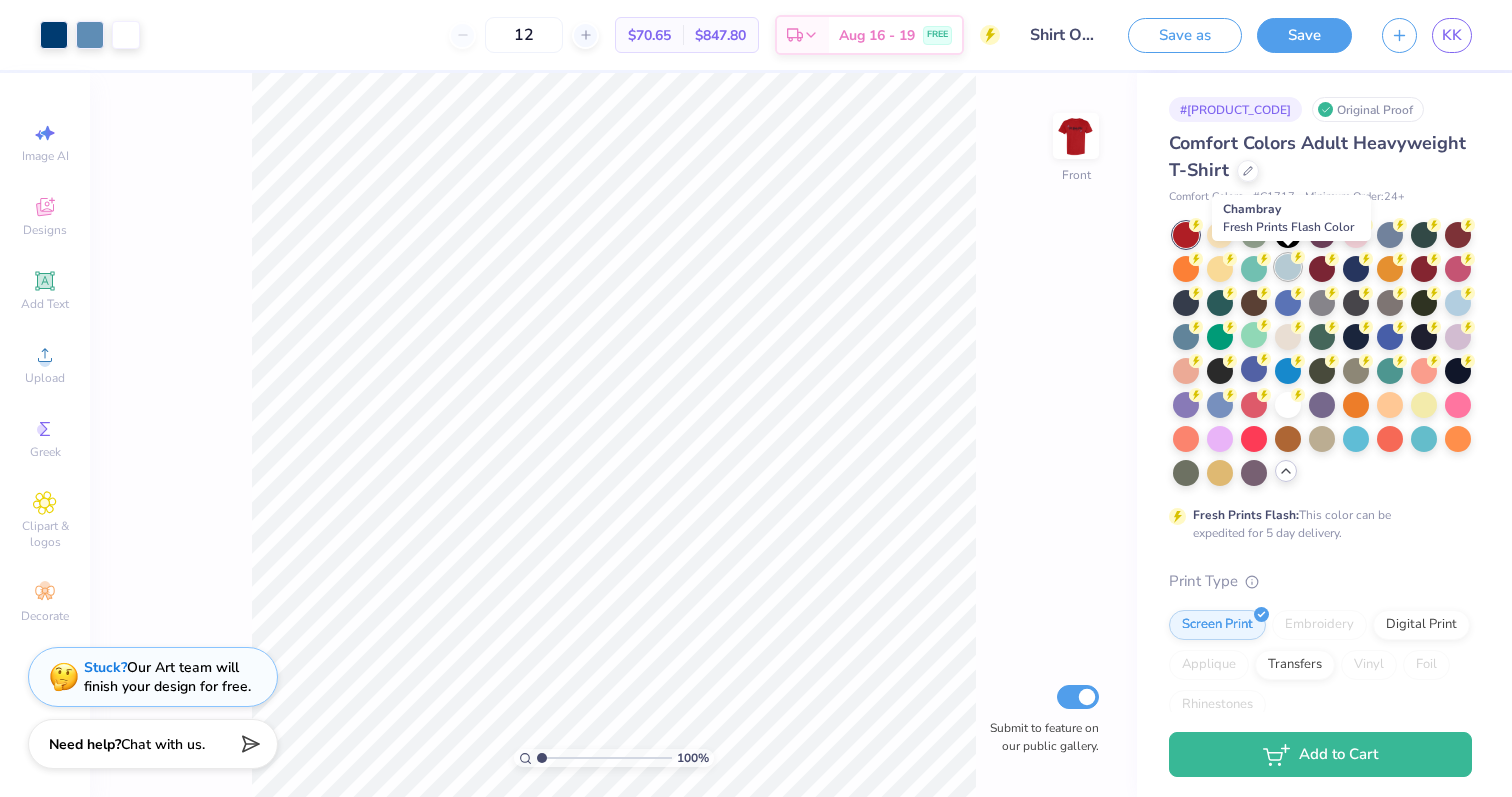 click at bounding box center (1288, 267) 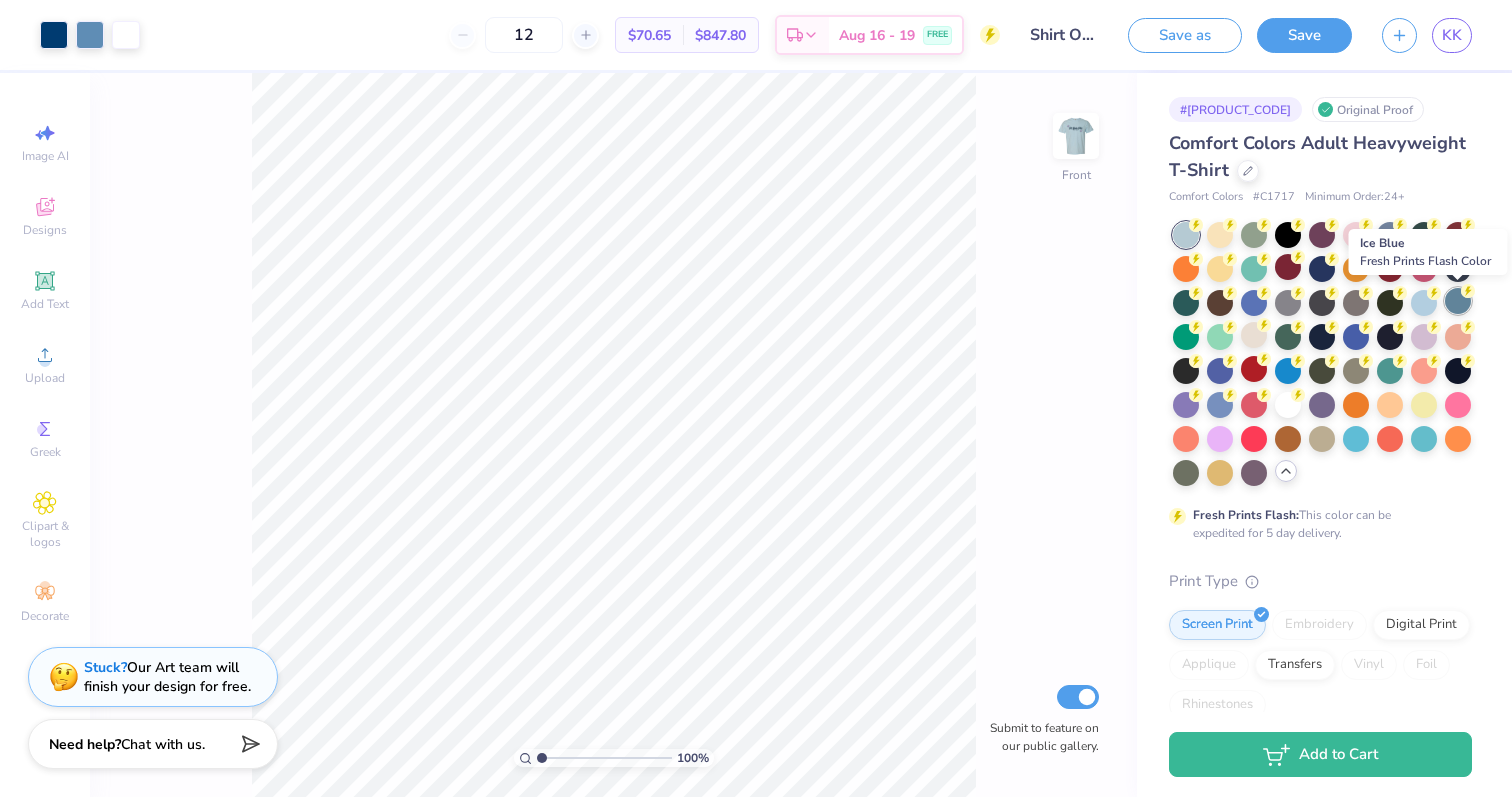 click at bounding box center [1458, 301] 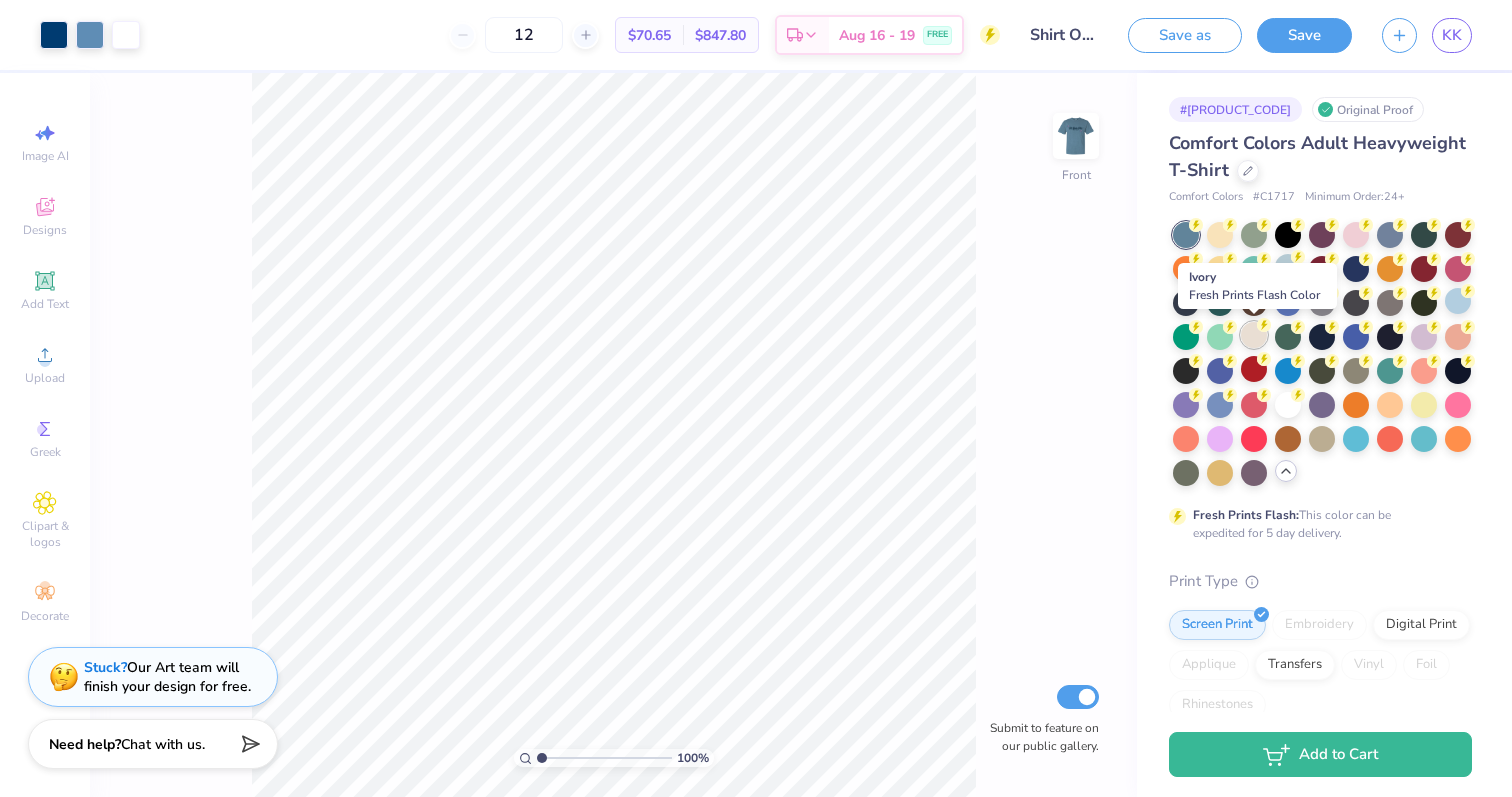 click at bounding box center [1254, 335] 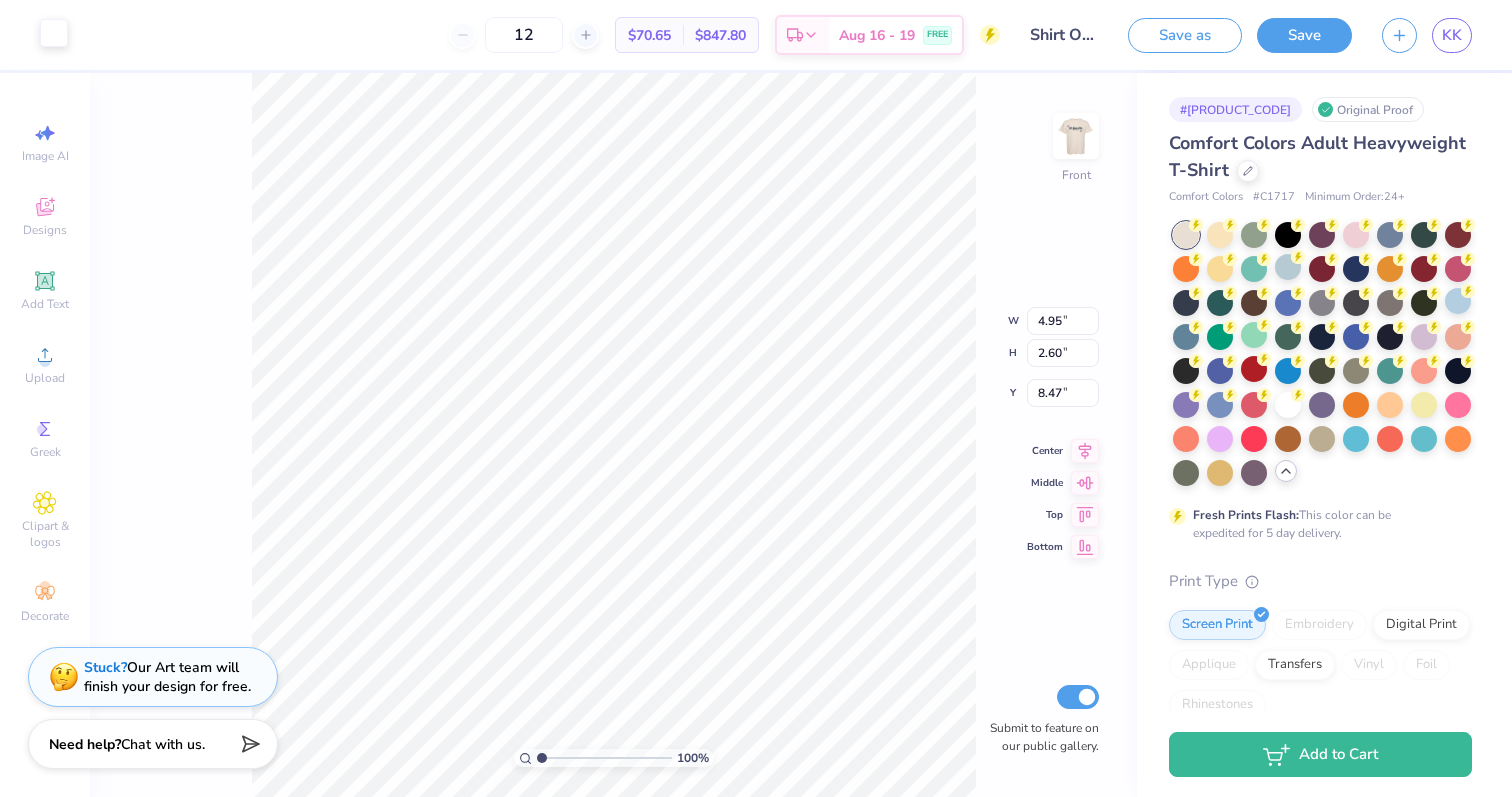 click at bounding box center (54, 33) 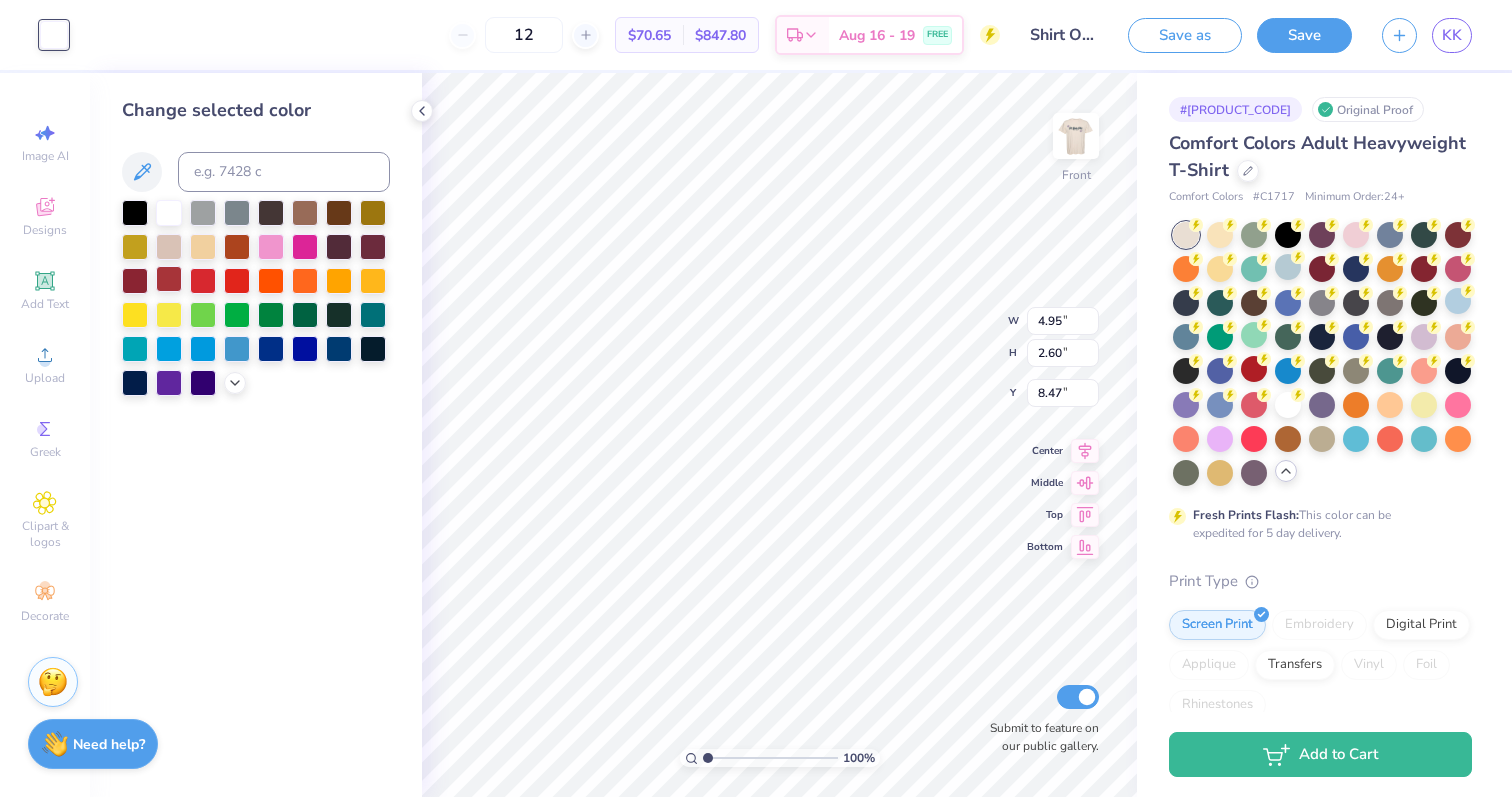 click at bounding box center (169, 279) 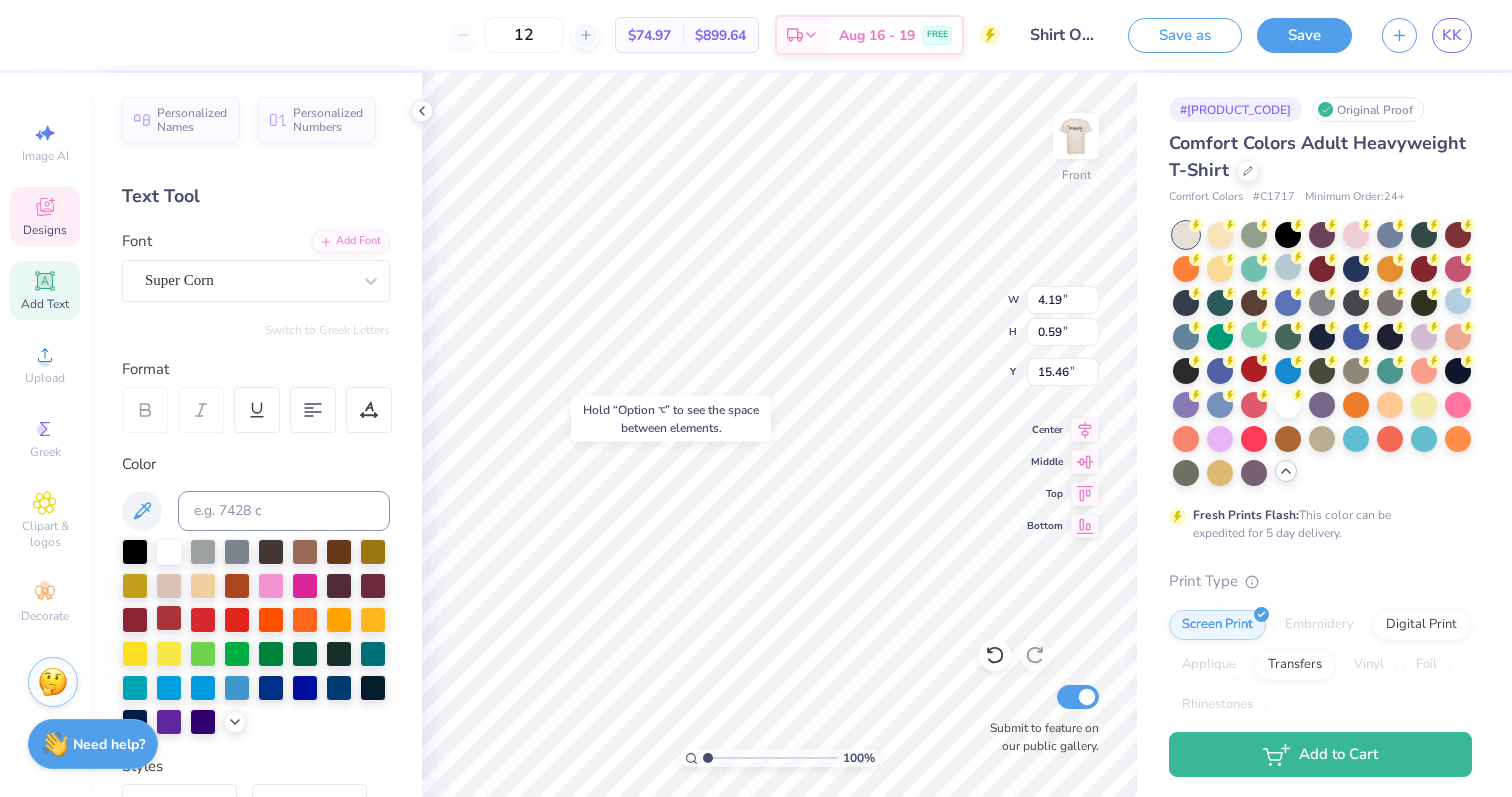 click at bounding box center (169, 618) 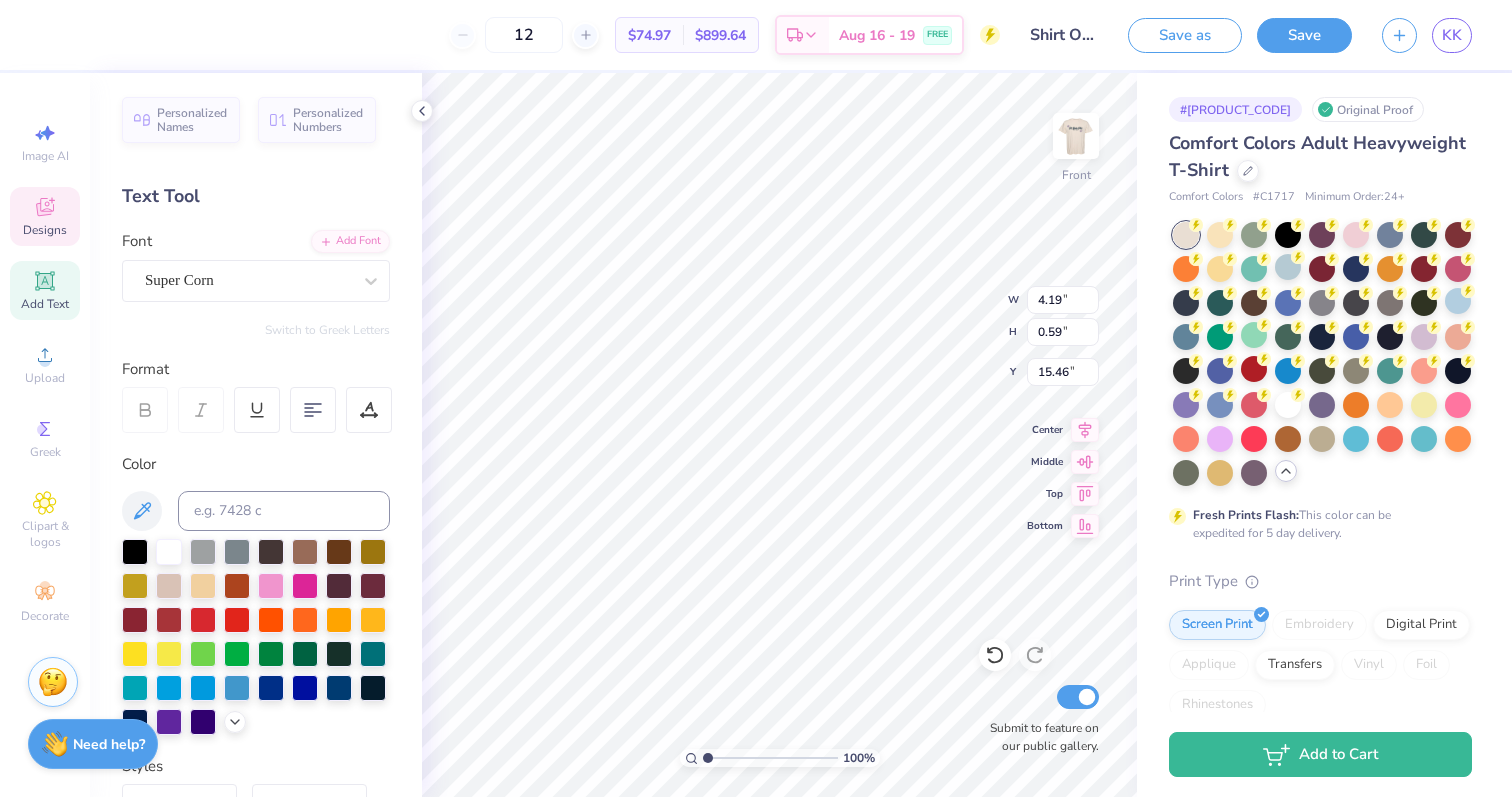 type on "14.50" 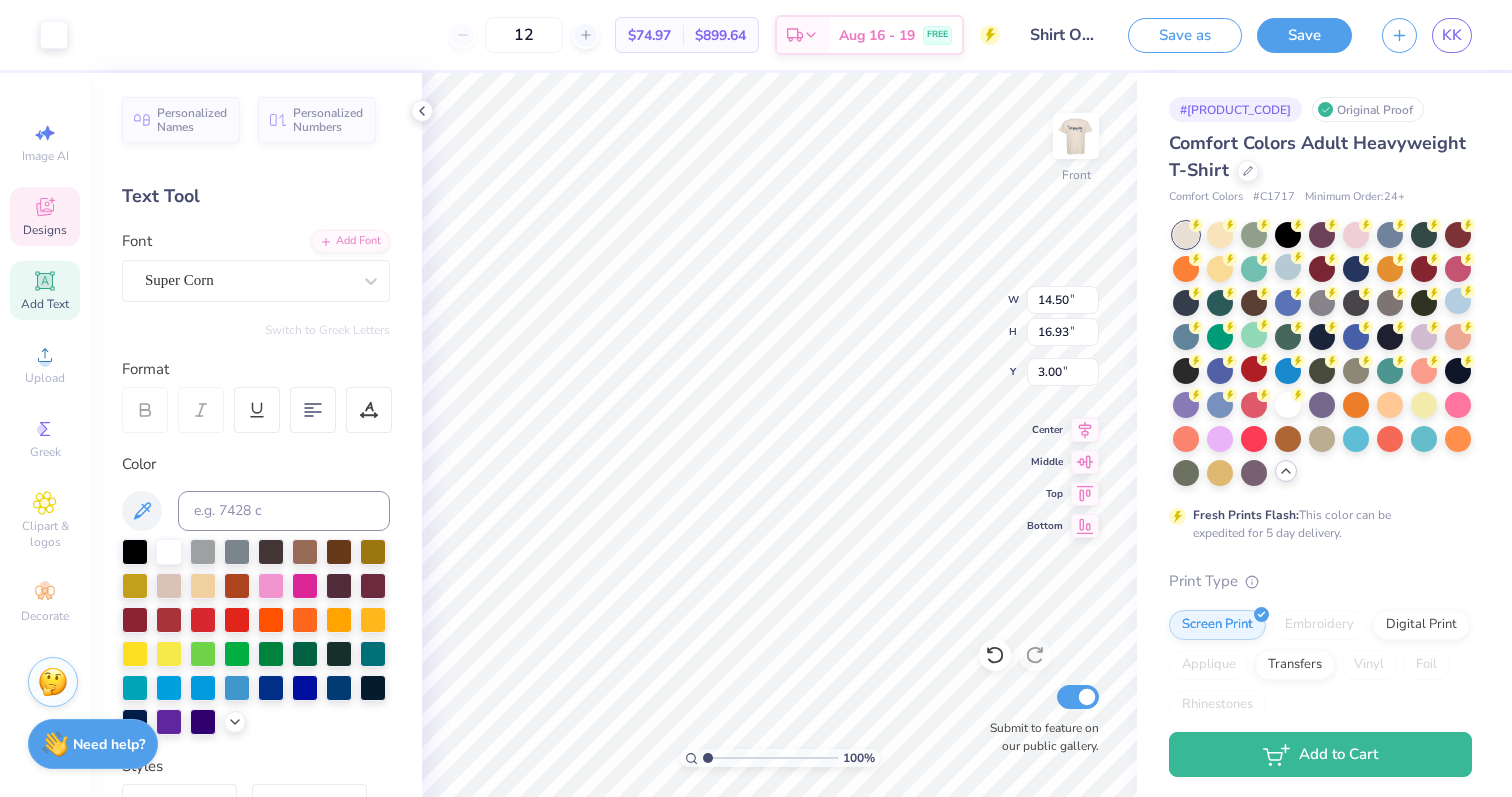 type on "4.19" 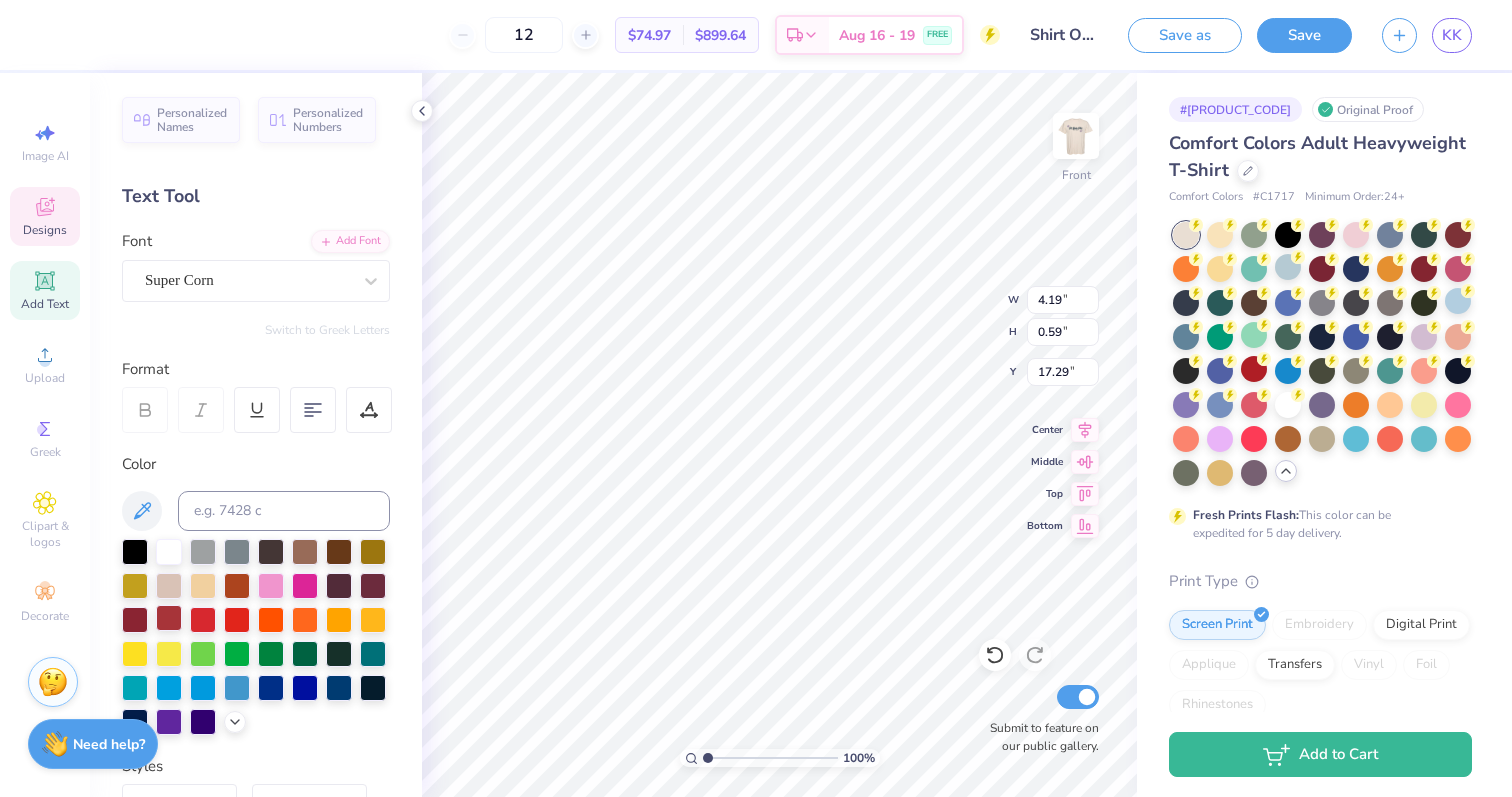 click at bounding box center (169, 618) 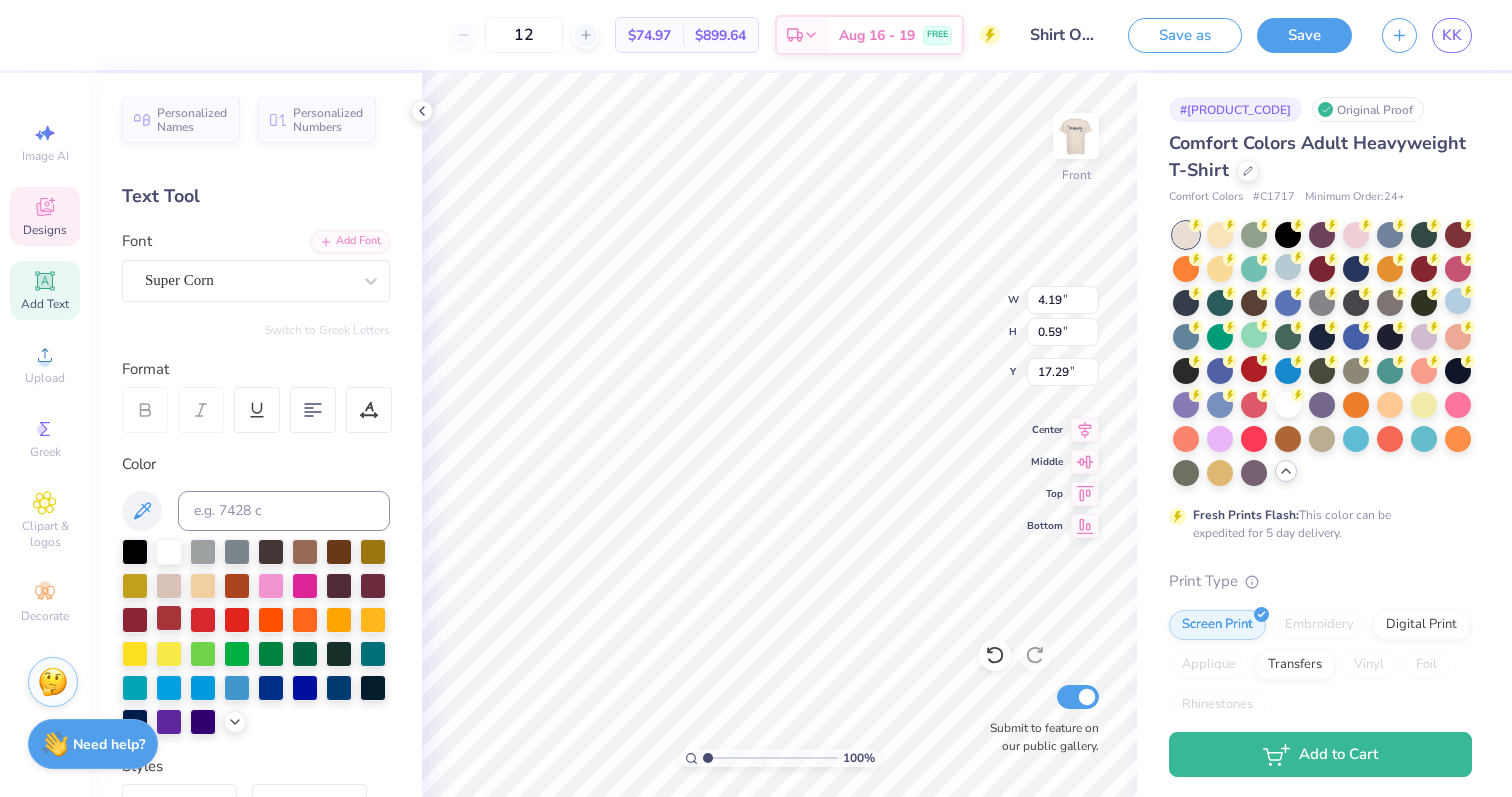 type on "16.41" 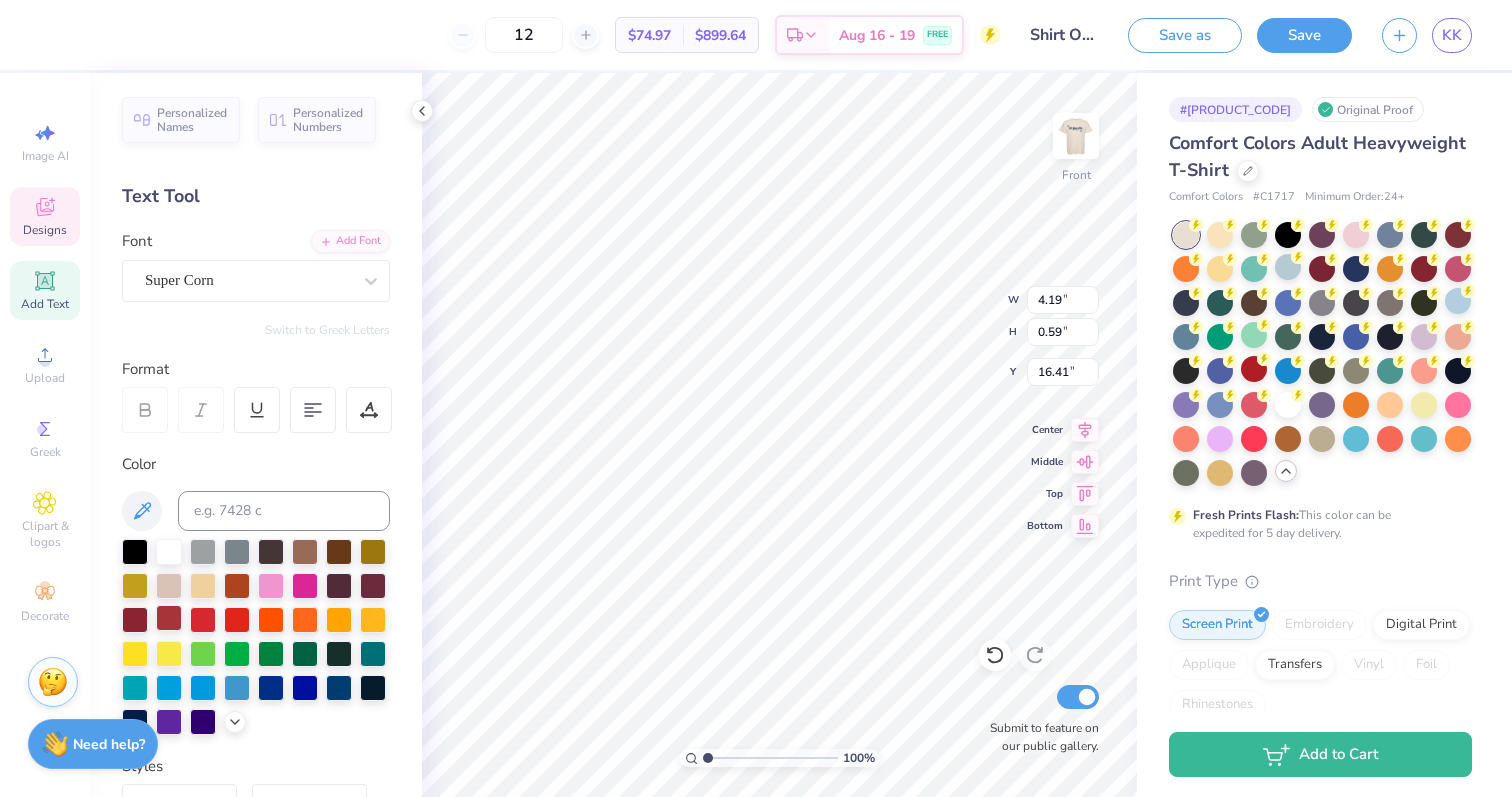 click at bounding box center [169, 618] 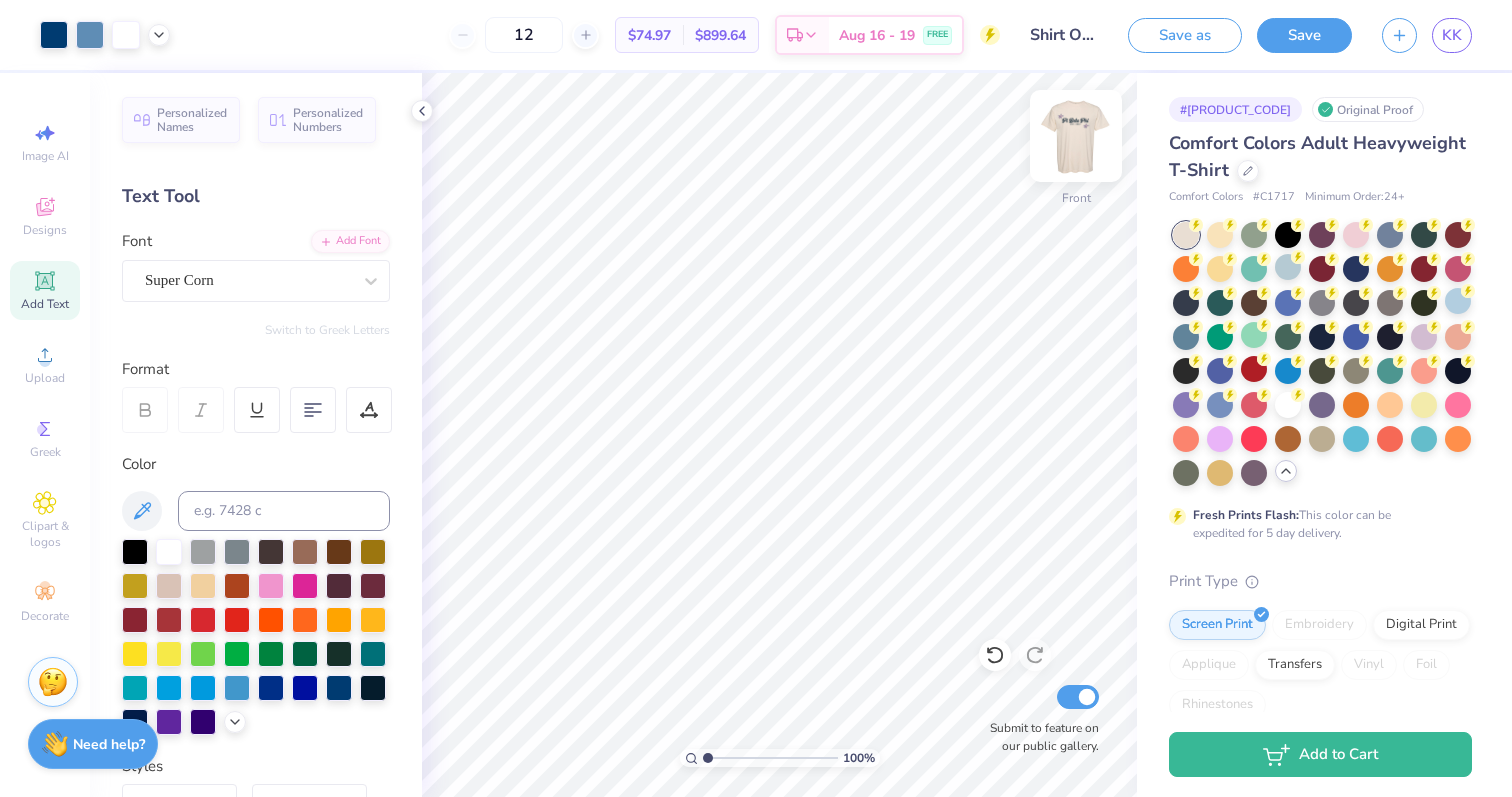 click at bounding box center (1076, 136) 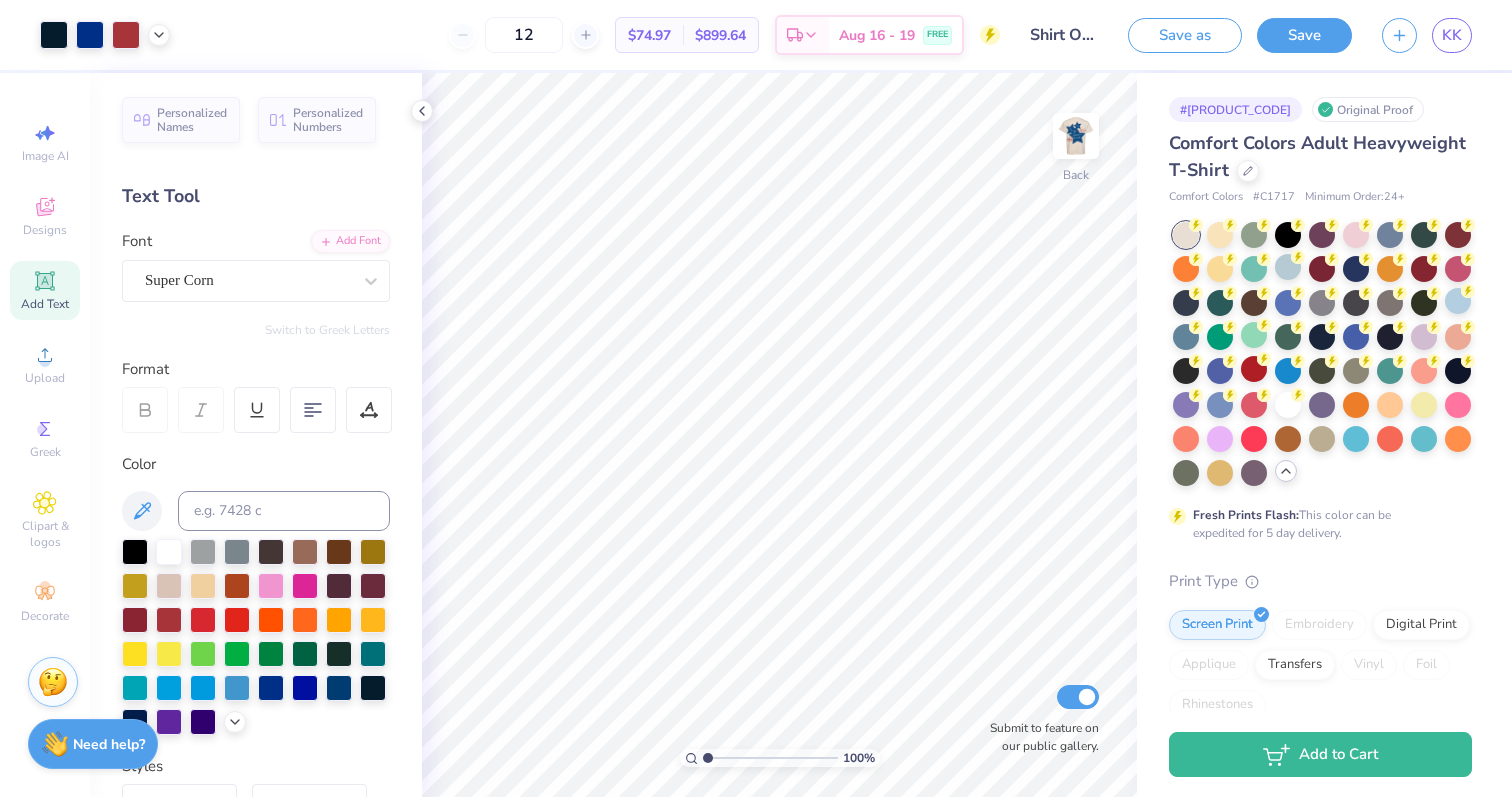 click at bounding box center (1076, 136) 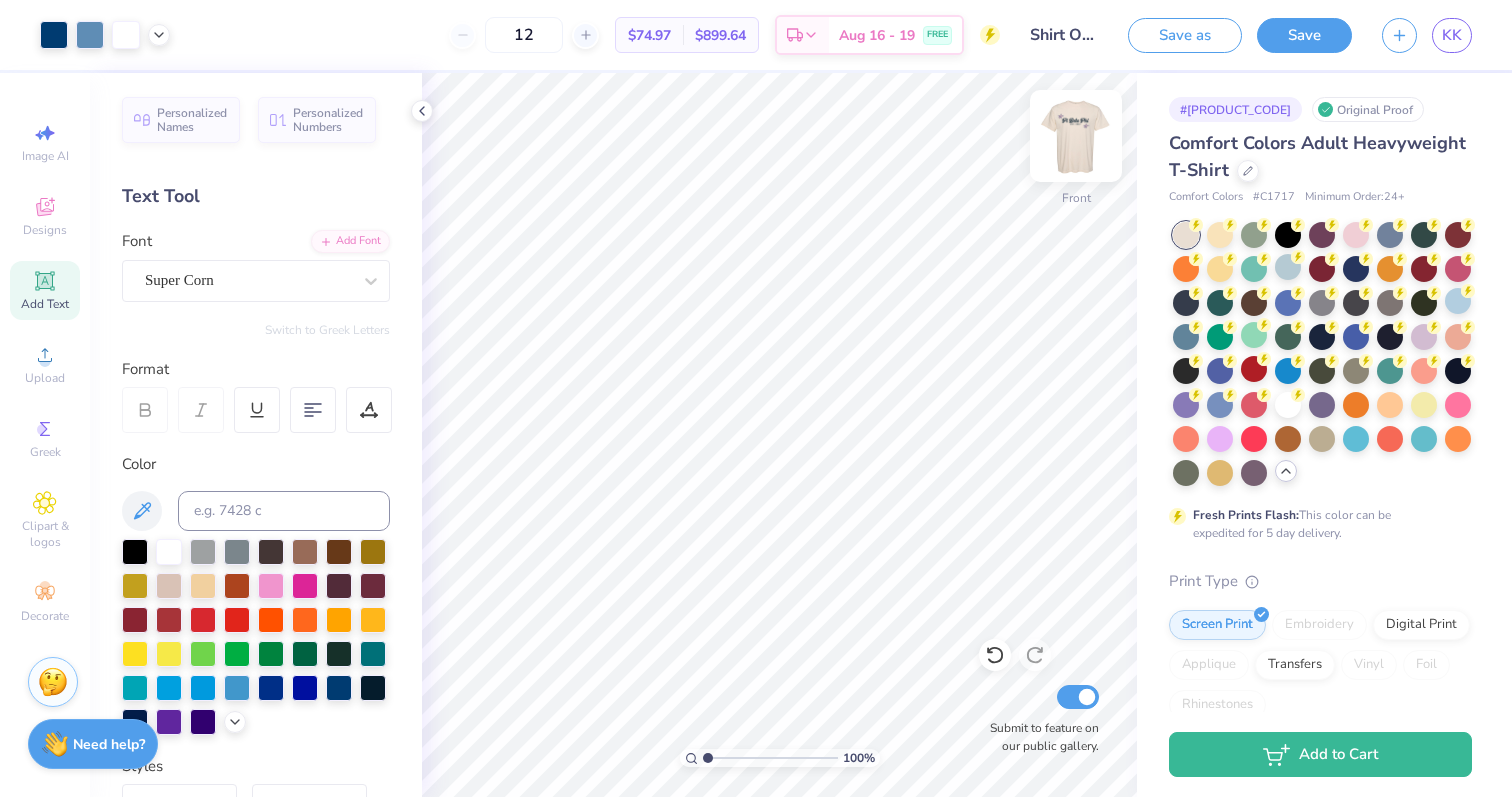 click at bounding box center (1076, 136) 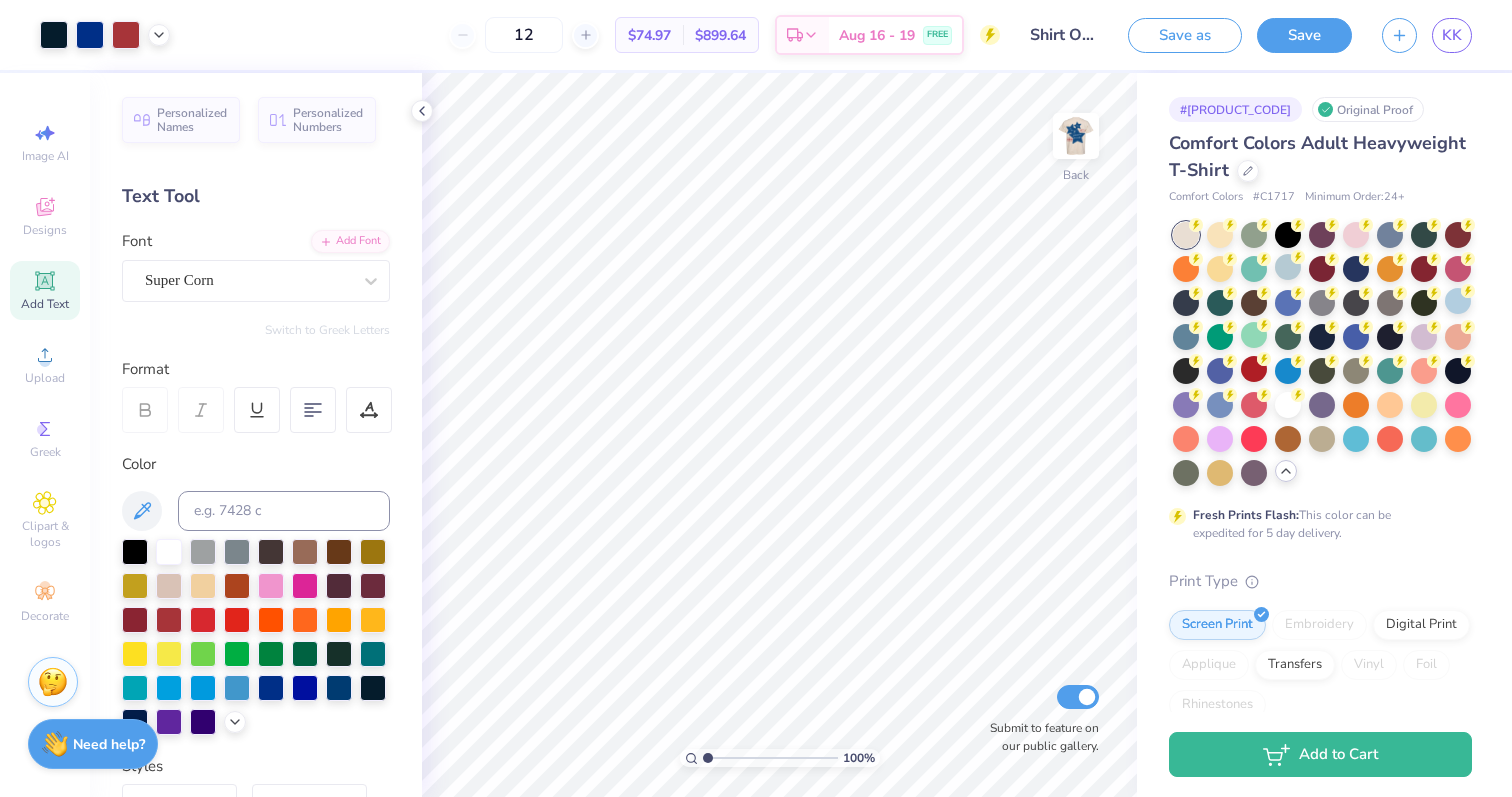 click at bounding box center [1076, 136] 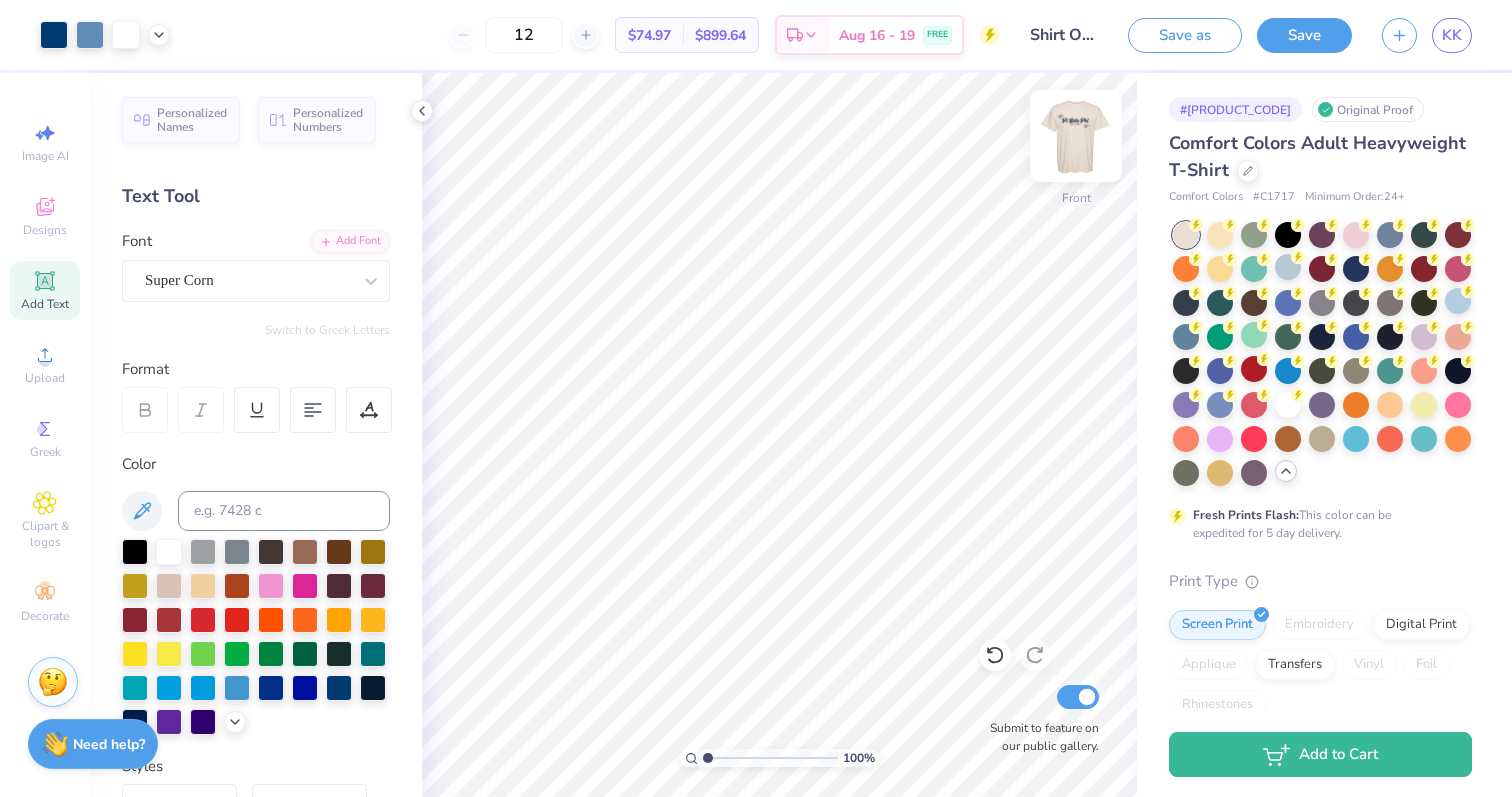 click at bounding box center [1076, 136] 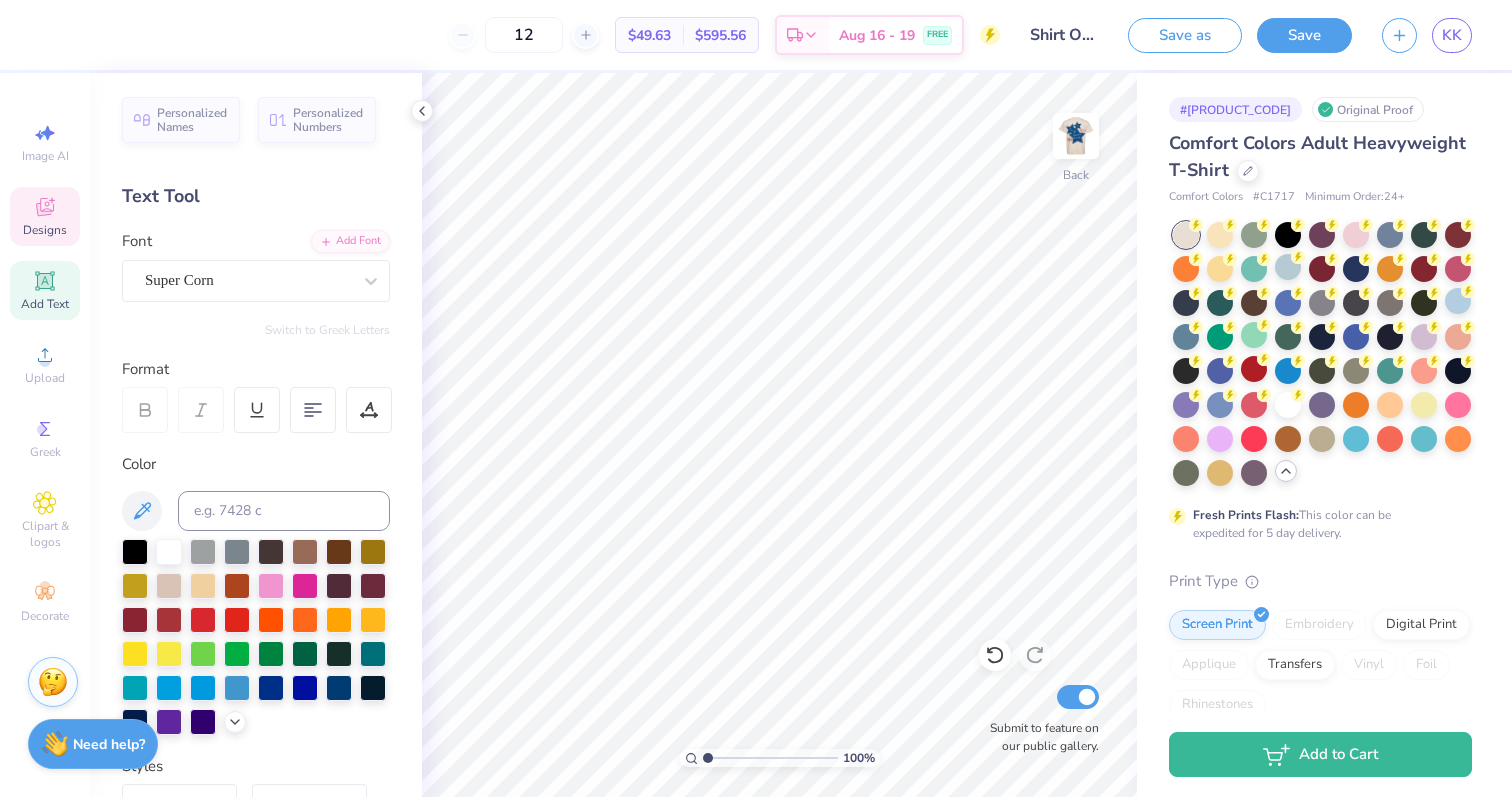 click 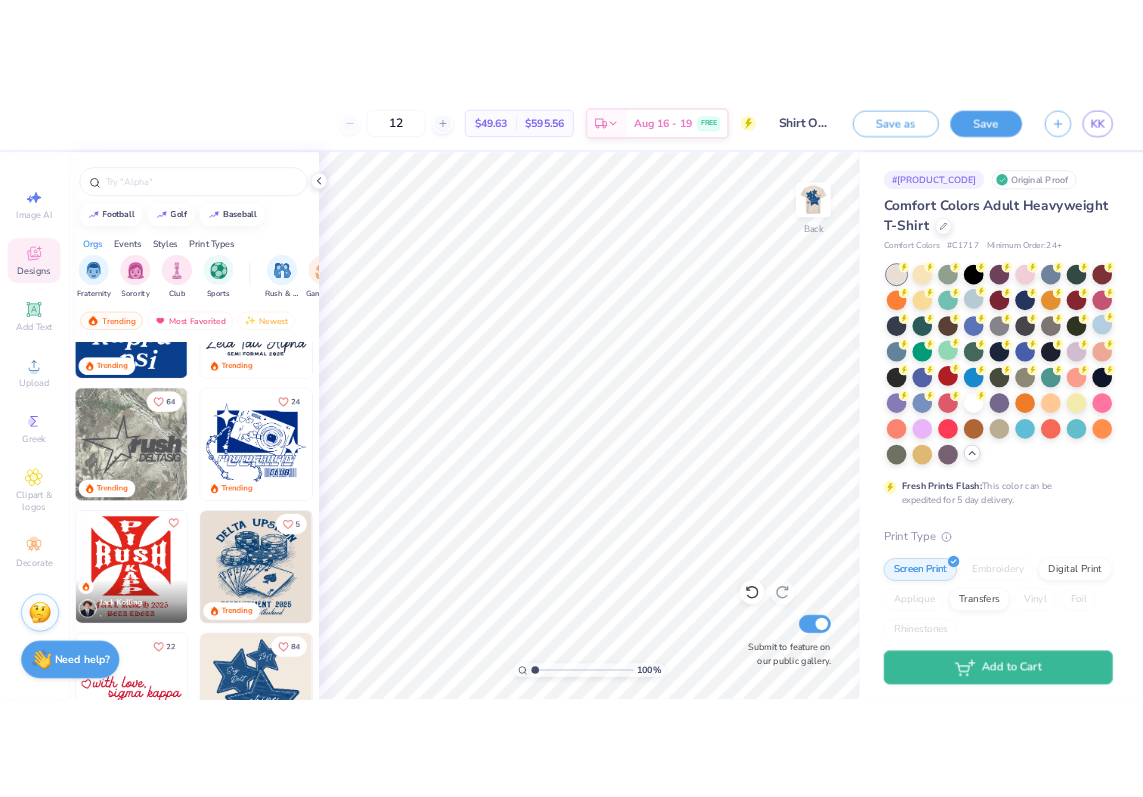 scroll, scrollTop: 1645, scrollLeft: 0, axis: vertical 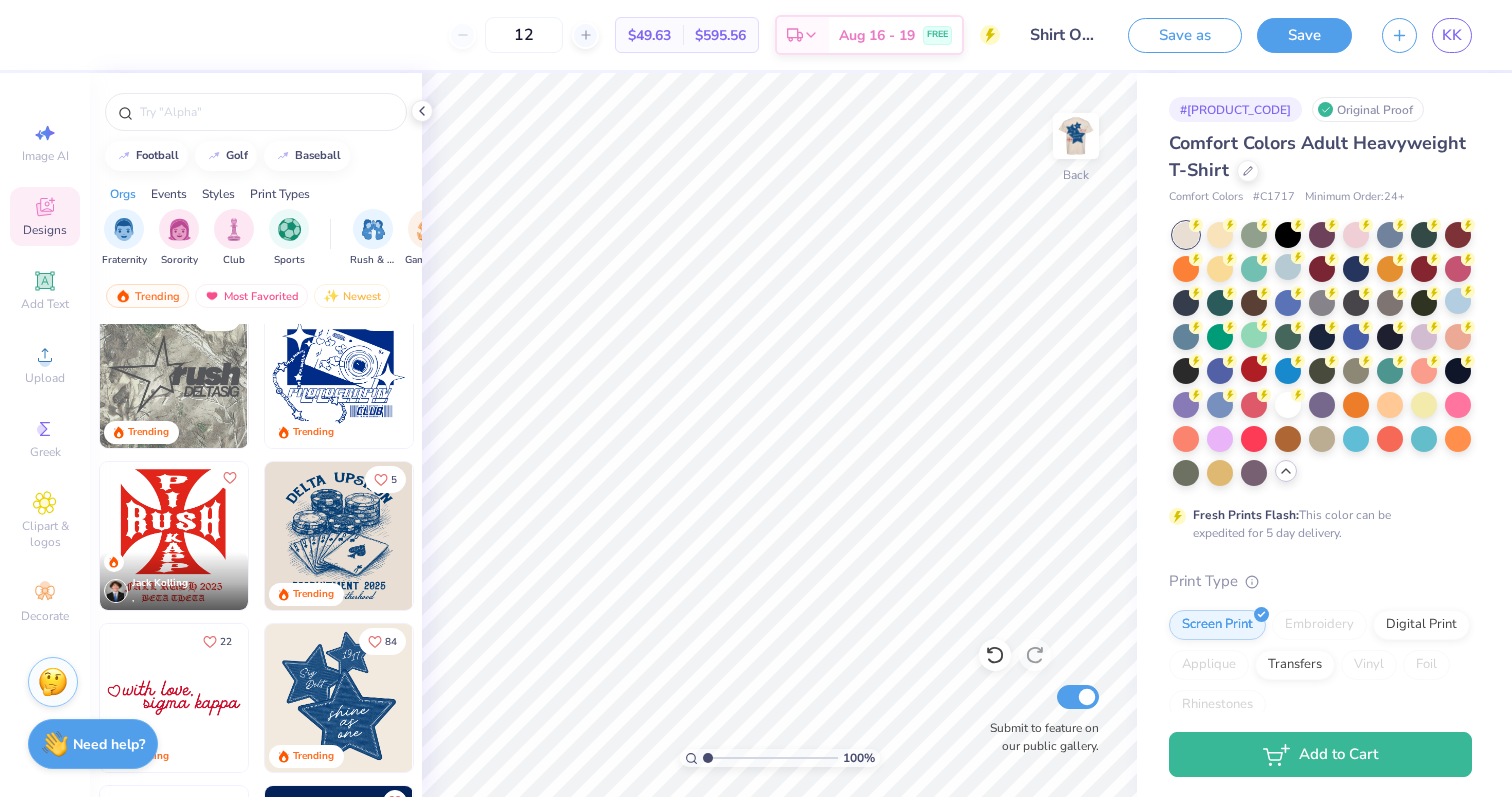 click at bounding box center [339, 698] 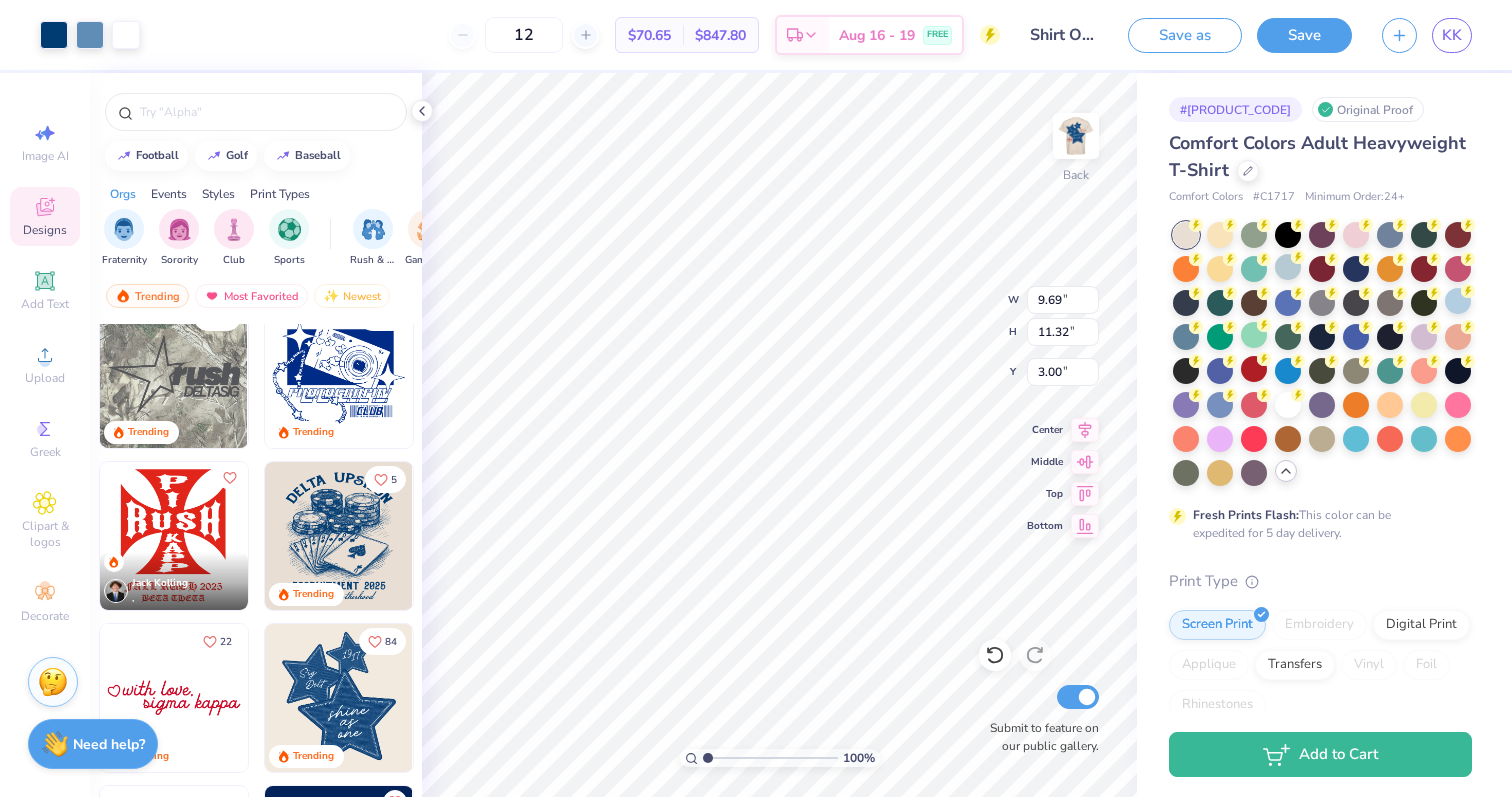 type on "2.66" 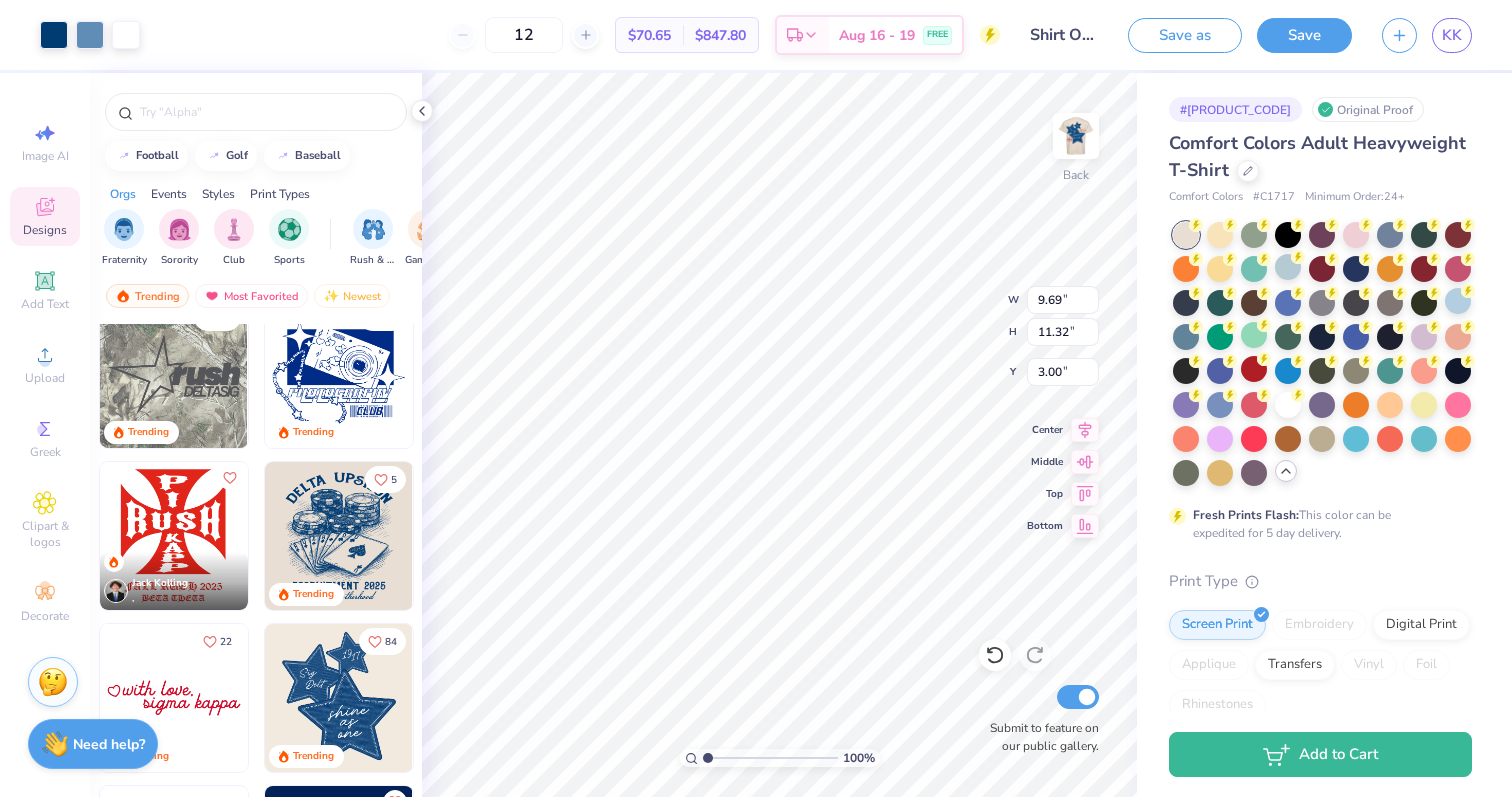 type on "3.11" 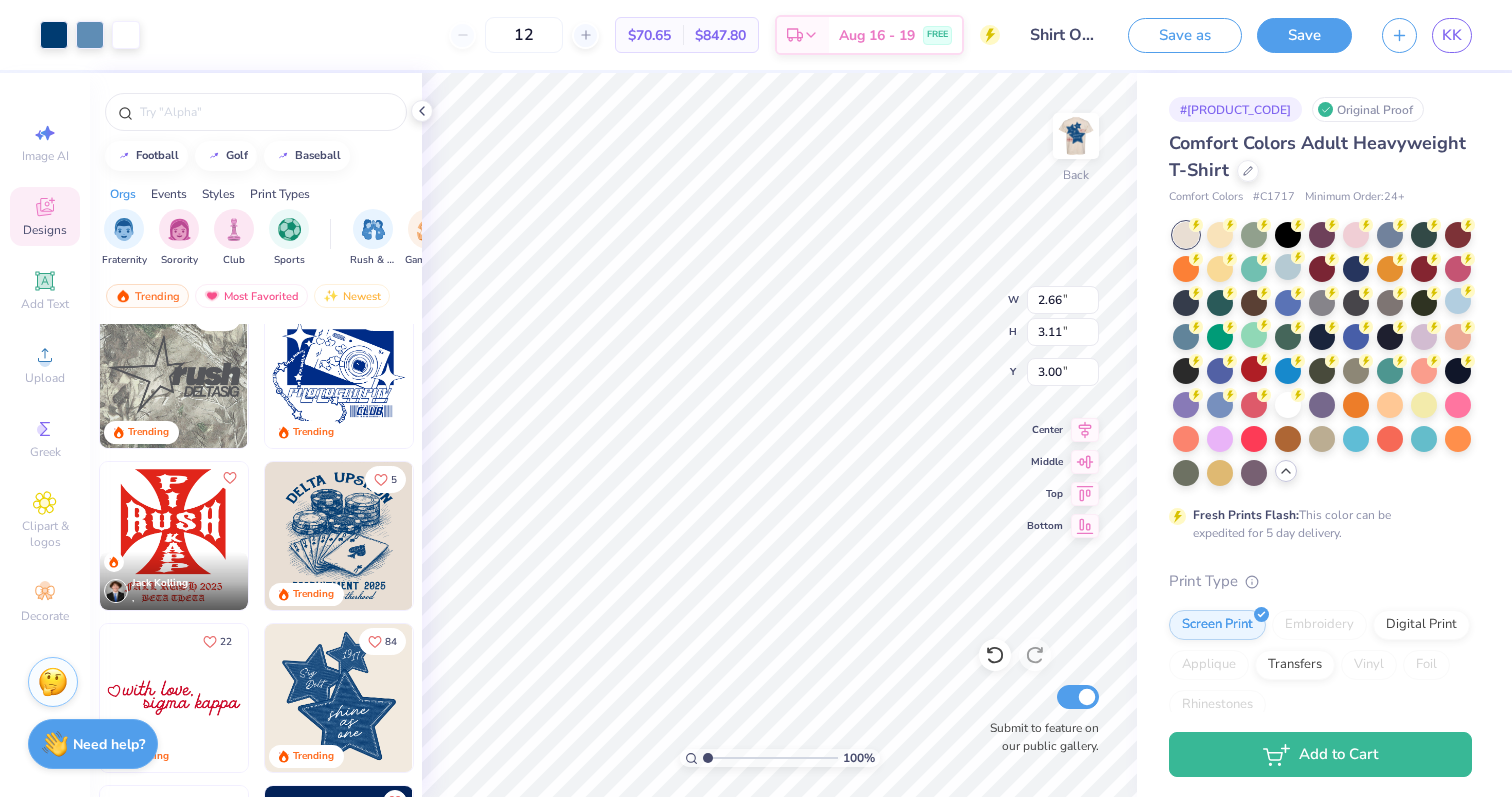 type on "3.38" 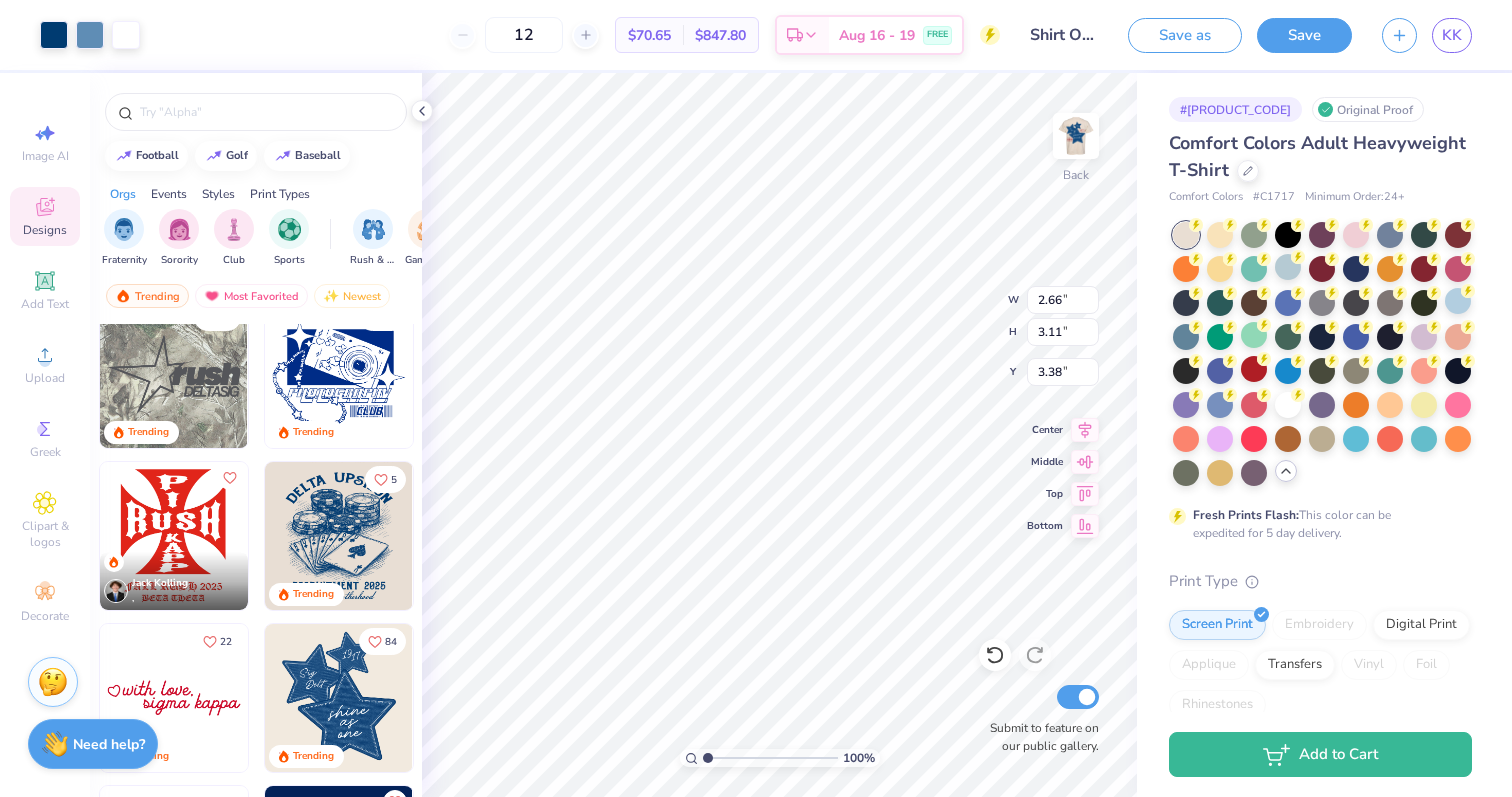type on "4.85" 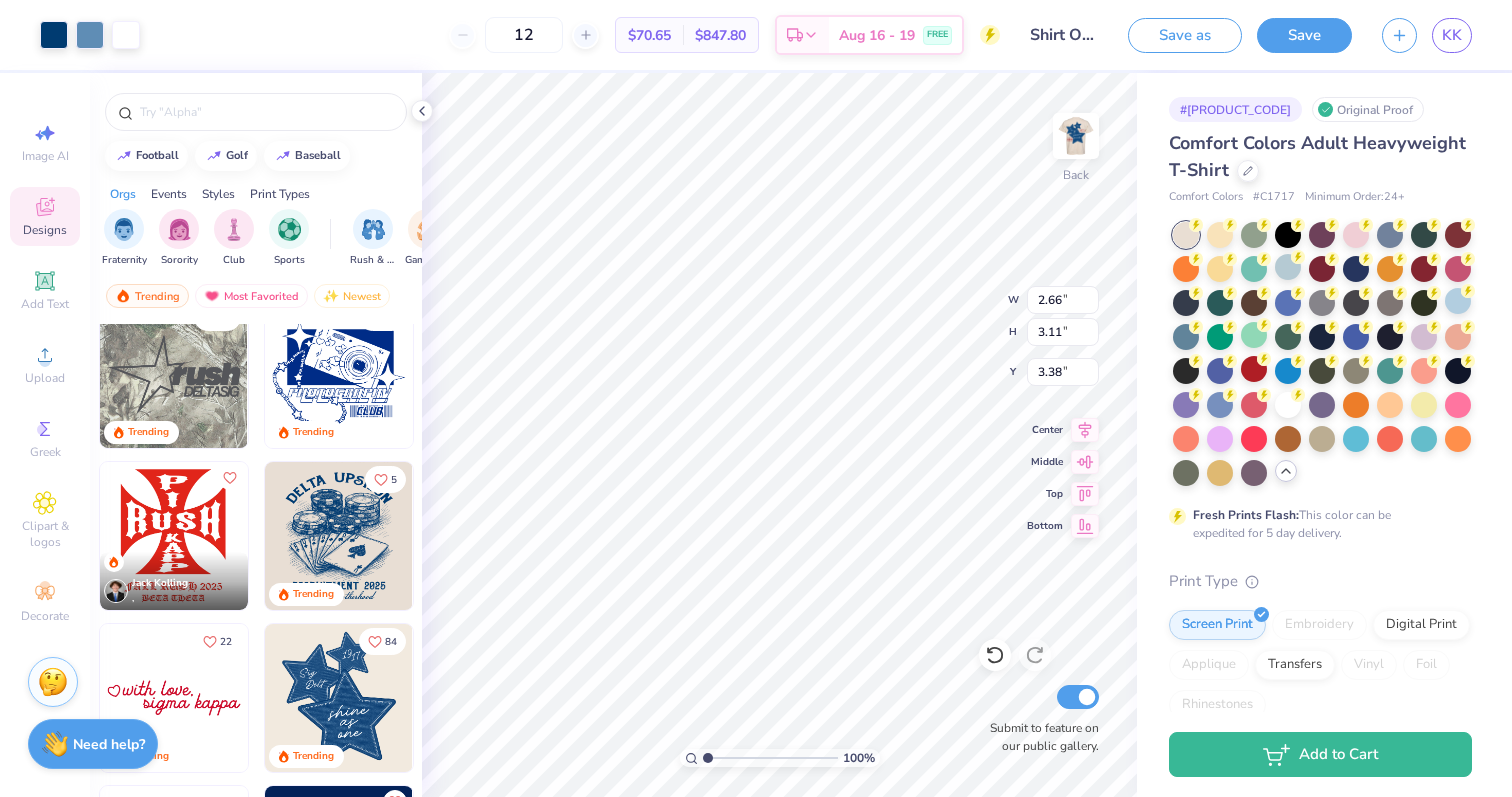 type on "5.66" 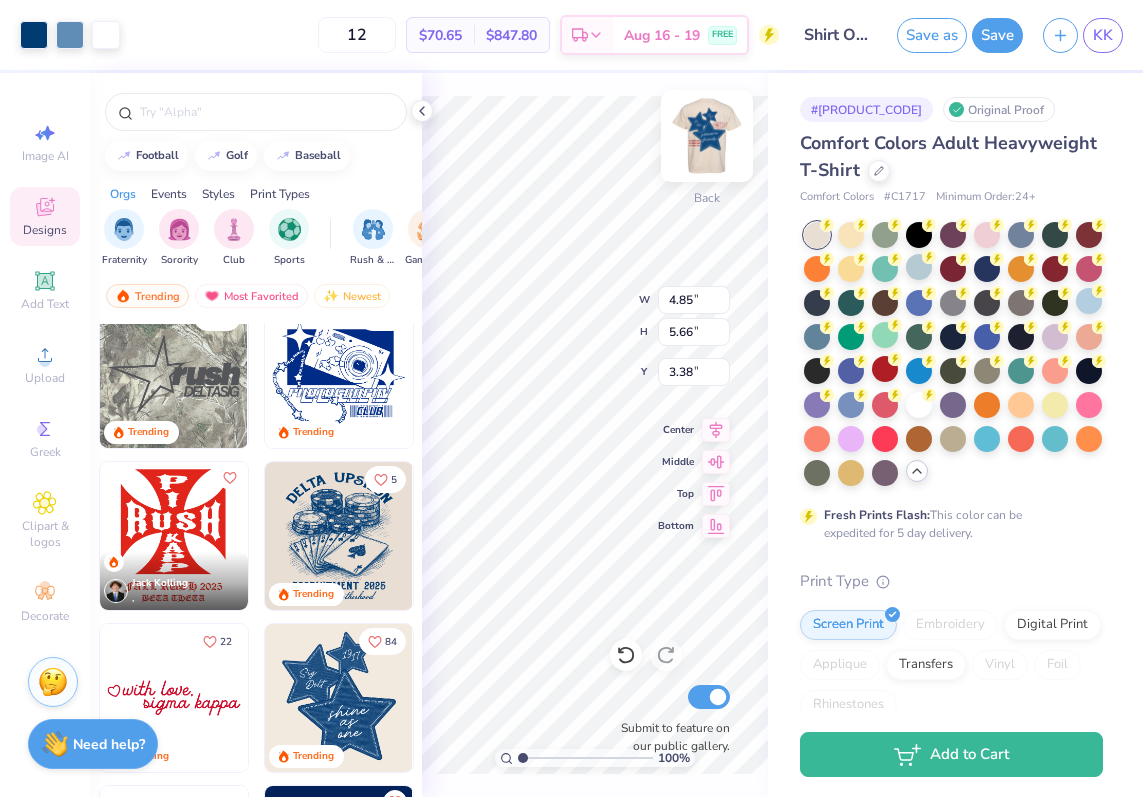 click at bounding box center (707, 136) 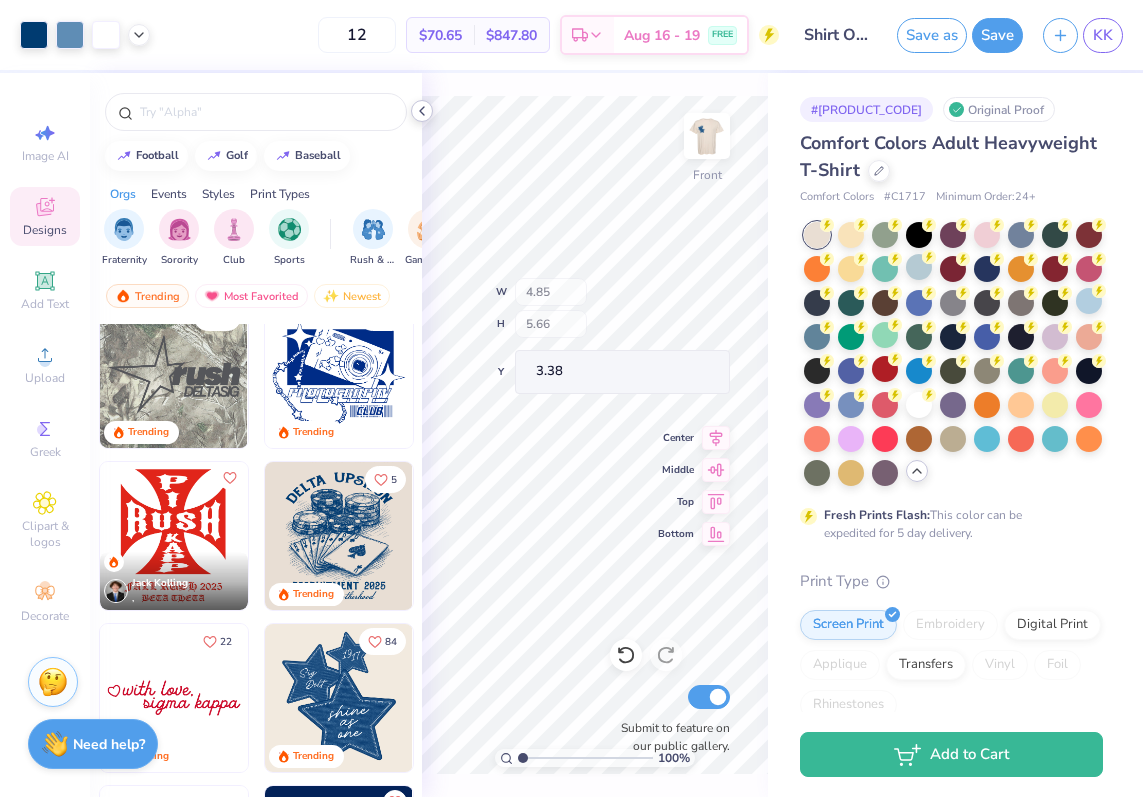 drag, startPoint x: 740, startPoint y: 177, endPoint x: 425, endPoint y: 109, distance: 322.2561 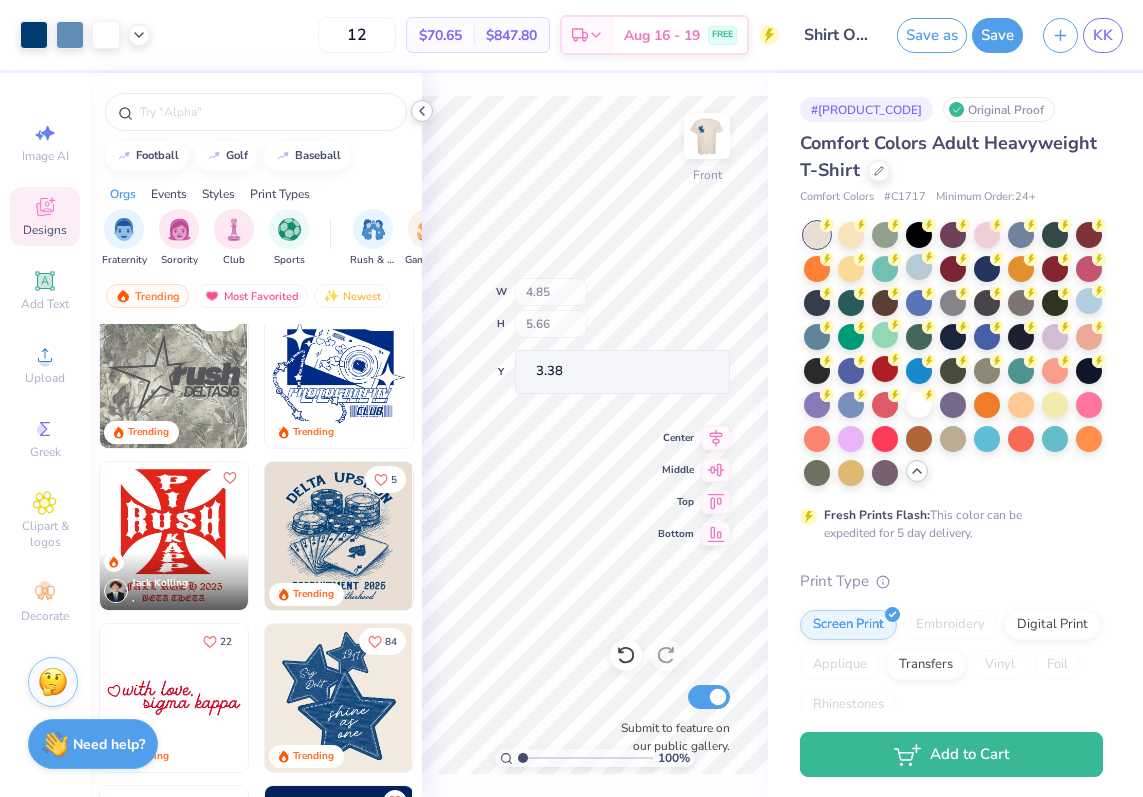 click at bounding box center [707, 136] 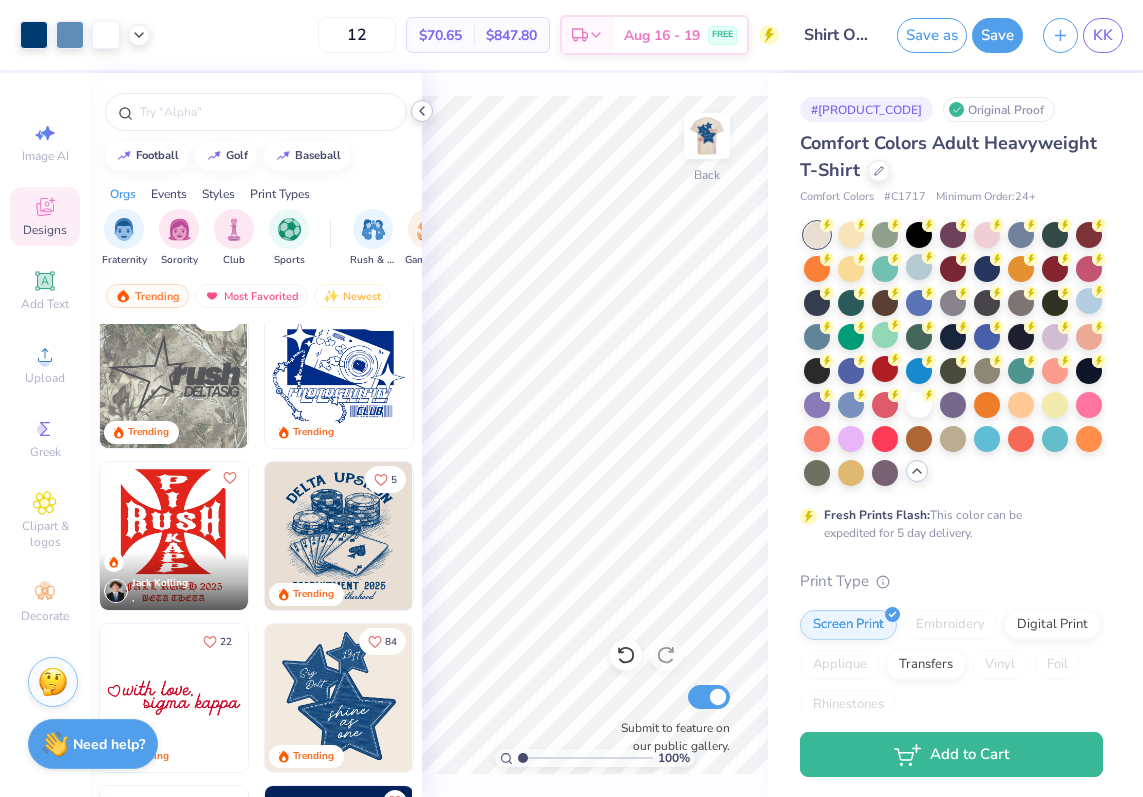 click 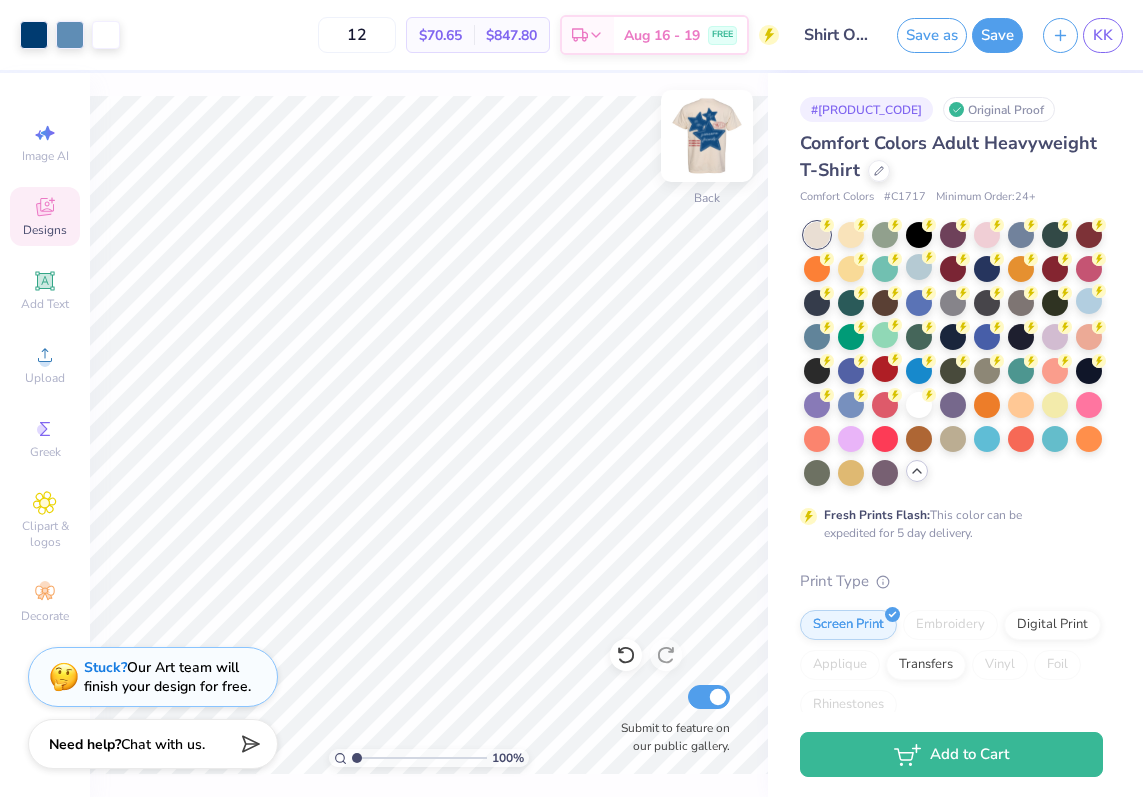 click at bounding box center [707, 136] 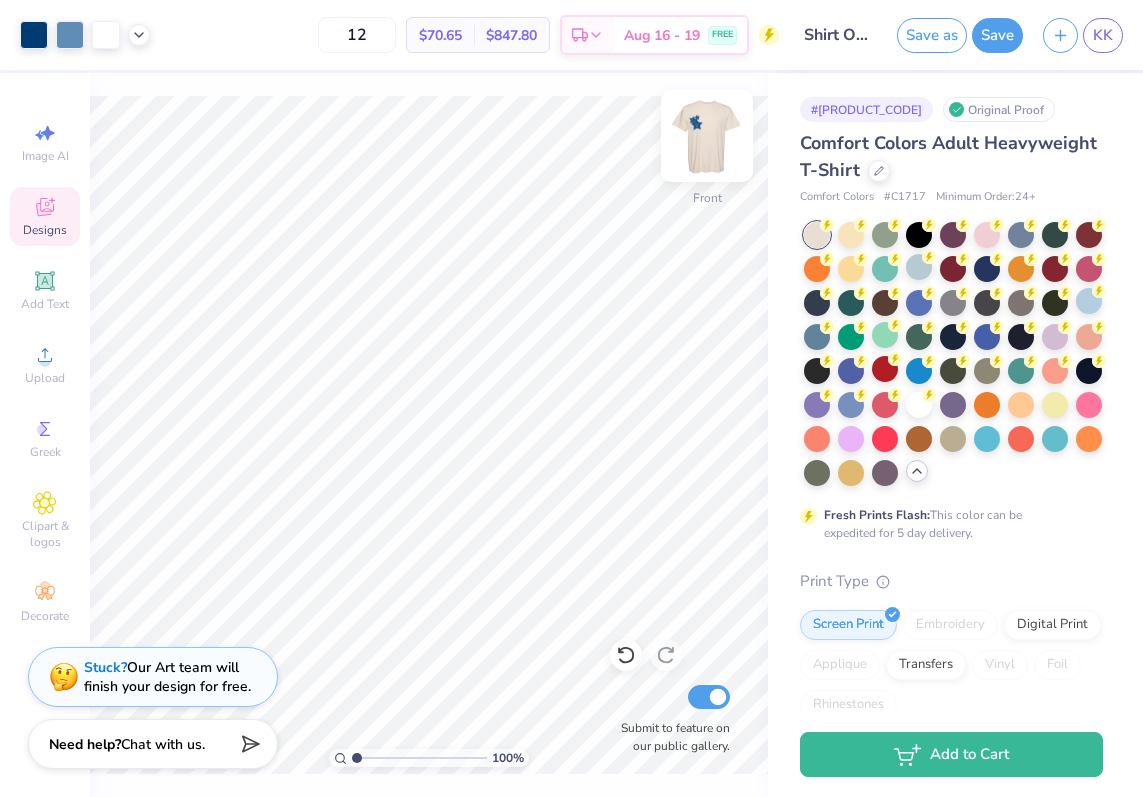click at bounding box center [707, 136] 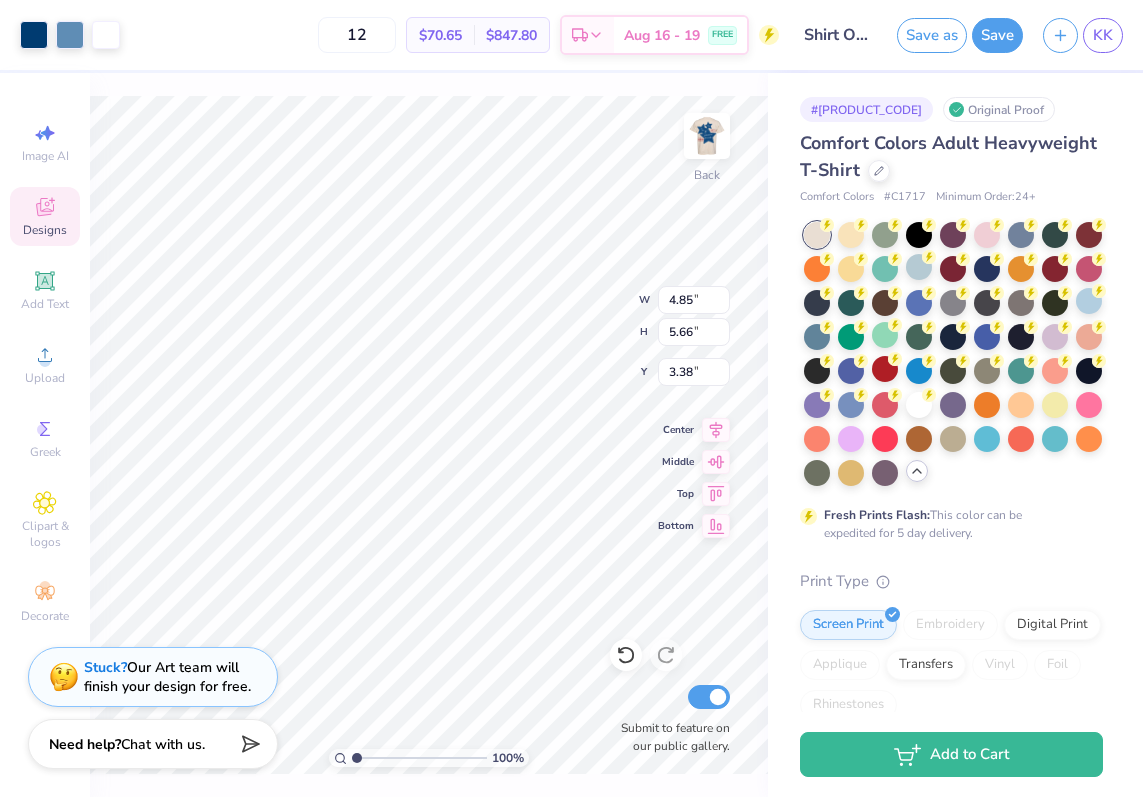 type on "13.09" 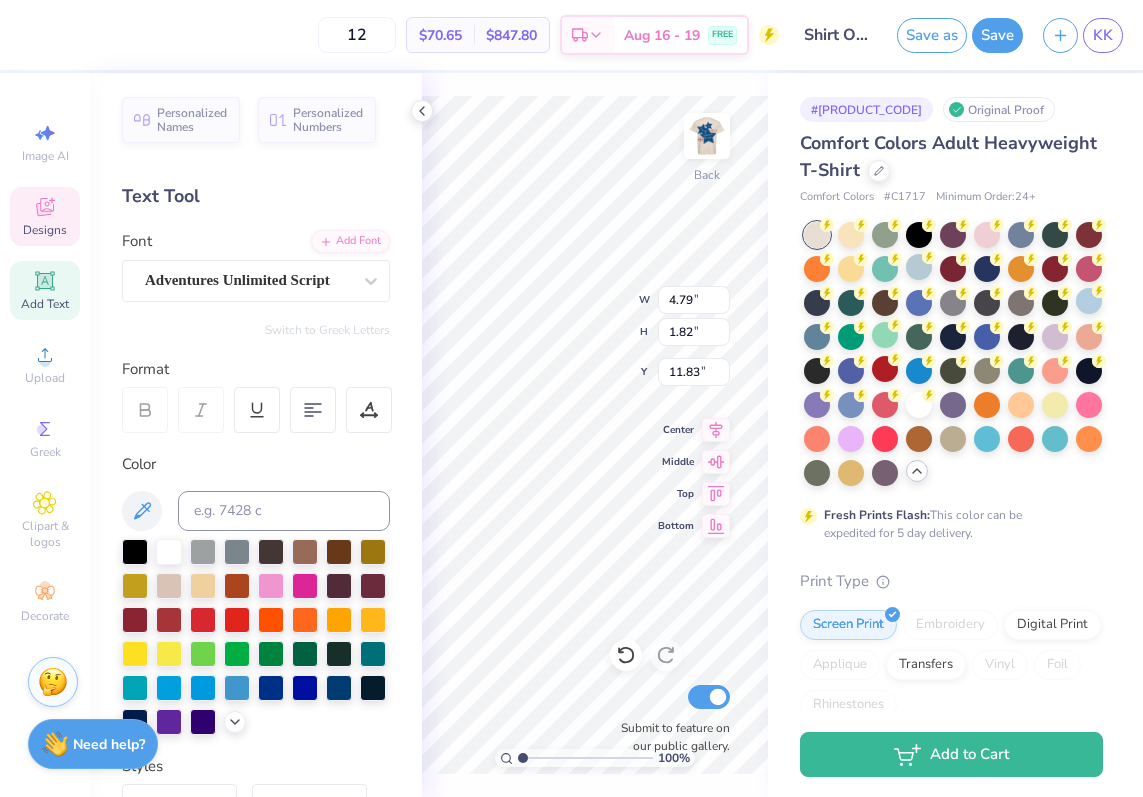 type on "s" 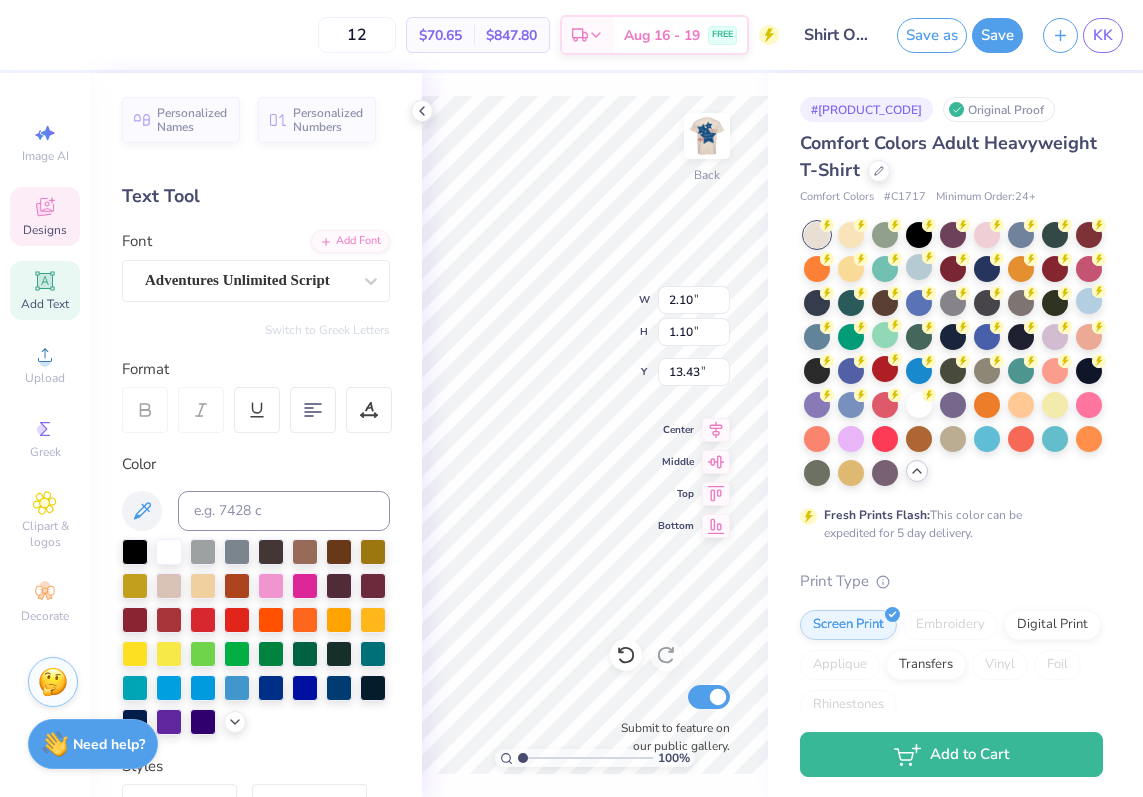 type on "a" 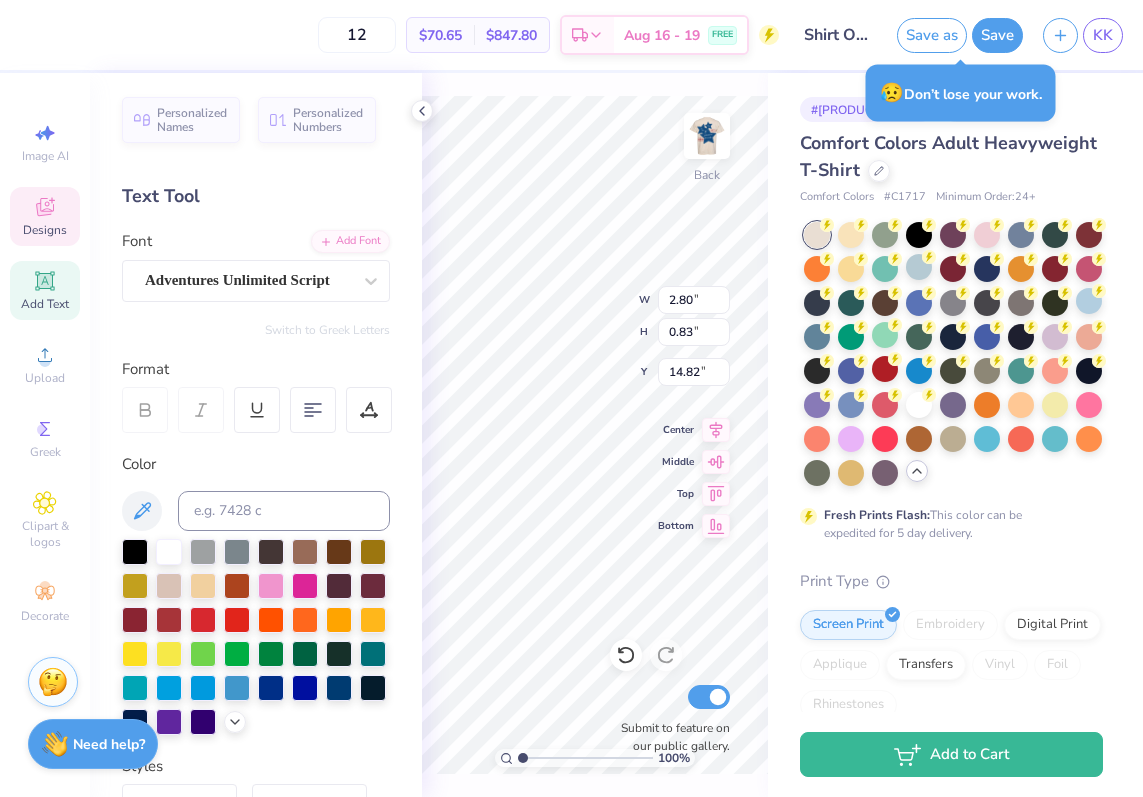 type on "11.08" 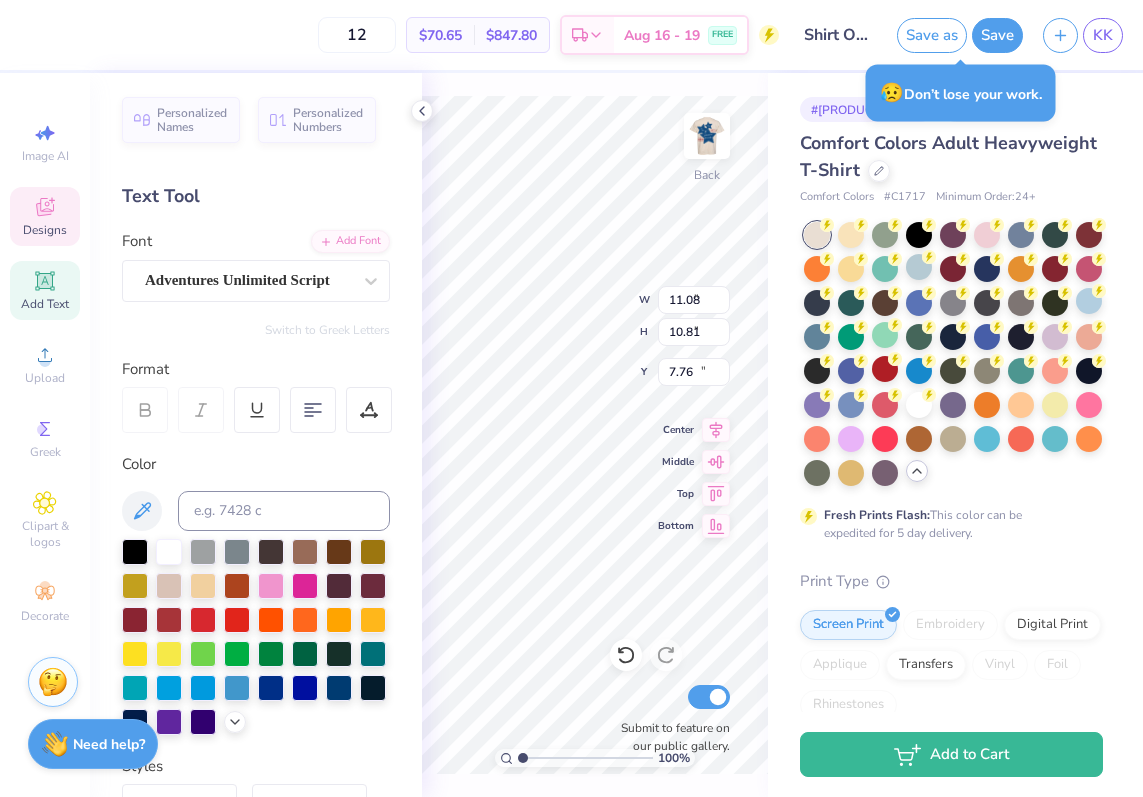 type on "2.80" 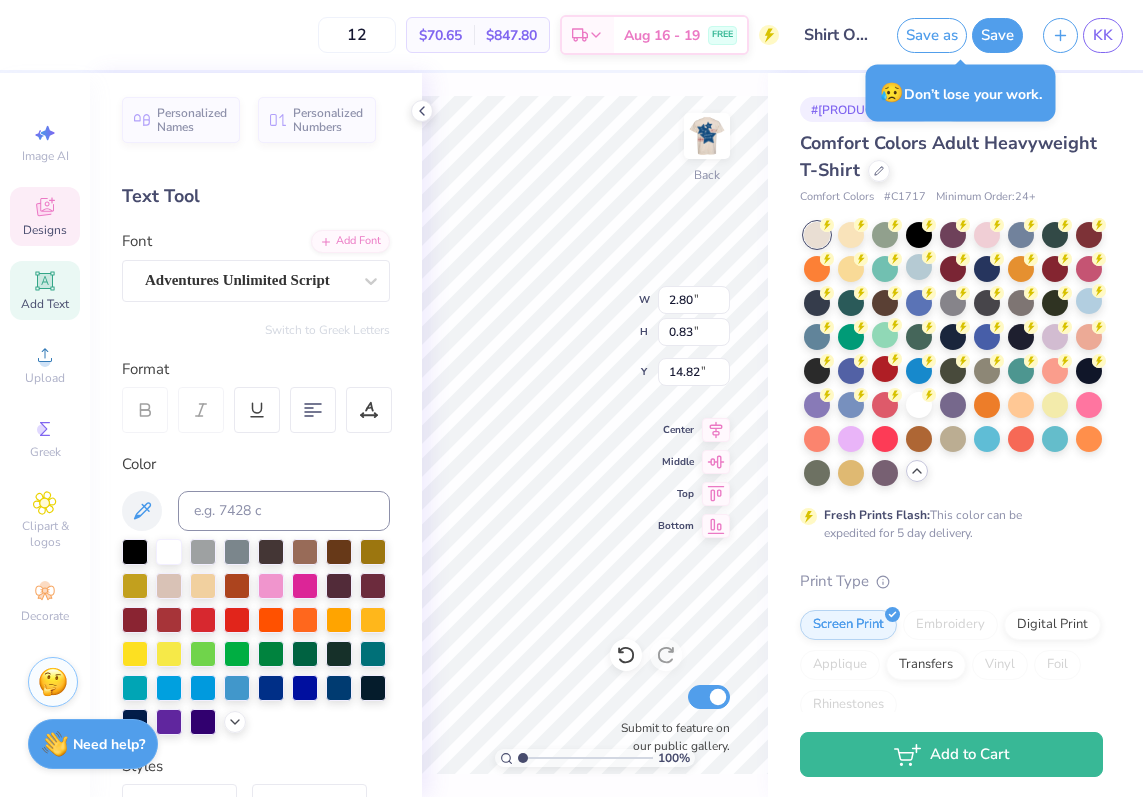 type on "o" 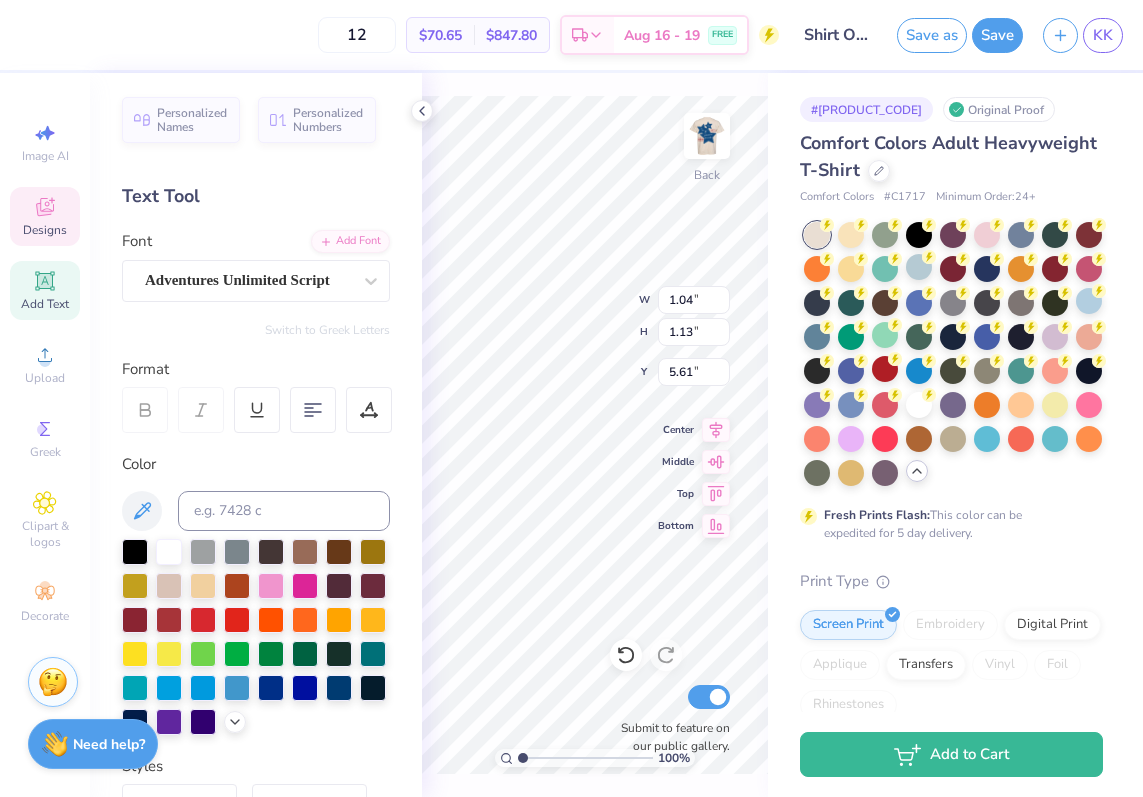 type on "1" 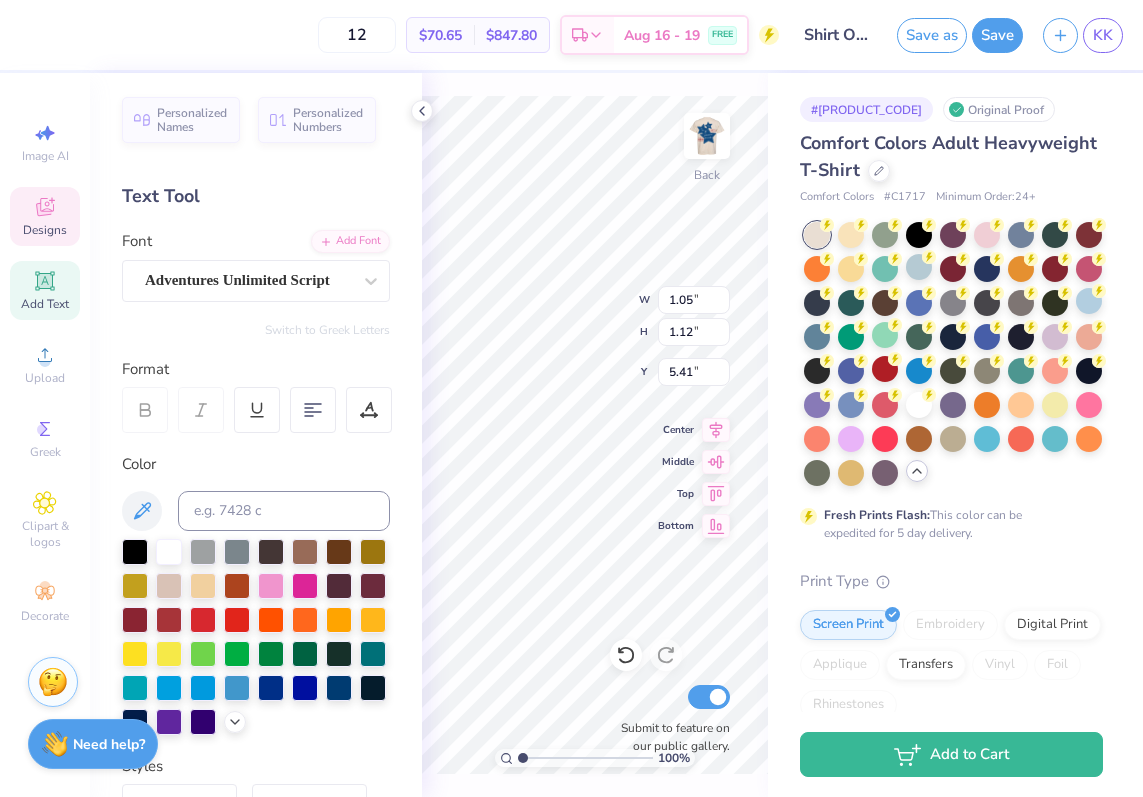type on "1" 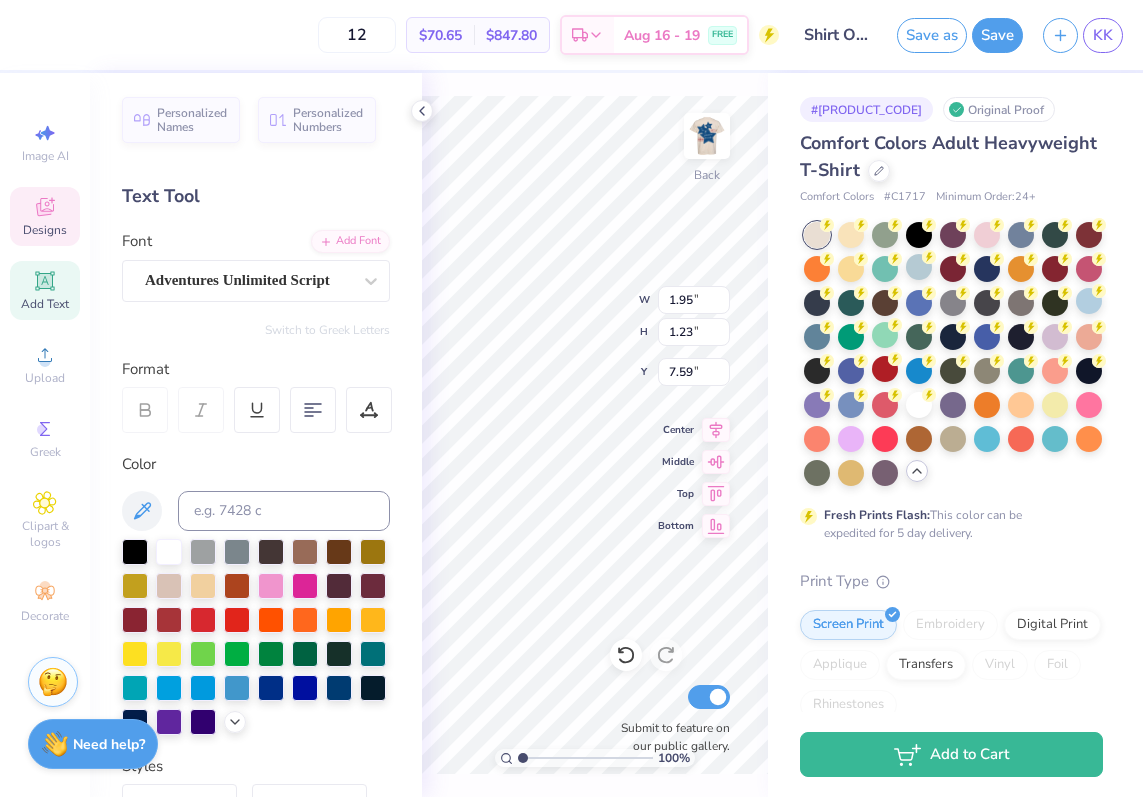 type on "S" 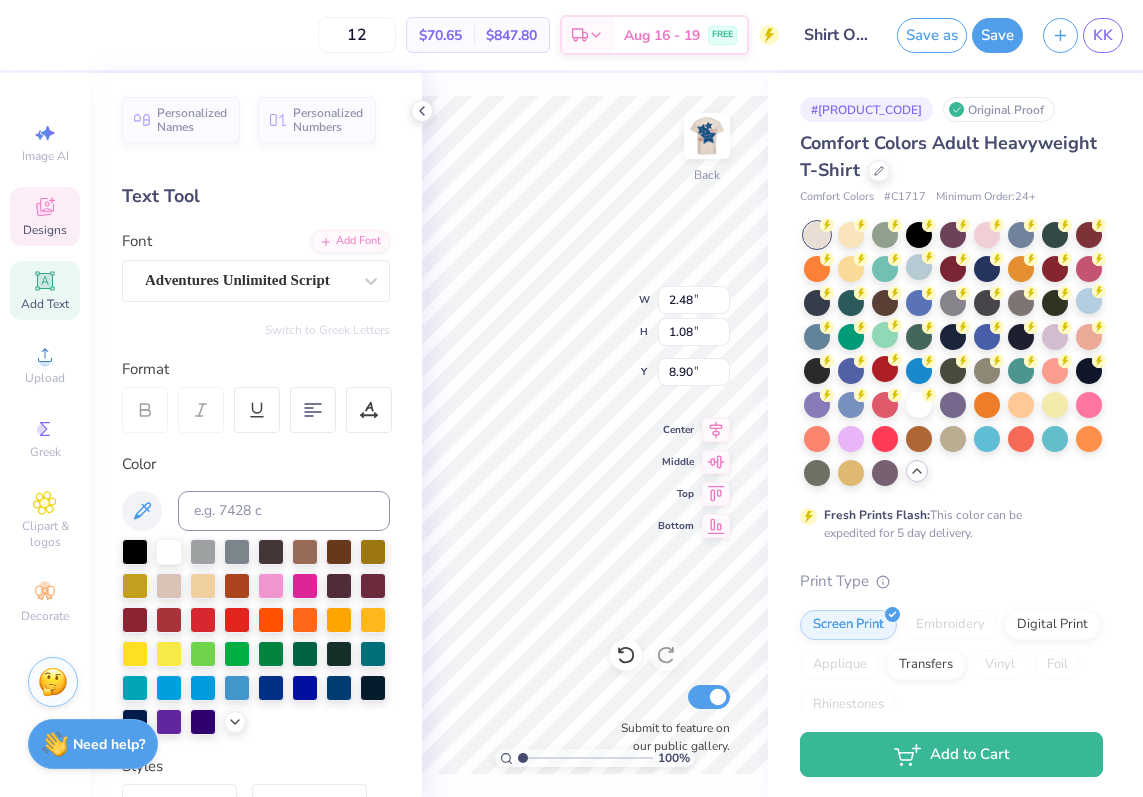 type on "D" 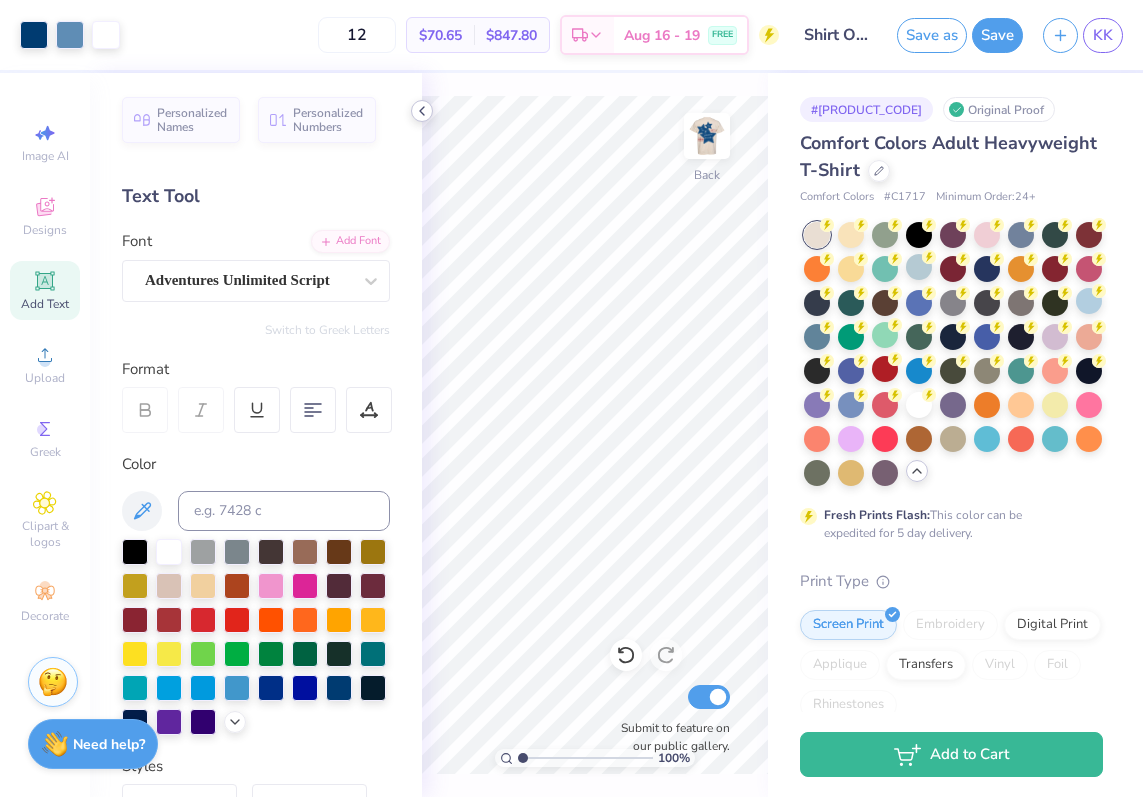 click 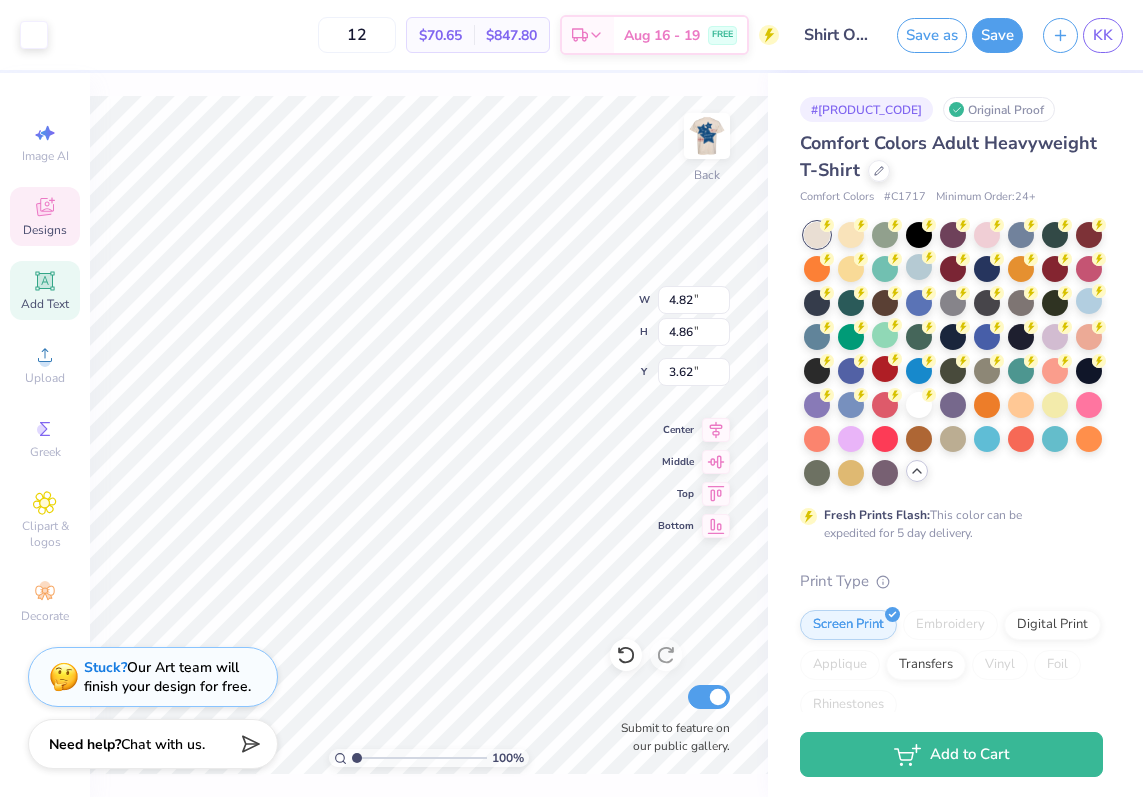 type on "4.91" 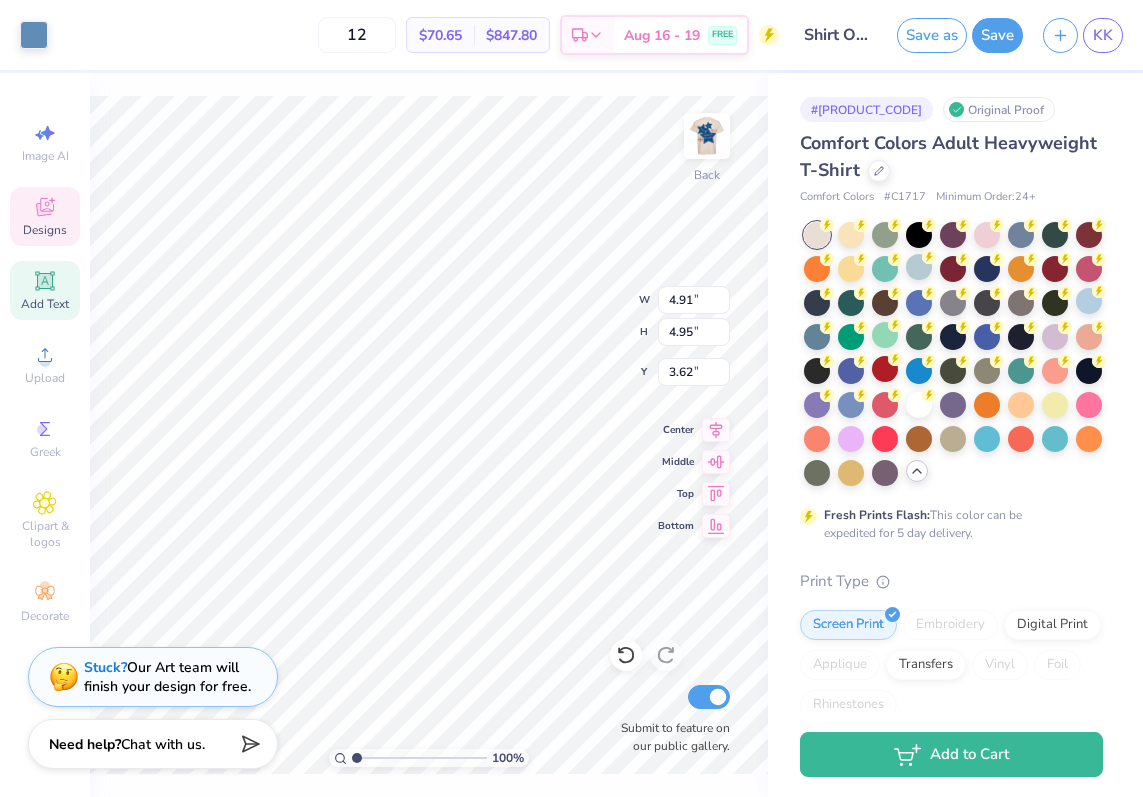 type on "5.20" 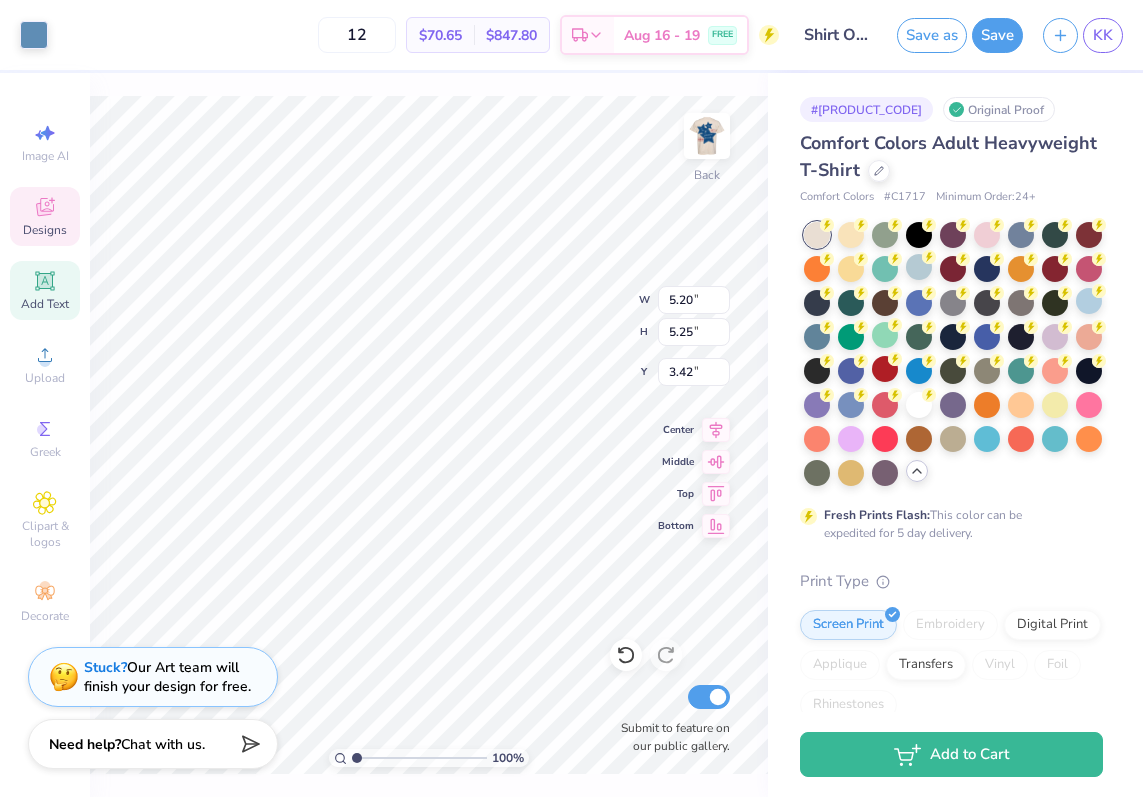 type on "3.32" 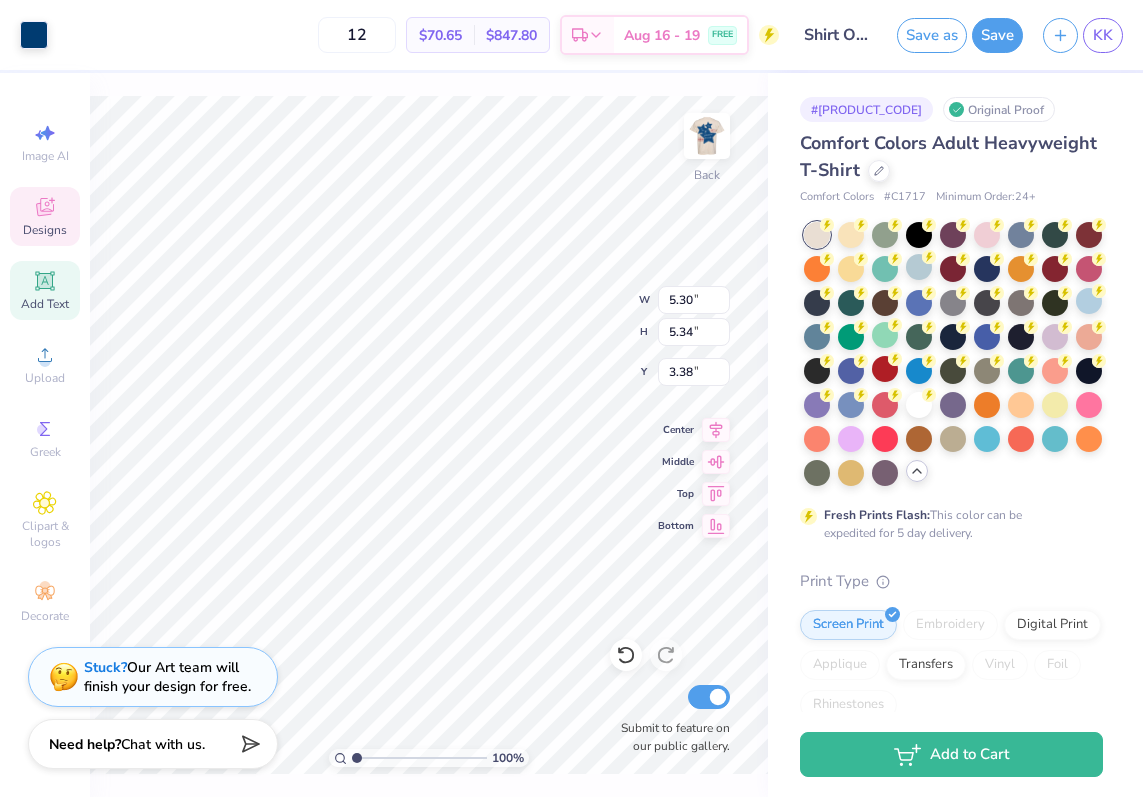 type on "0.75" 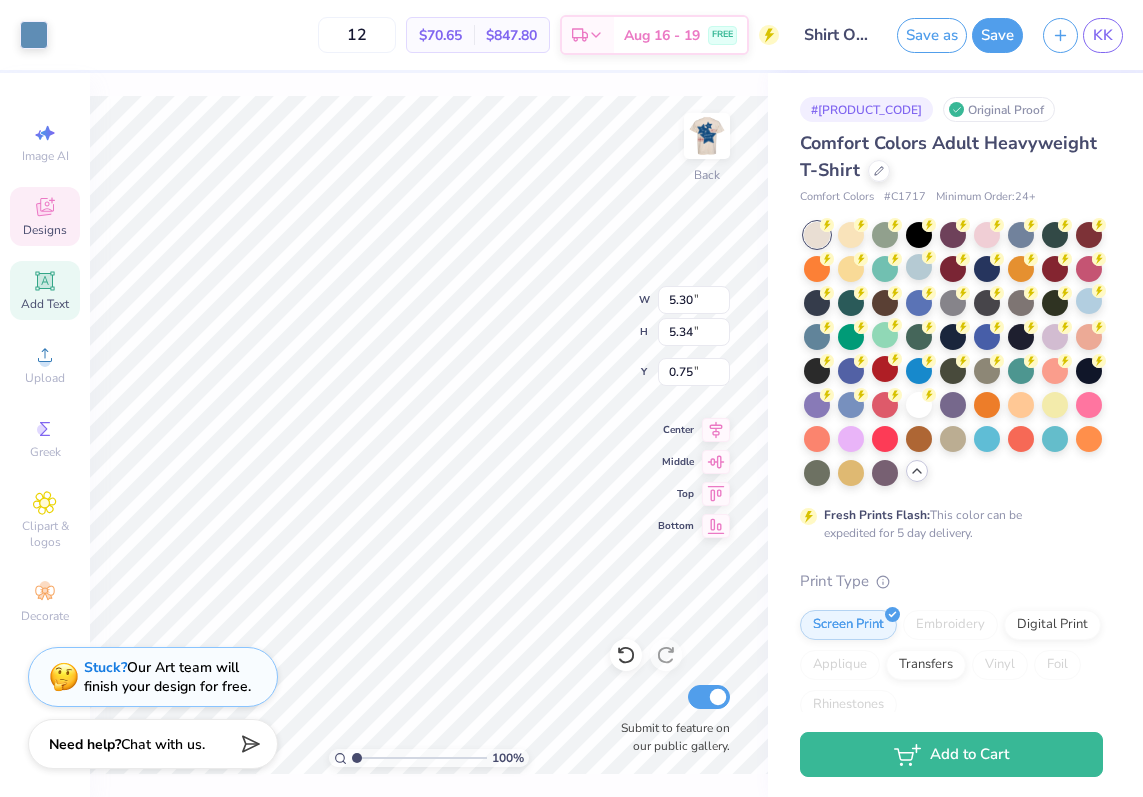 type on "5.20" 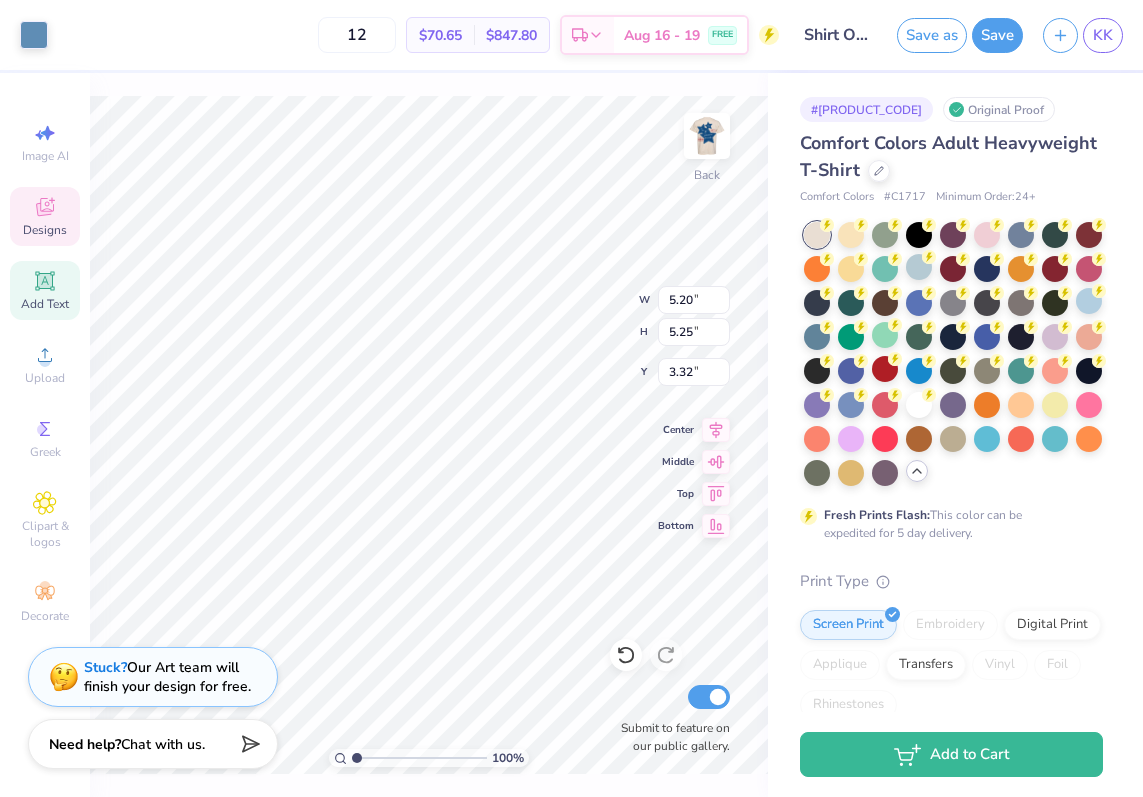 type on "0.75" 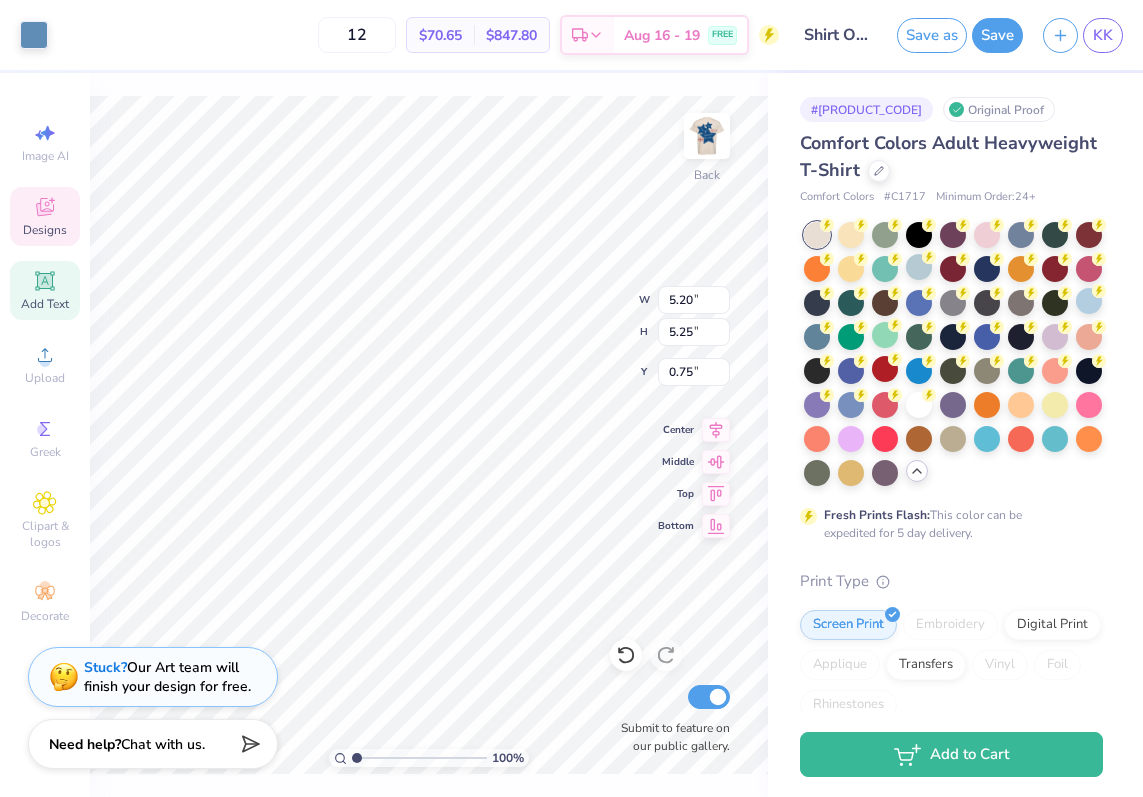 type on "4.91" 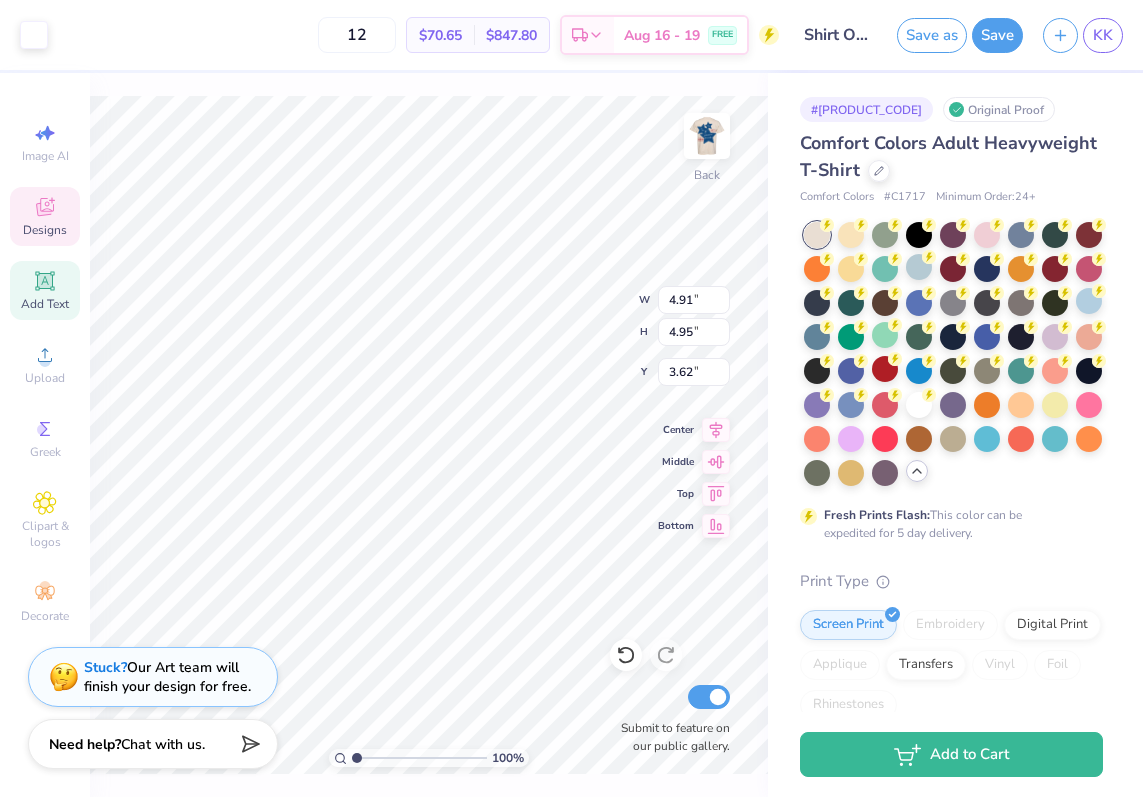 type on "0.90" 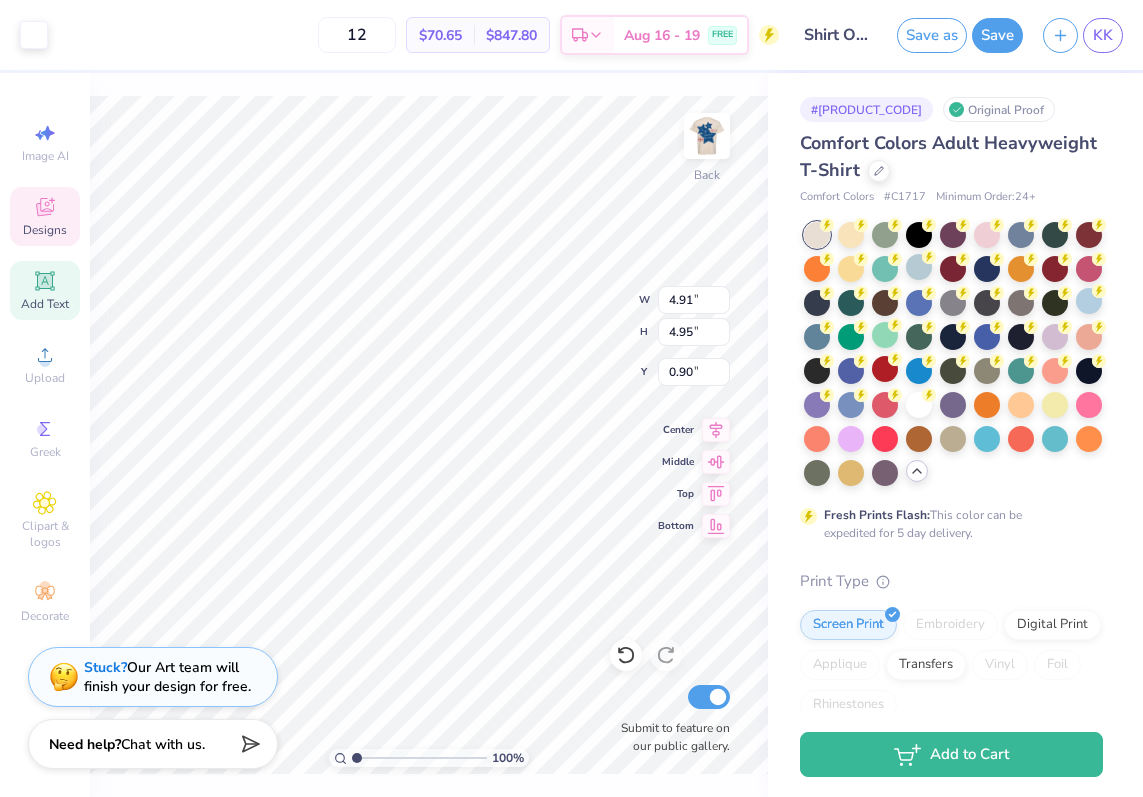 click on "100  % Back W [NUMBER] [NUMBER] " H [NUMBER] [NUMBER] " Y [NUMBER] [NUMBER] " Center Middle Top Bottom Submit to feature on our public gallery." at bounding box center (429, 435) 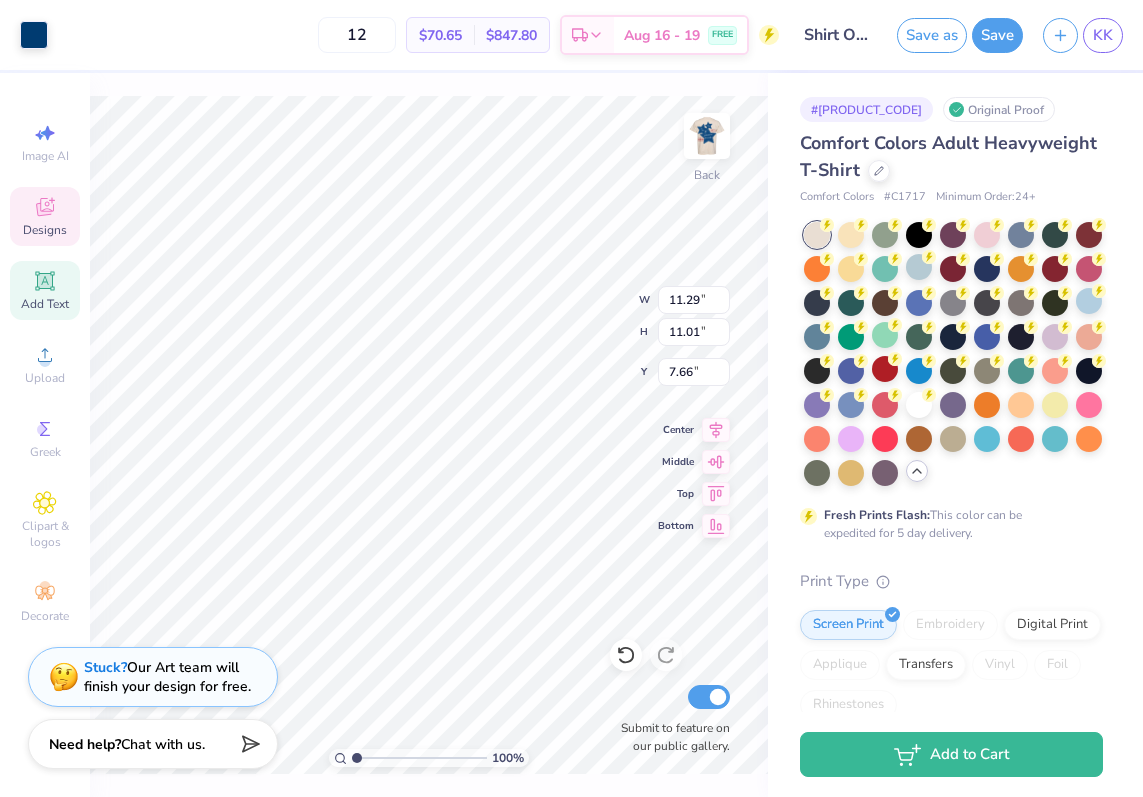 type on "8.06" 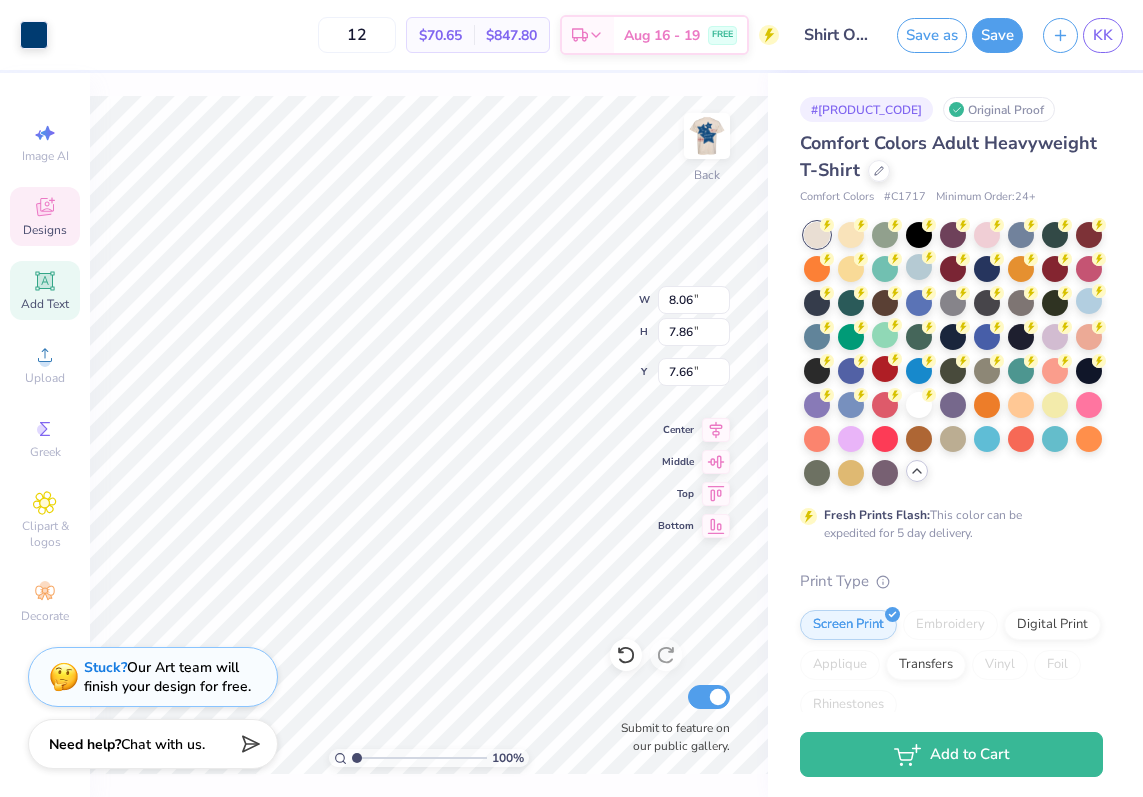 type on "5.02" 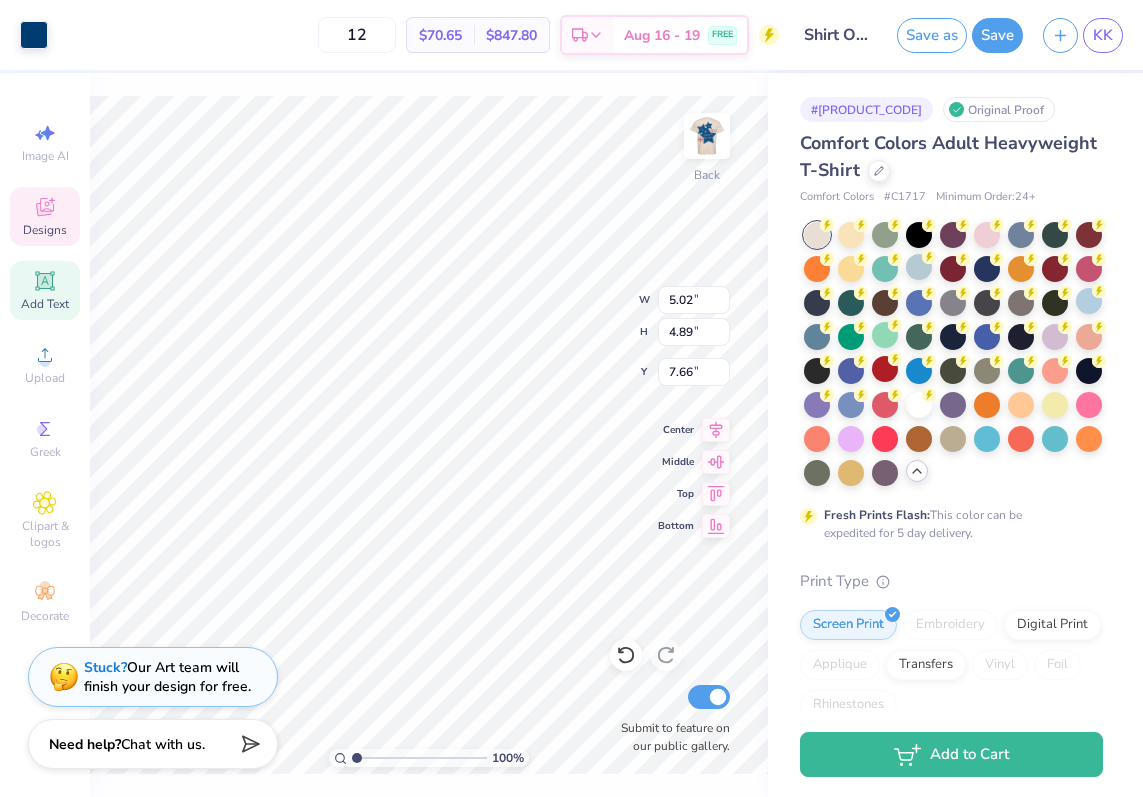 type on "5.31" 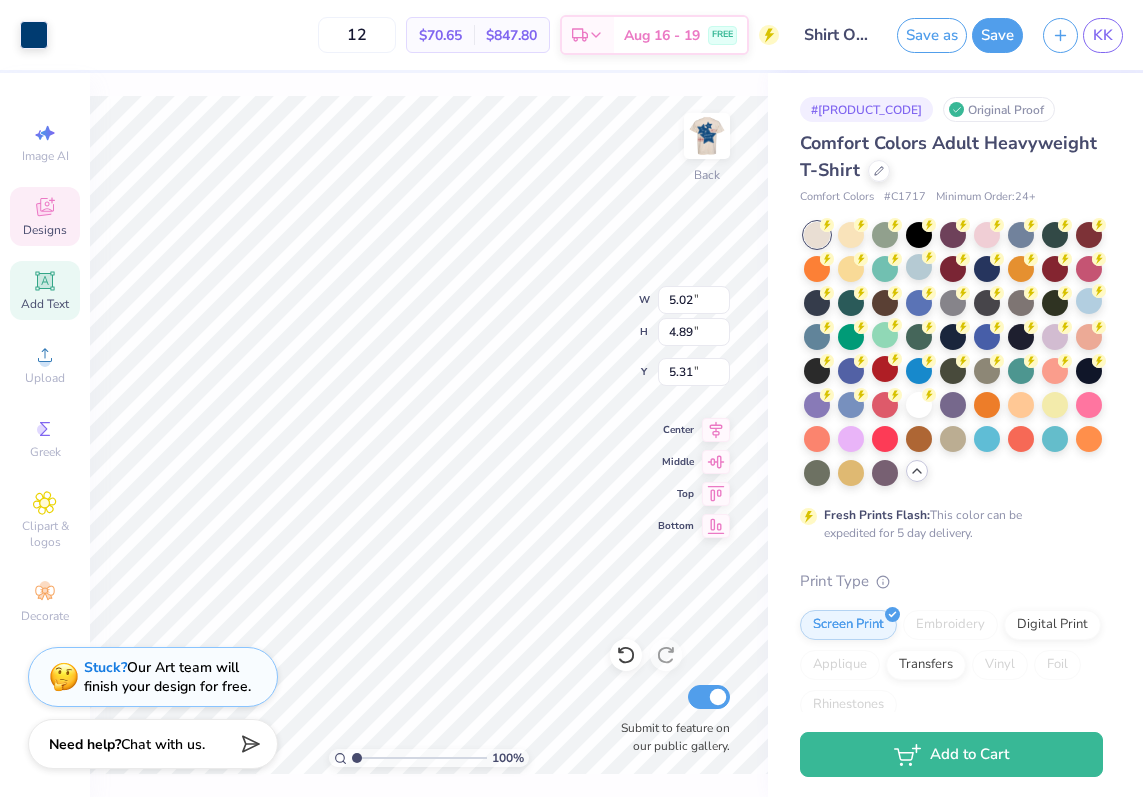 type on "10.29" 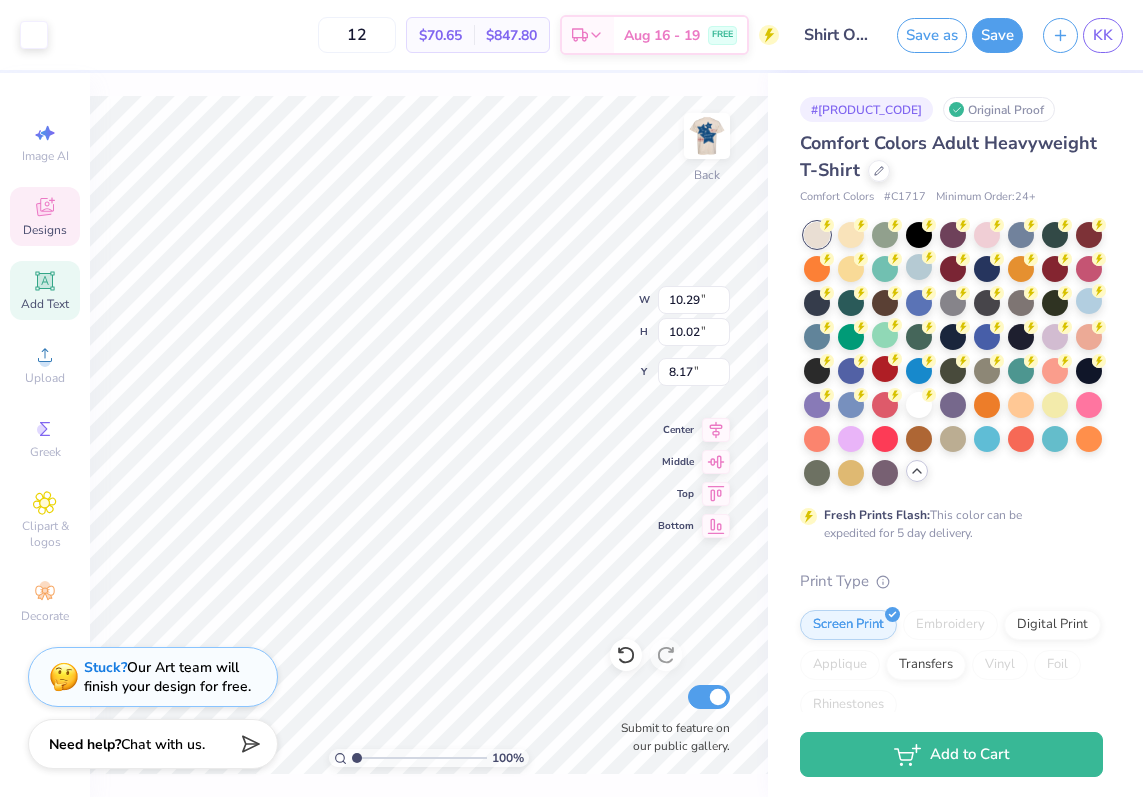 type on "5.62" 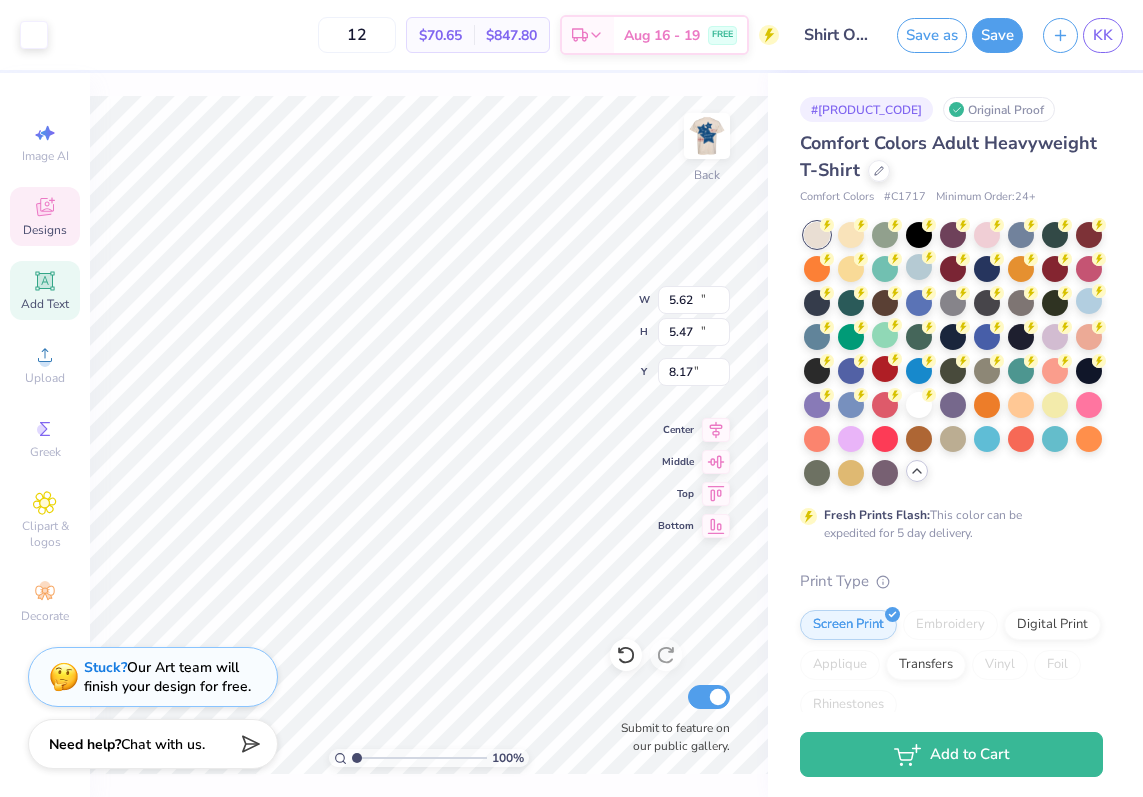 type on "11.08" 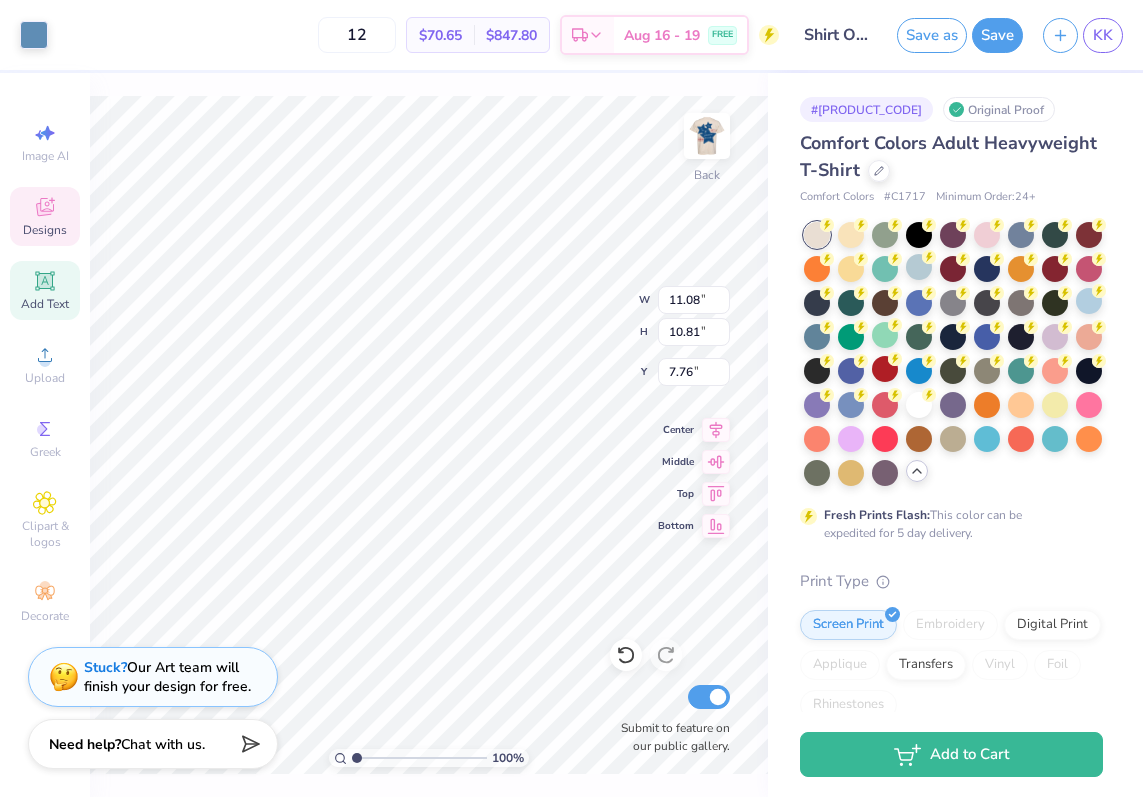 type on "13.05" 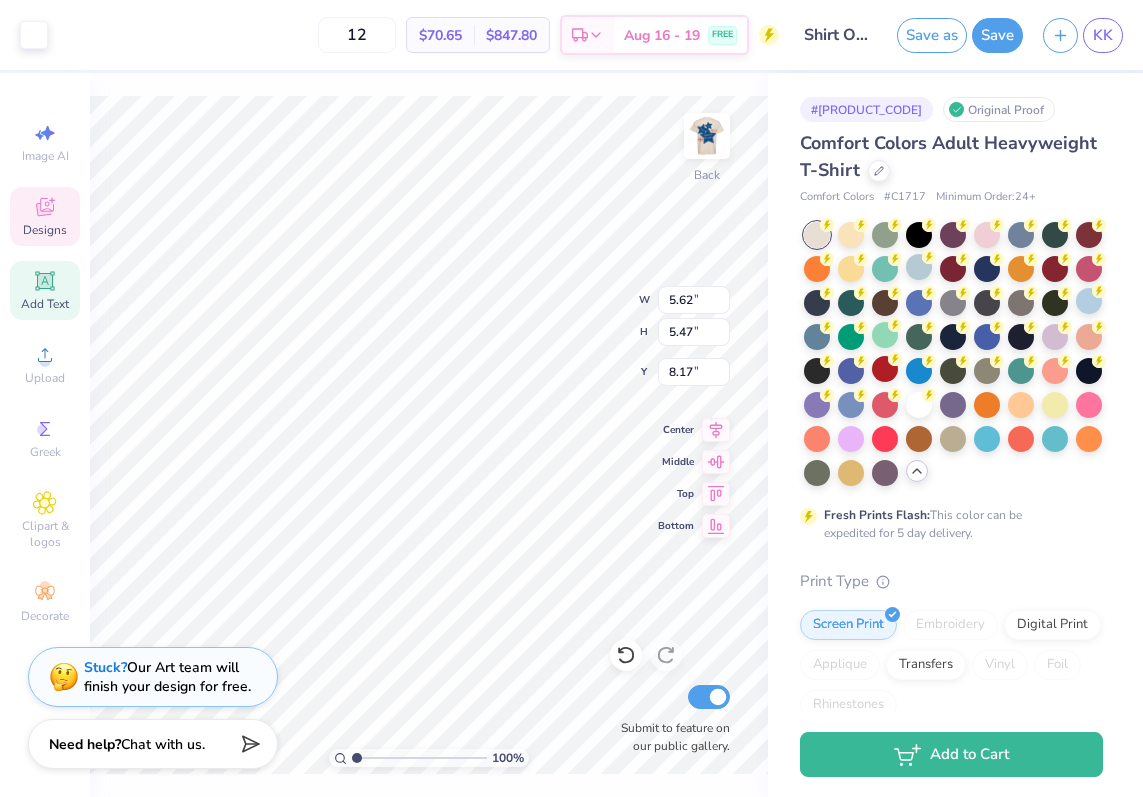 type on "5.02" 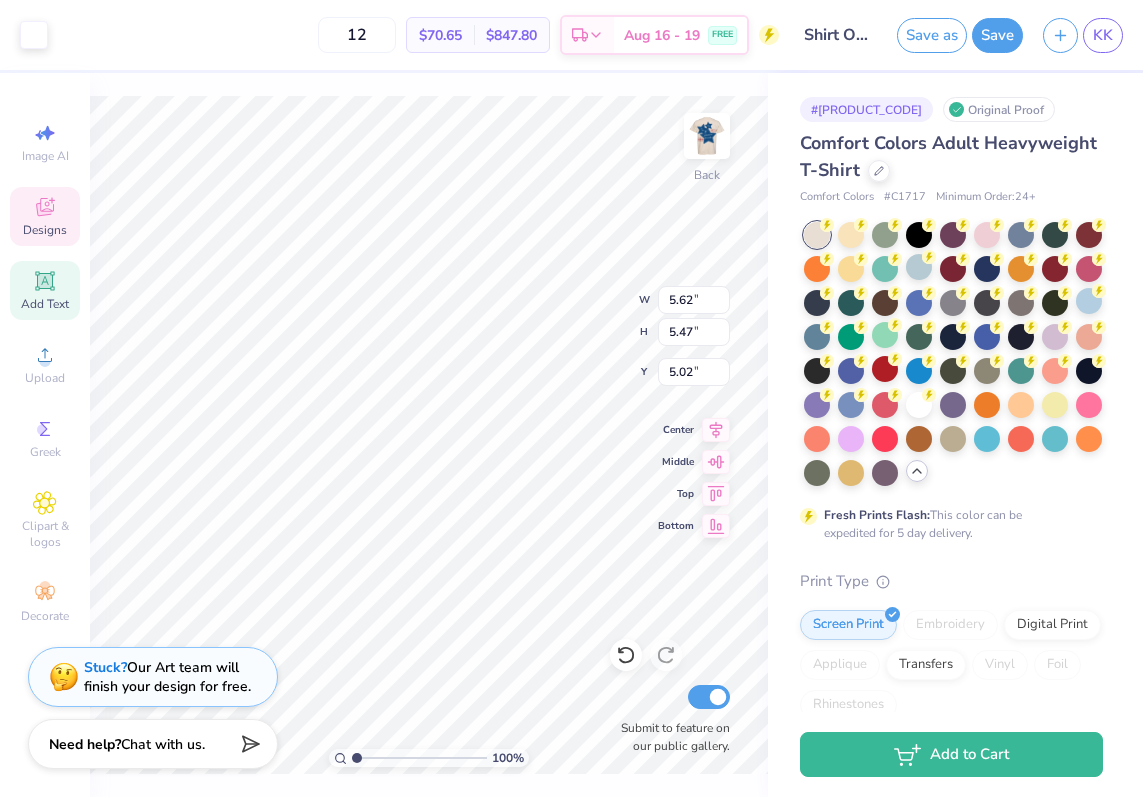 type on "11.08" 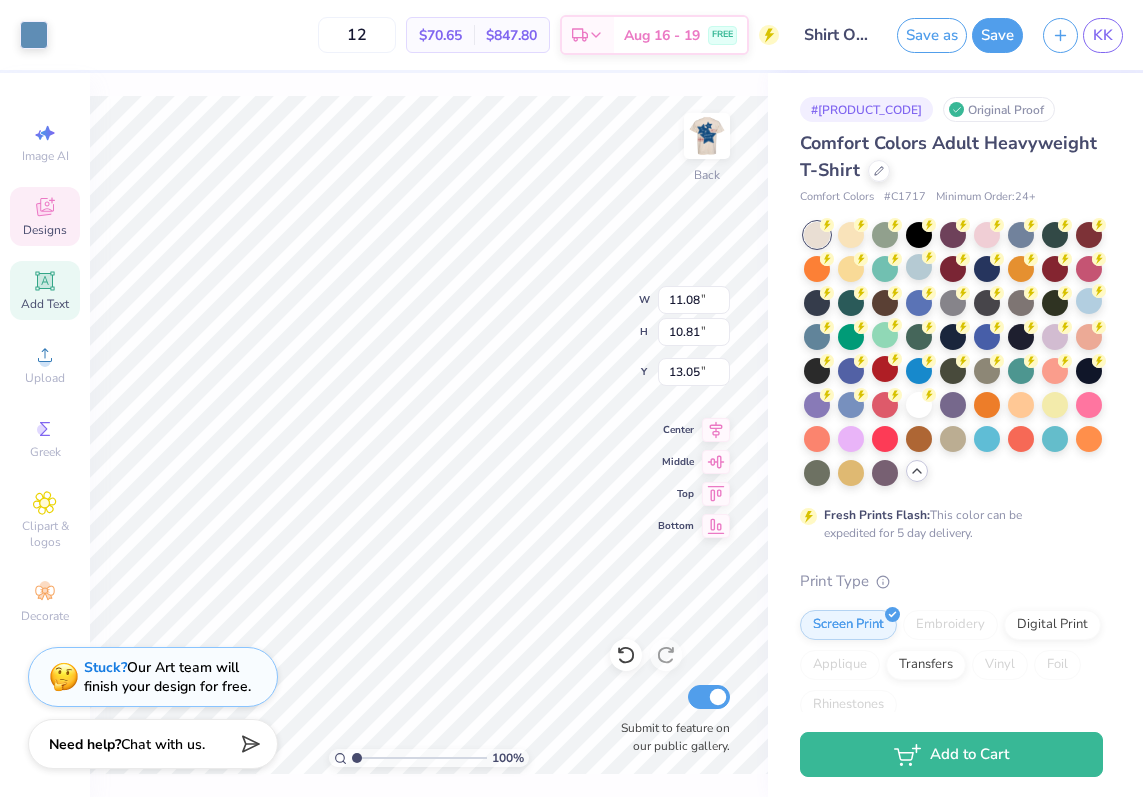 type on "4.11" 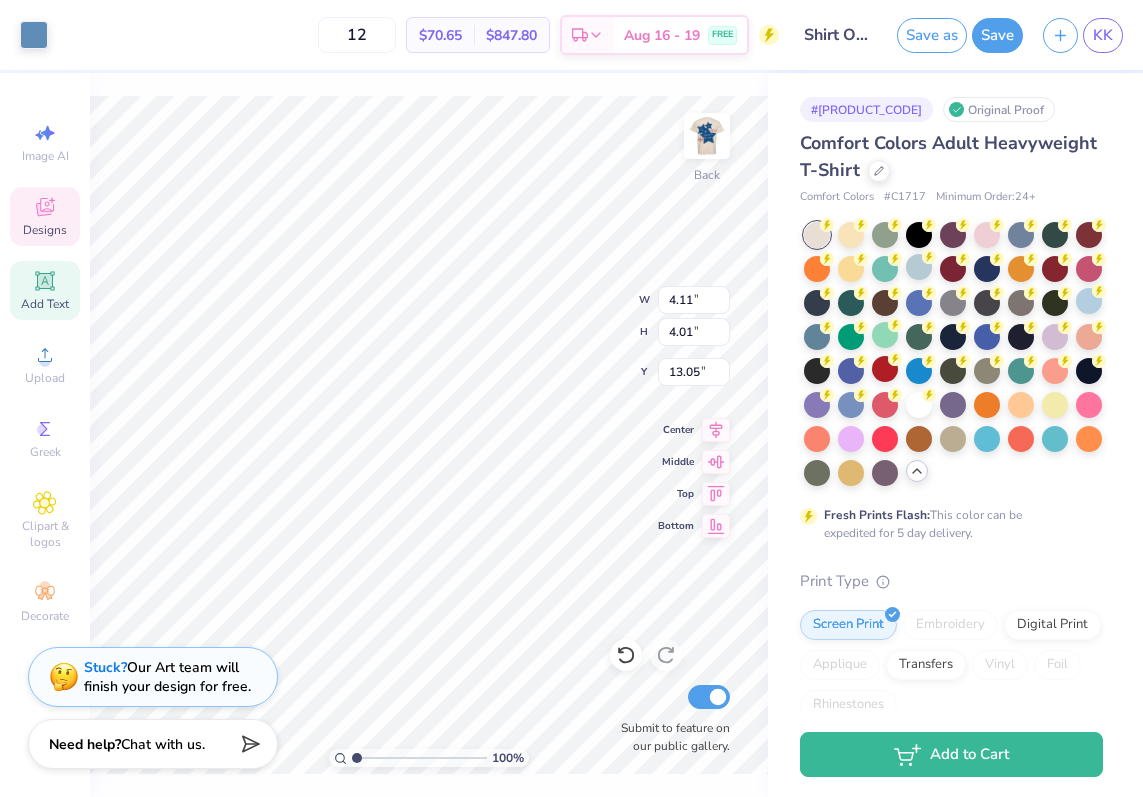 type on "5.75" 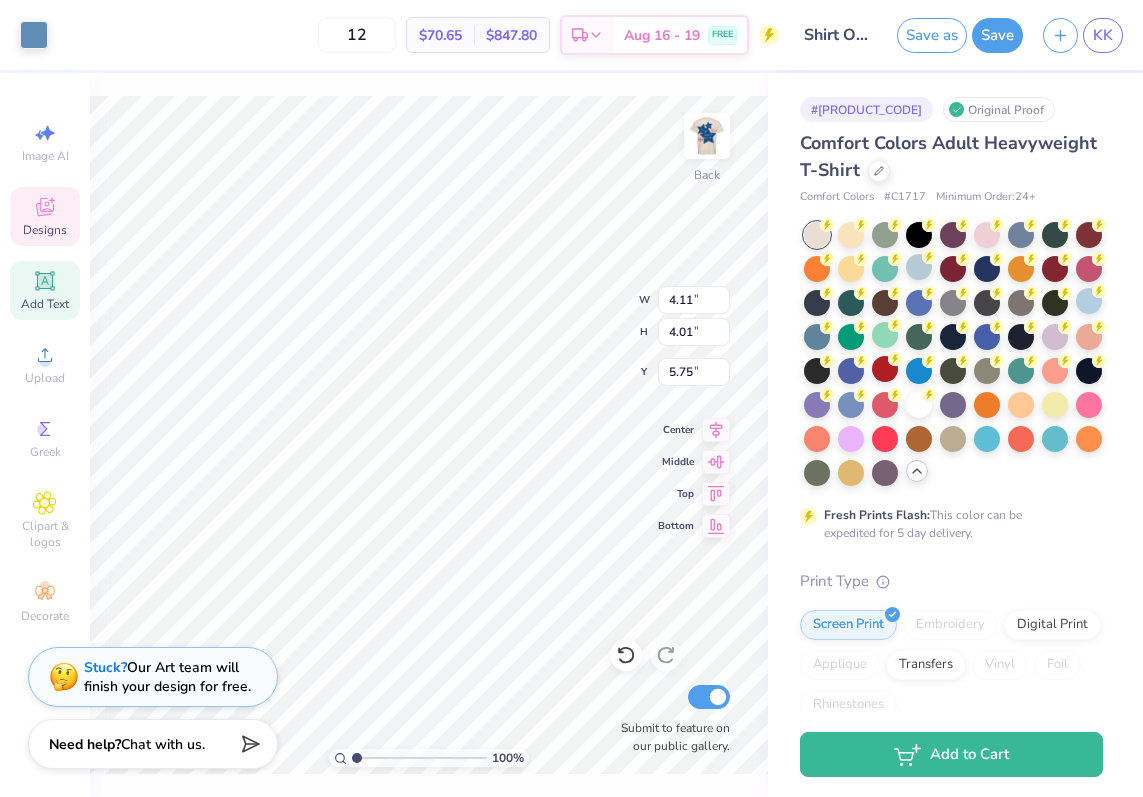type on "4.34" 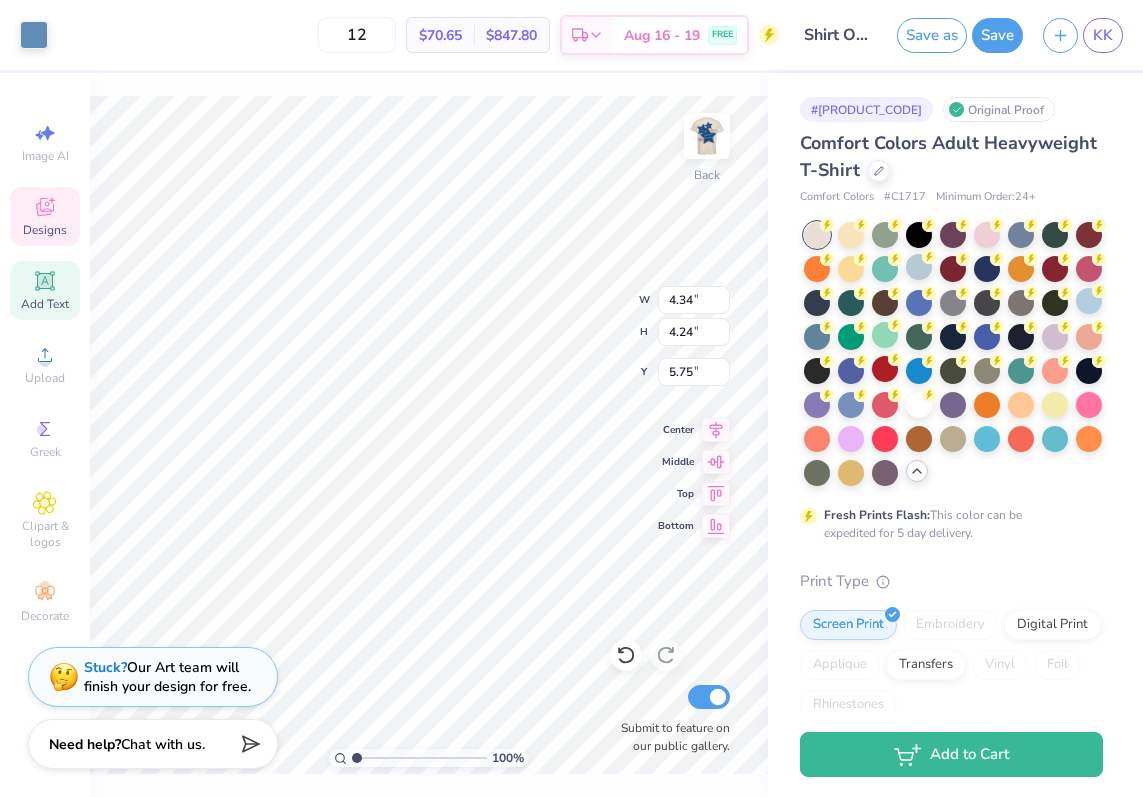 type on "5.64" 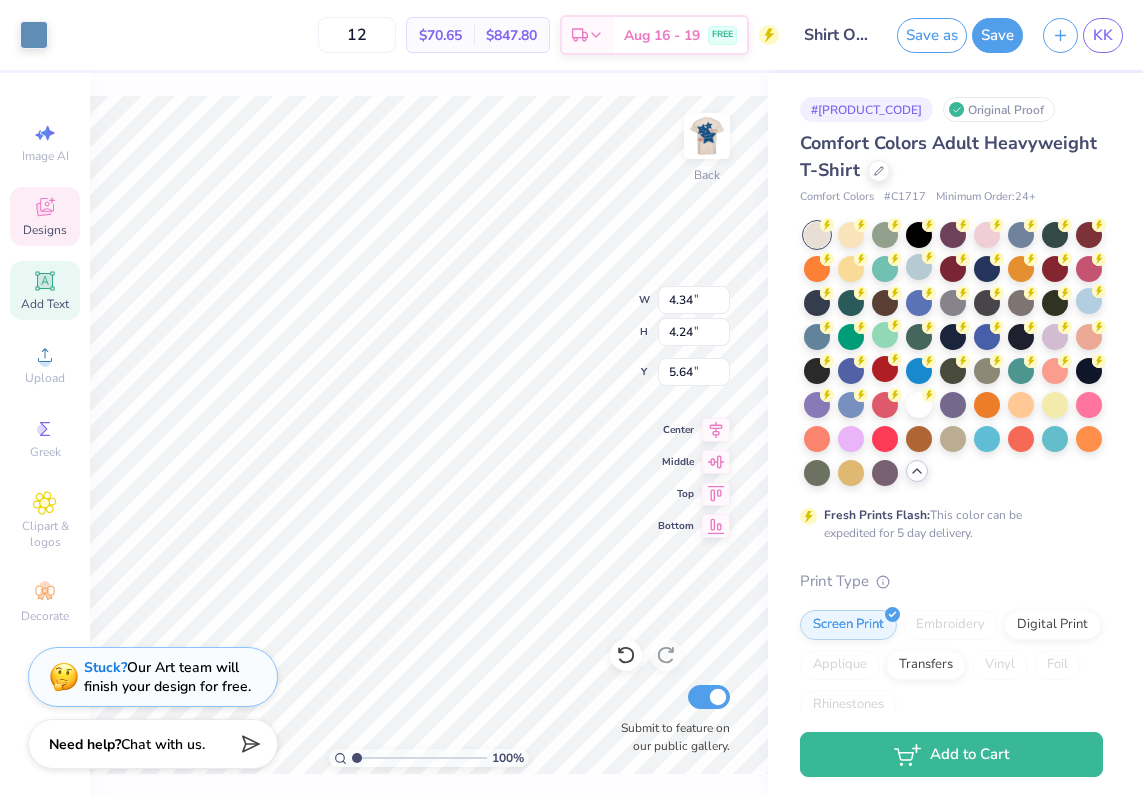 type on "5.62" 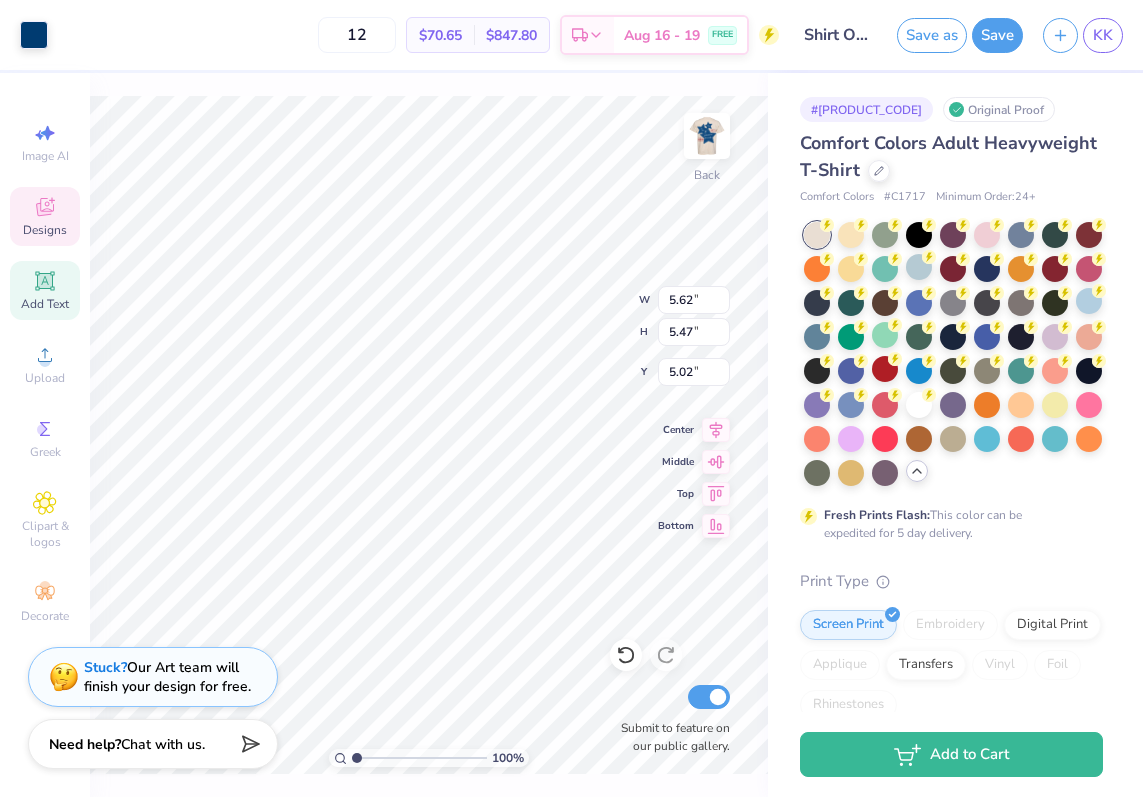 type on "5.02" 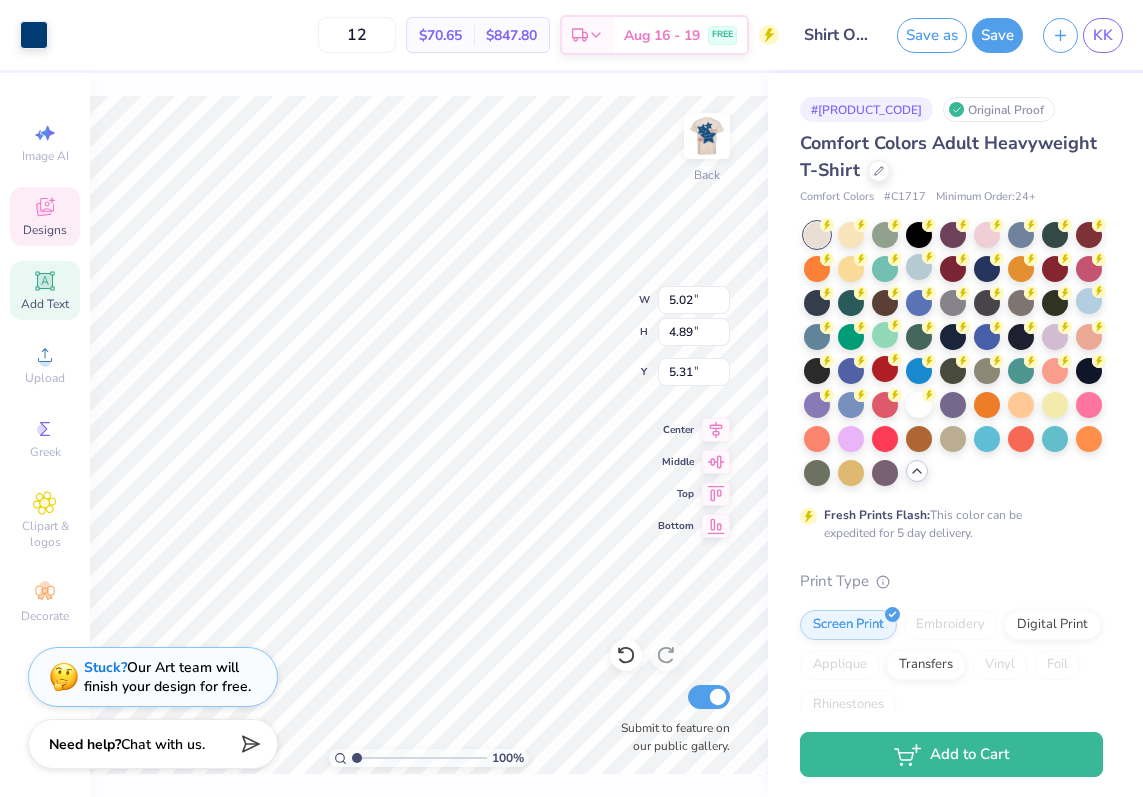 type on "4.98" 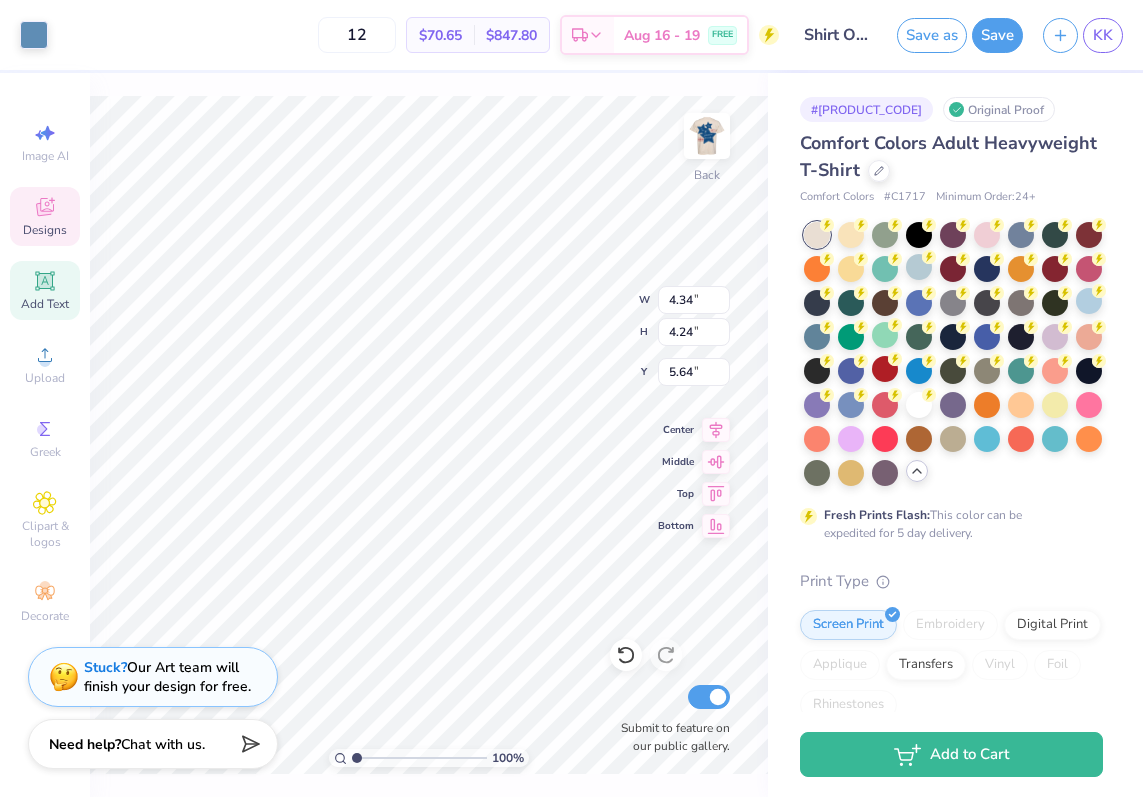 type on "9.63" 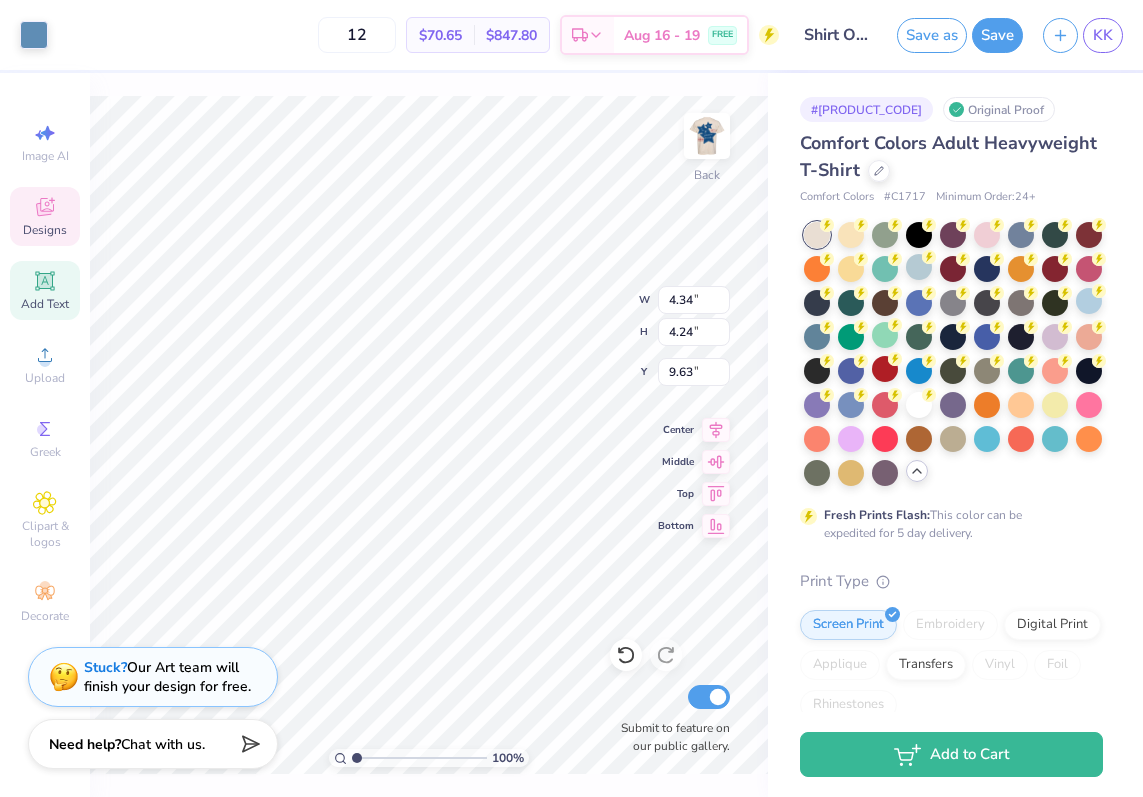 type on "4.98" 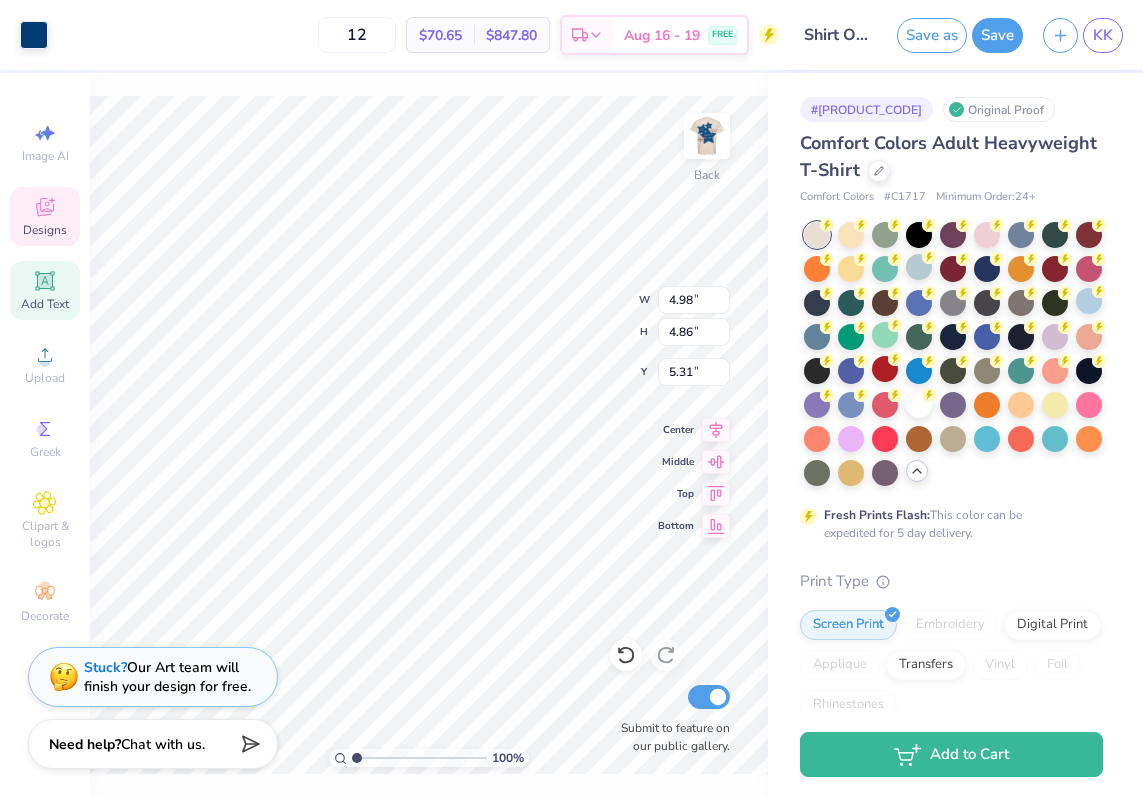 type on "6.26" 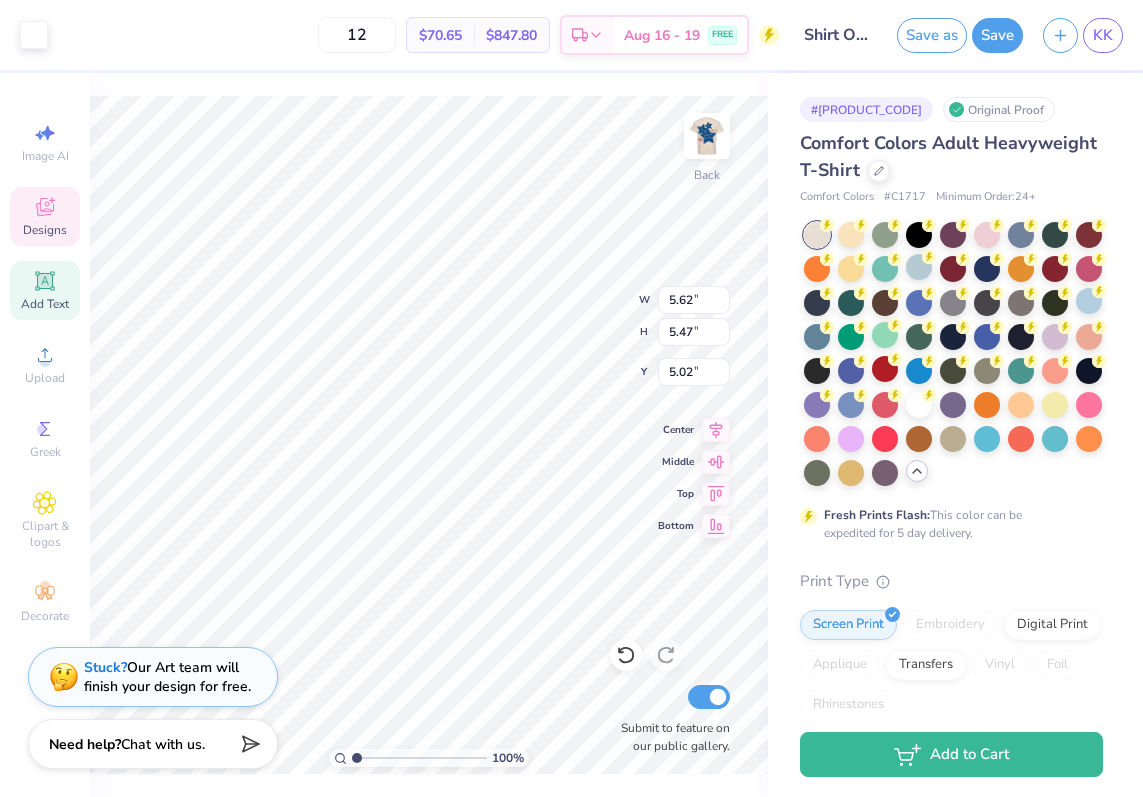 type on "5.16" 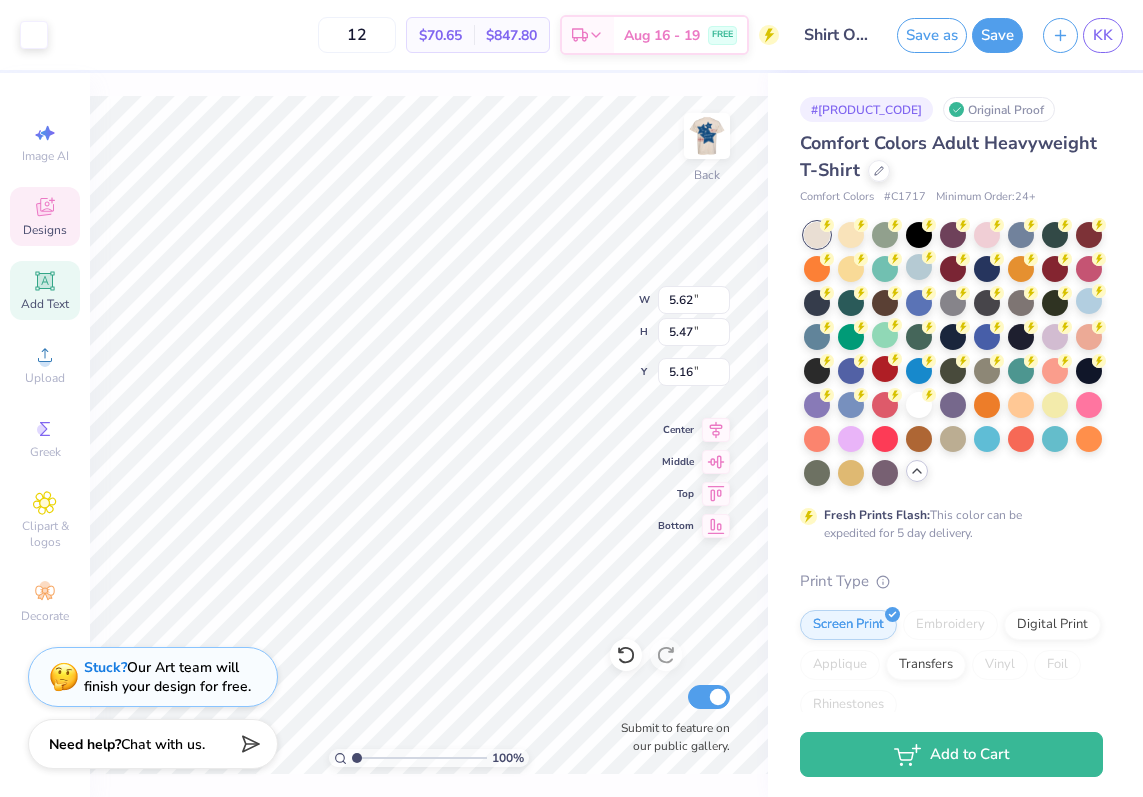 type on "5.19" 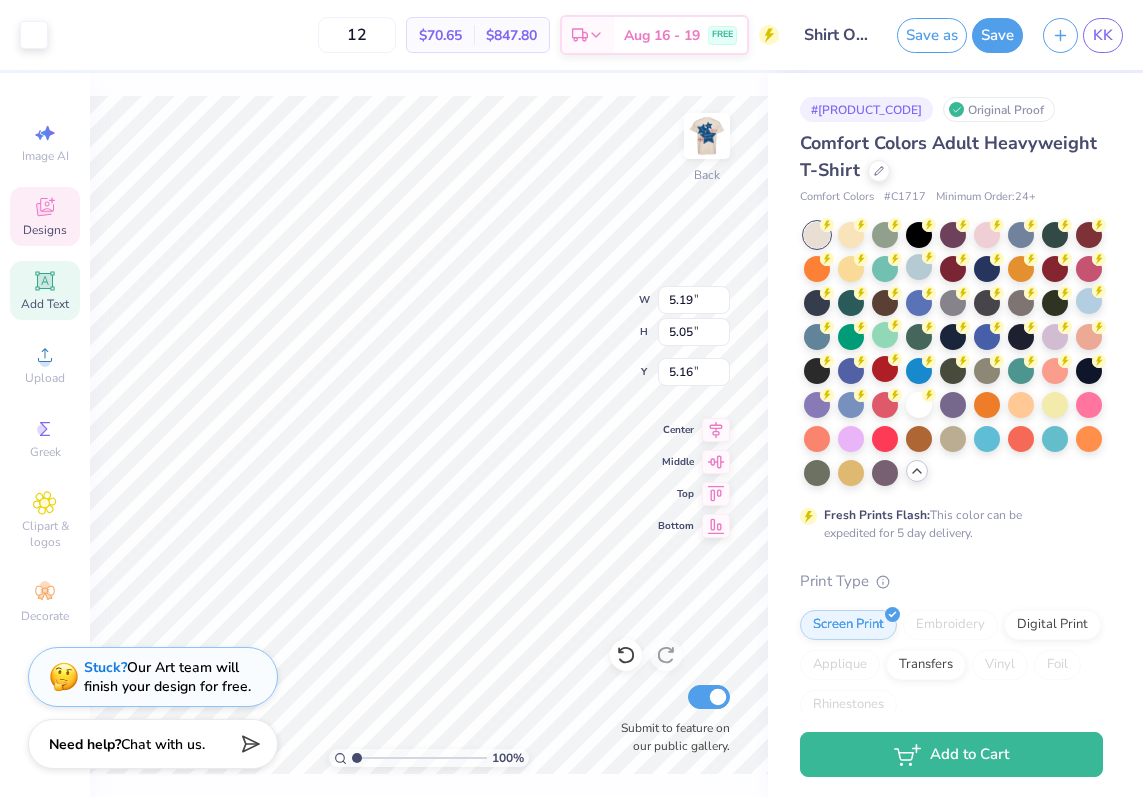 type on "4.98" 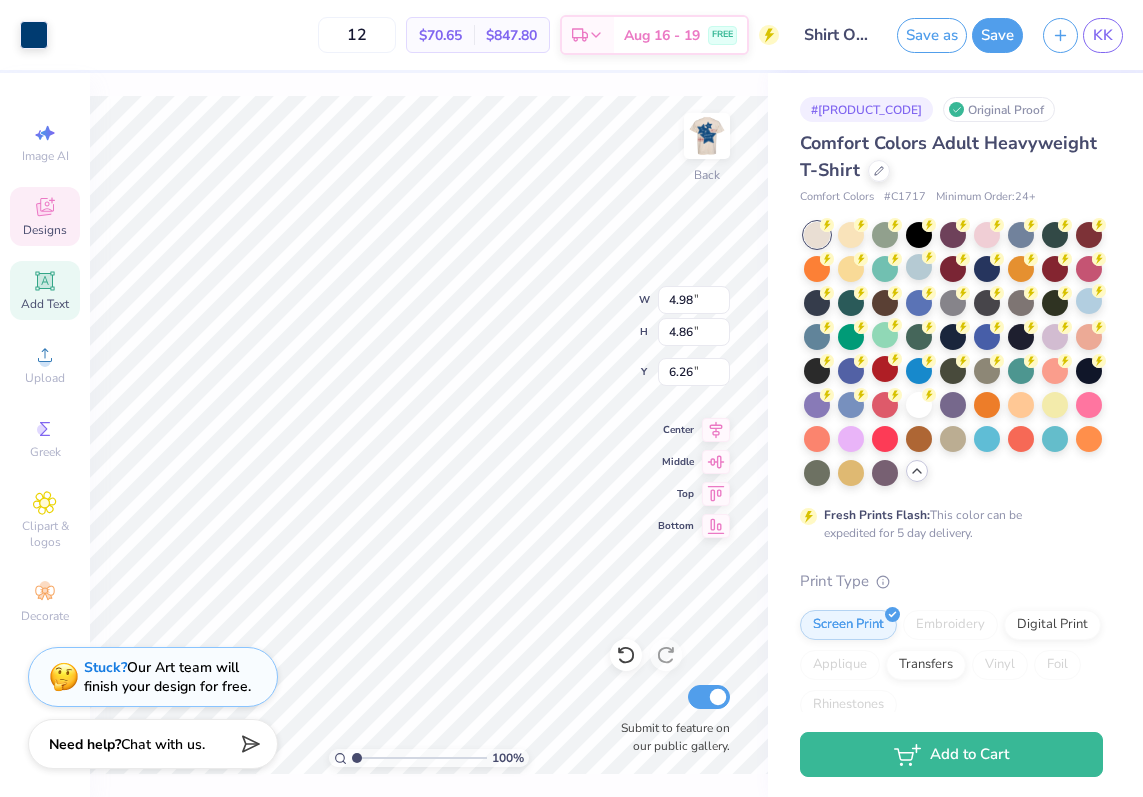type on "9.32" 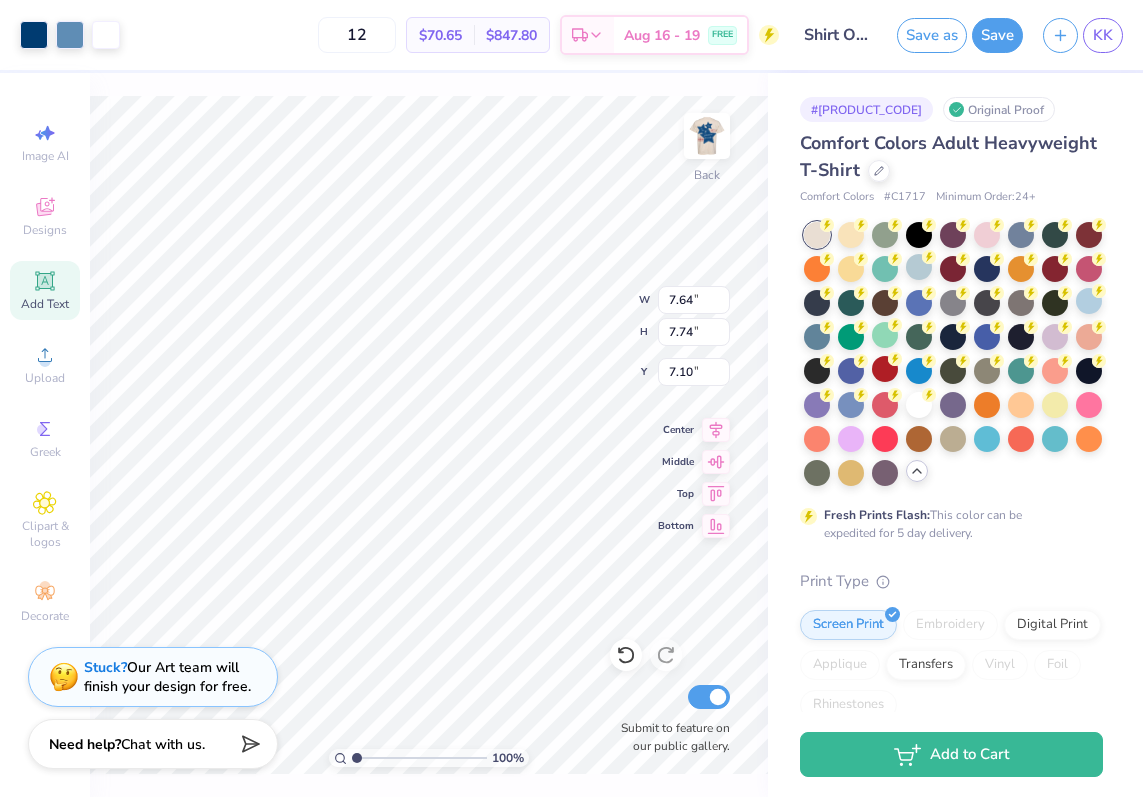 type on "7.10" 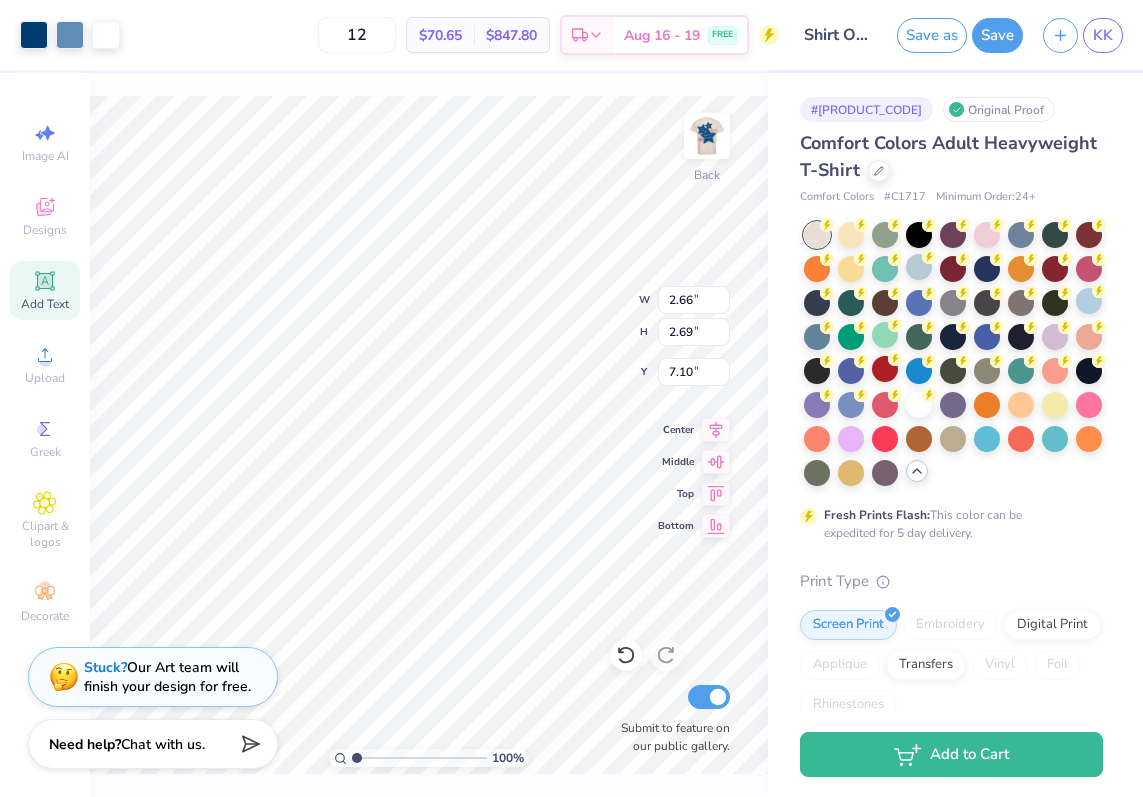 type on "6.97" 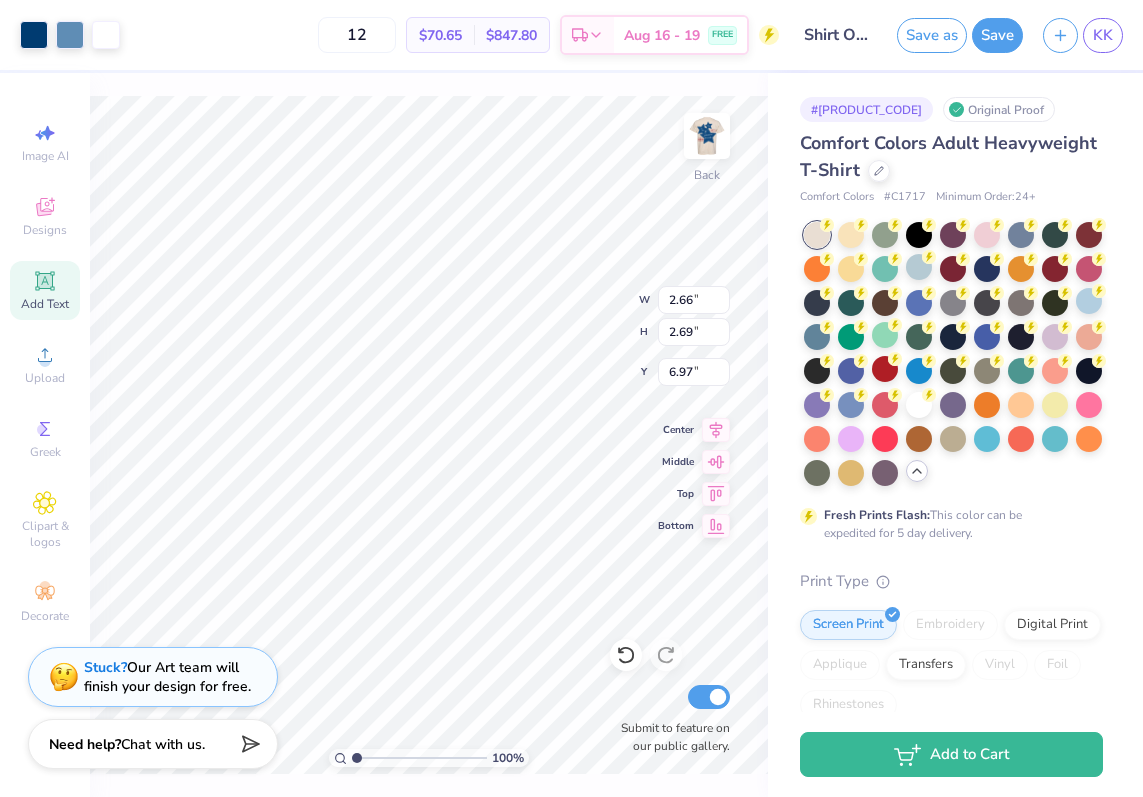 type on "5.20" 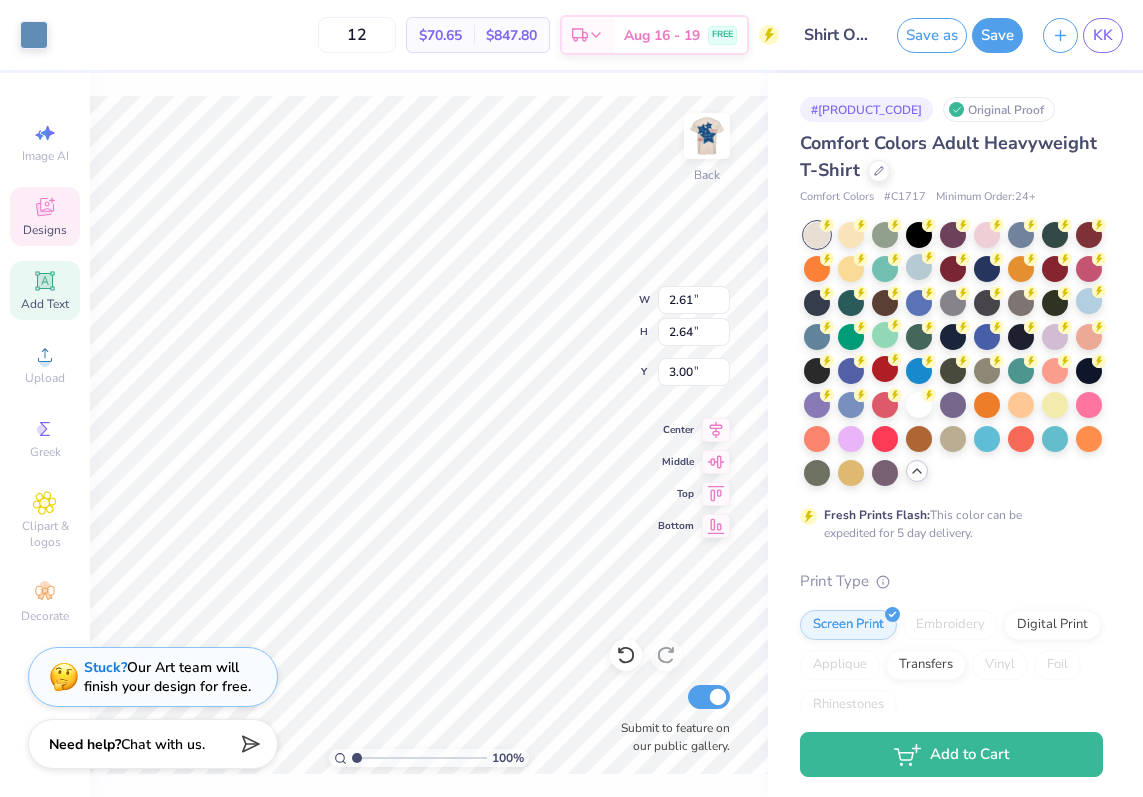 type on "6.89" 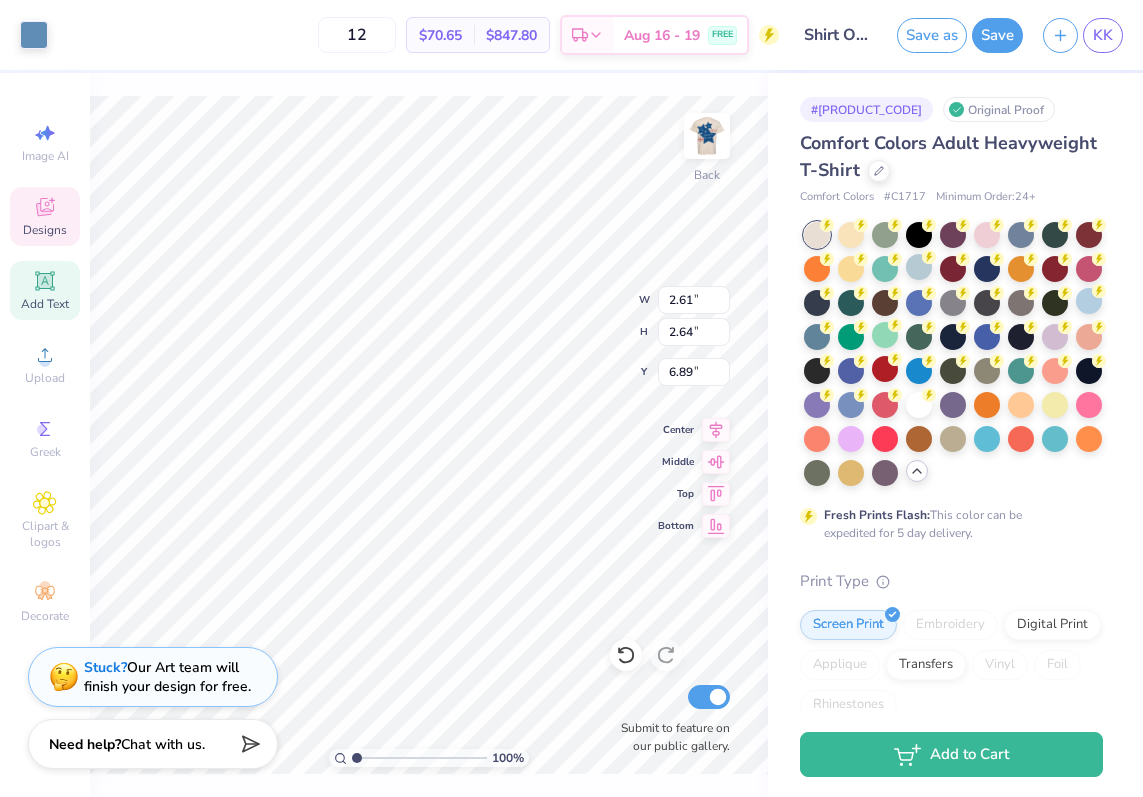 type on "7.09" 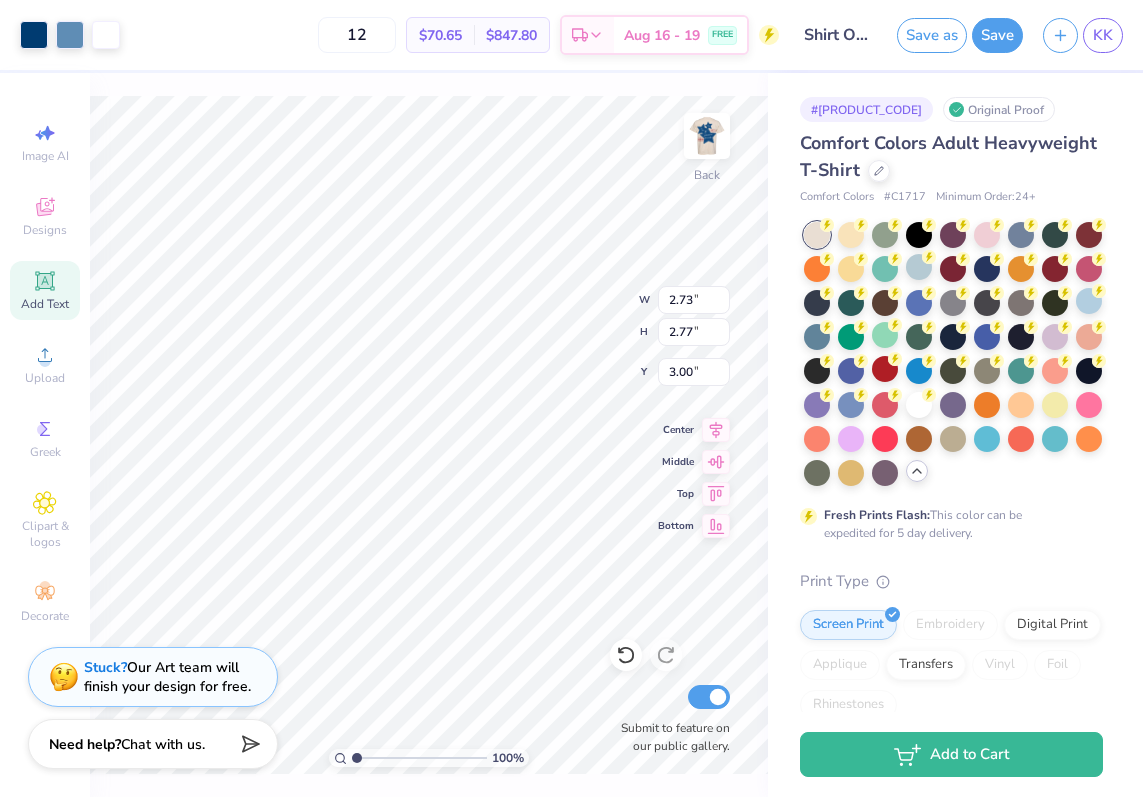 type on "2.78" 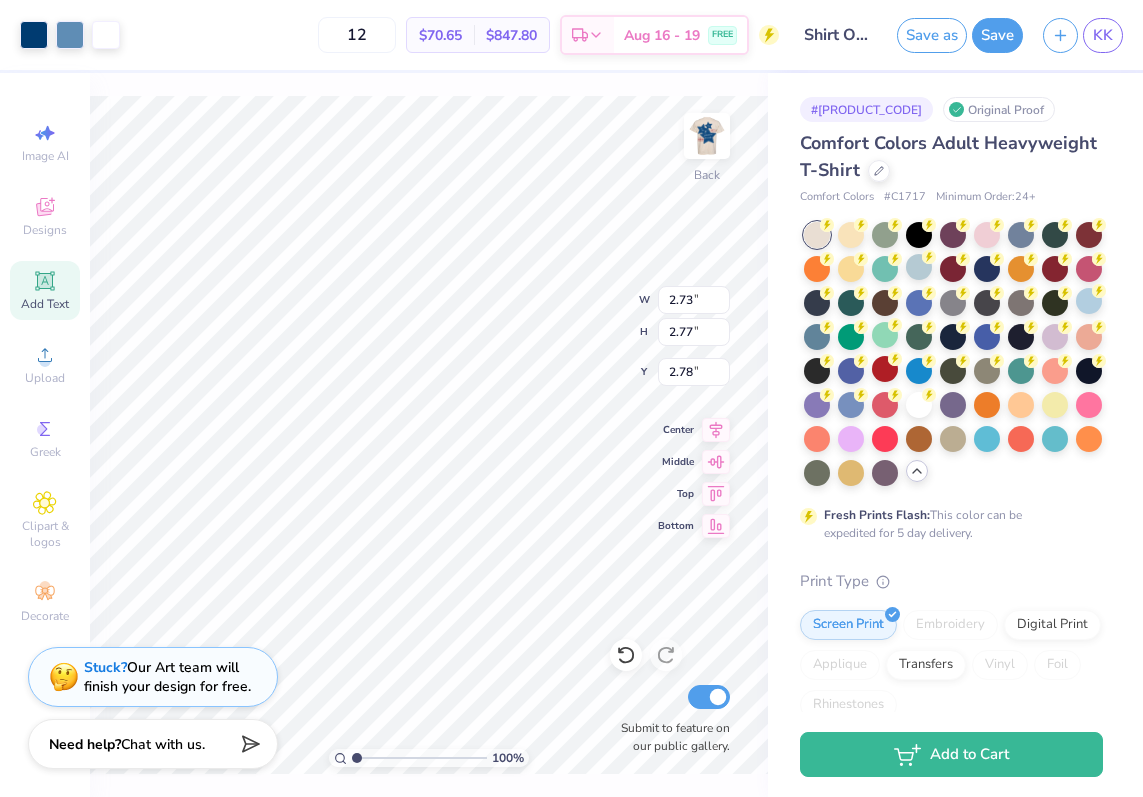 type on "2.01" 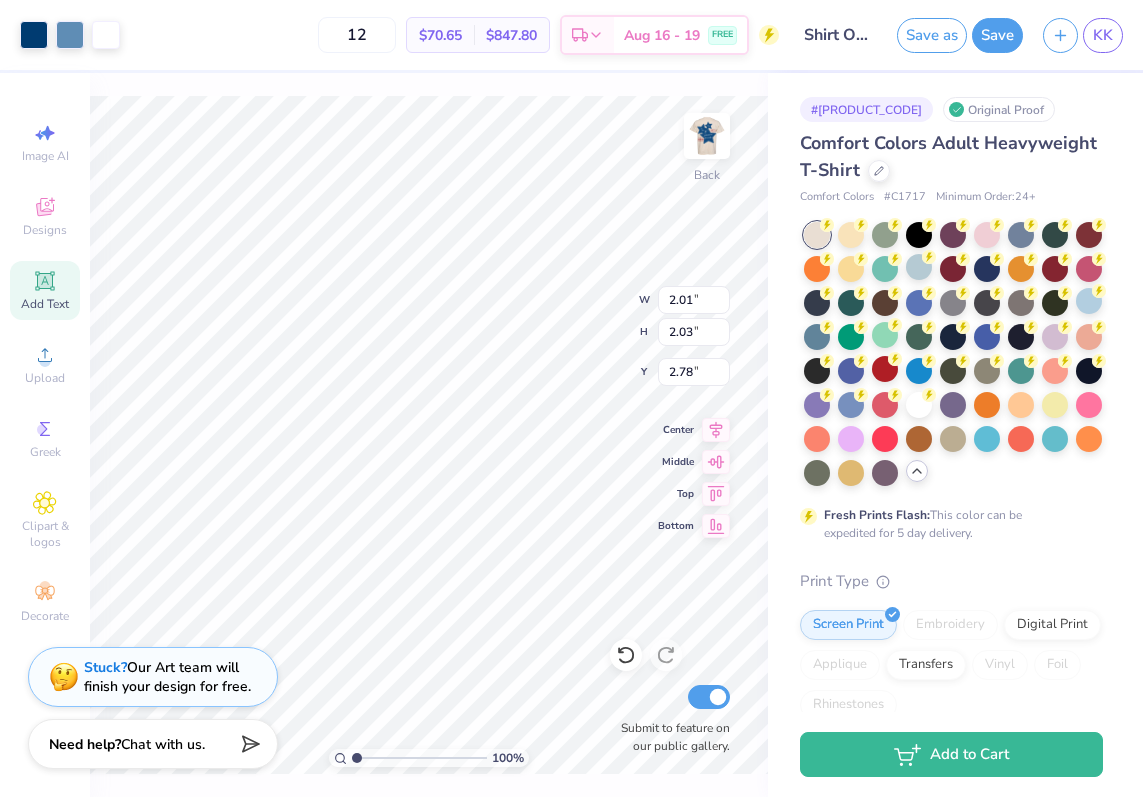 type on "3.00" 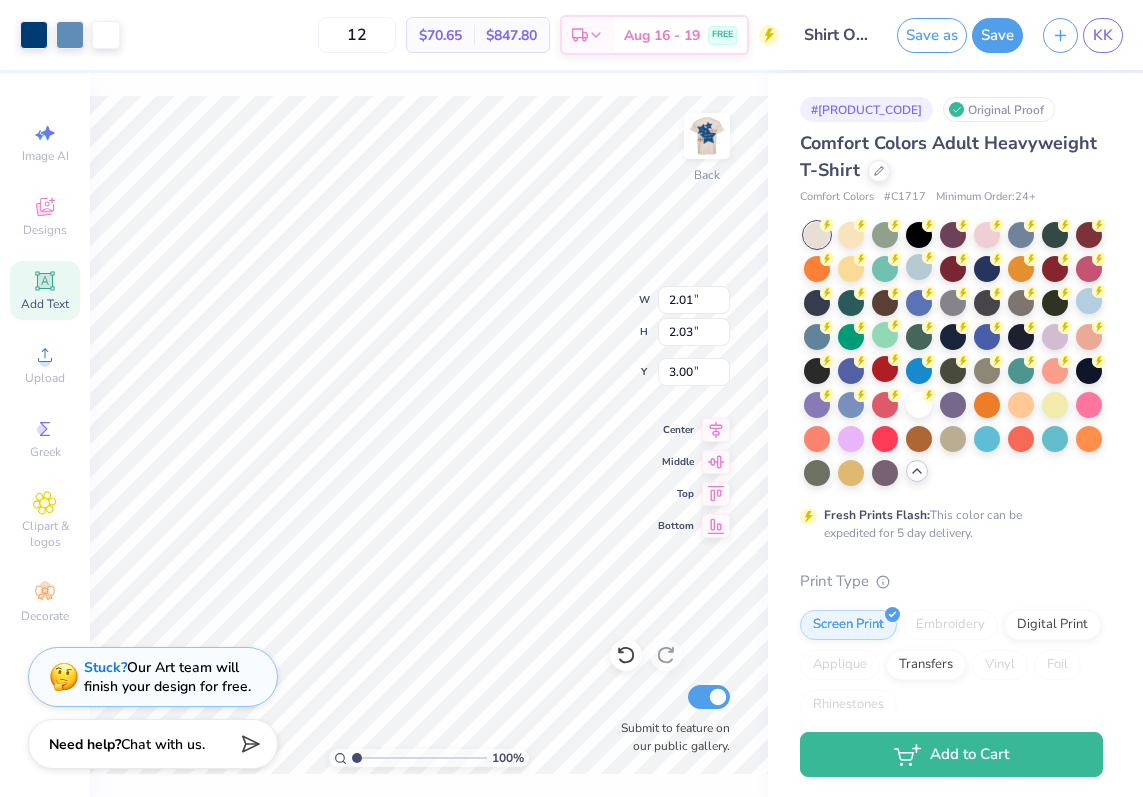 type on "1.43" 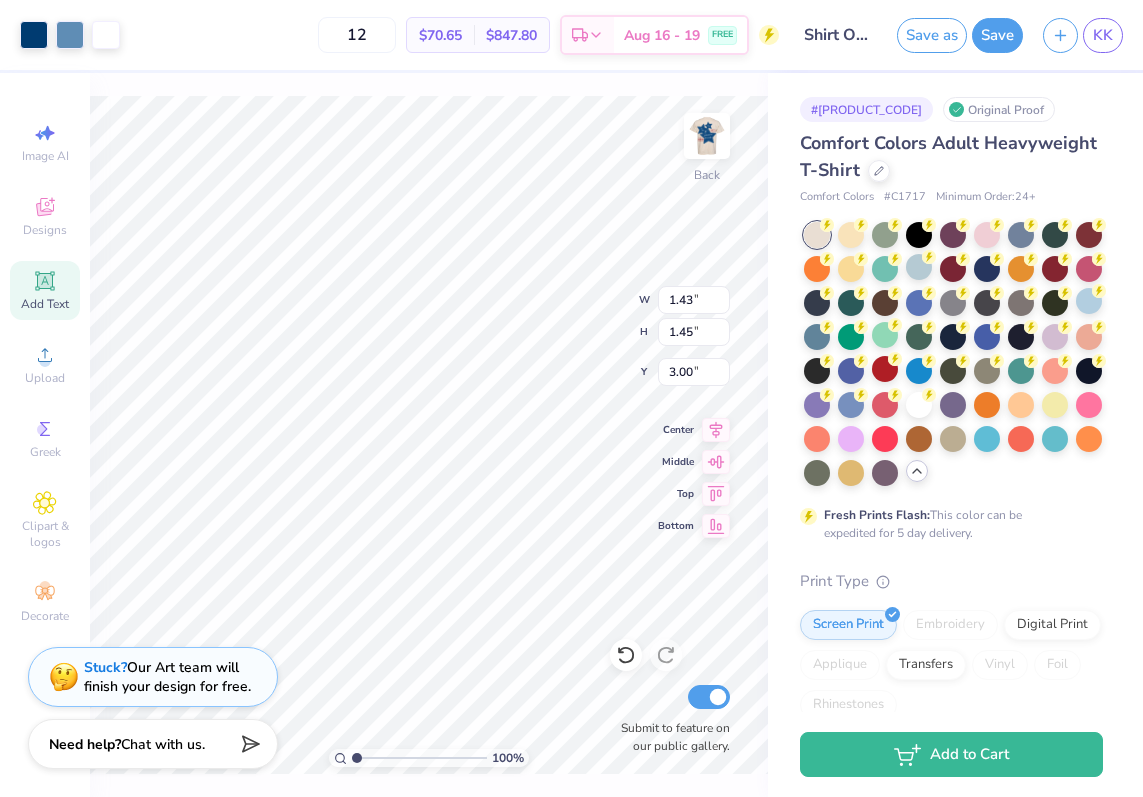 click on "100  % Back W [NUMBER] [NUMBER] " H [NUMBER] [NUMBER] " Y [NUMBER] [NUMBER] " Center Middle Top Bottom Submit to feature on our public gallery." at bounding box center [429, 435] 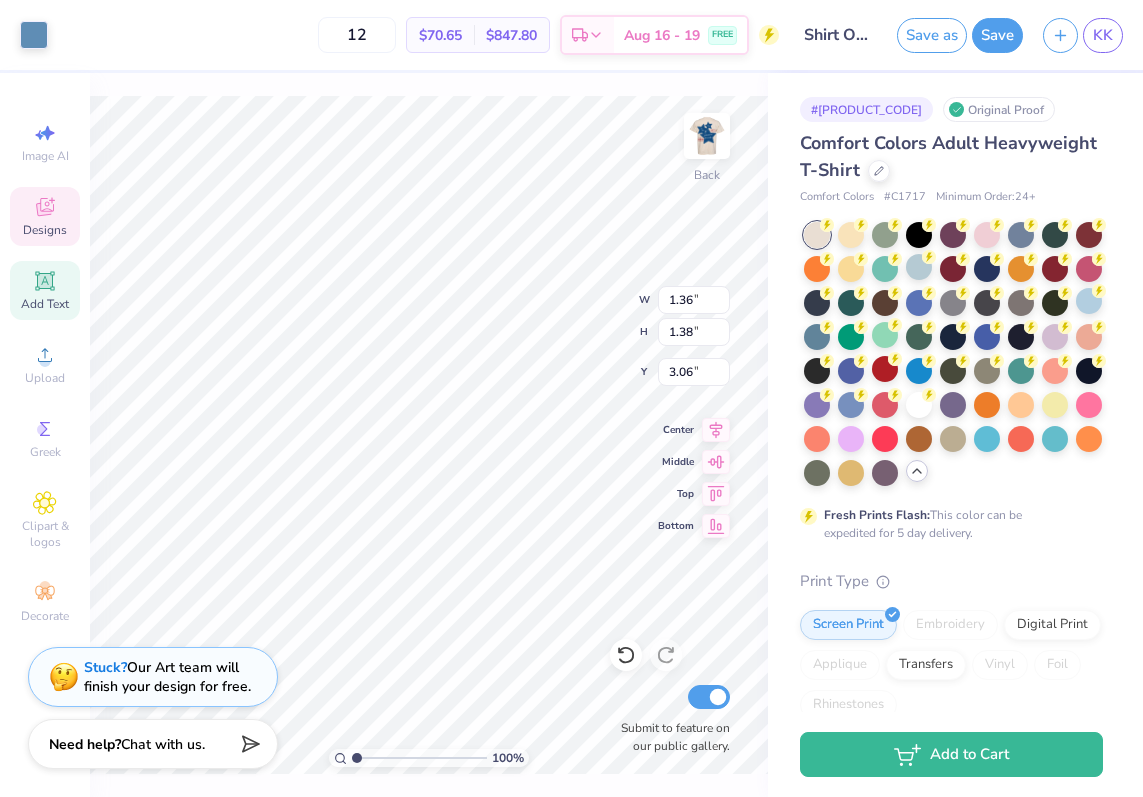 type on "4.34" 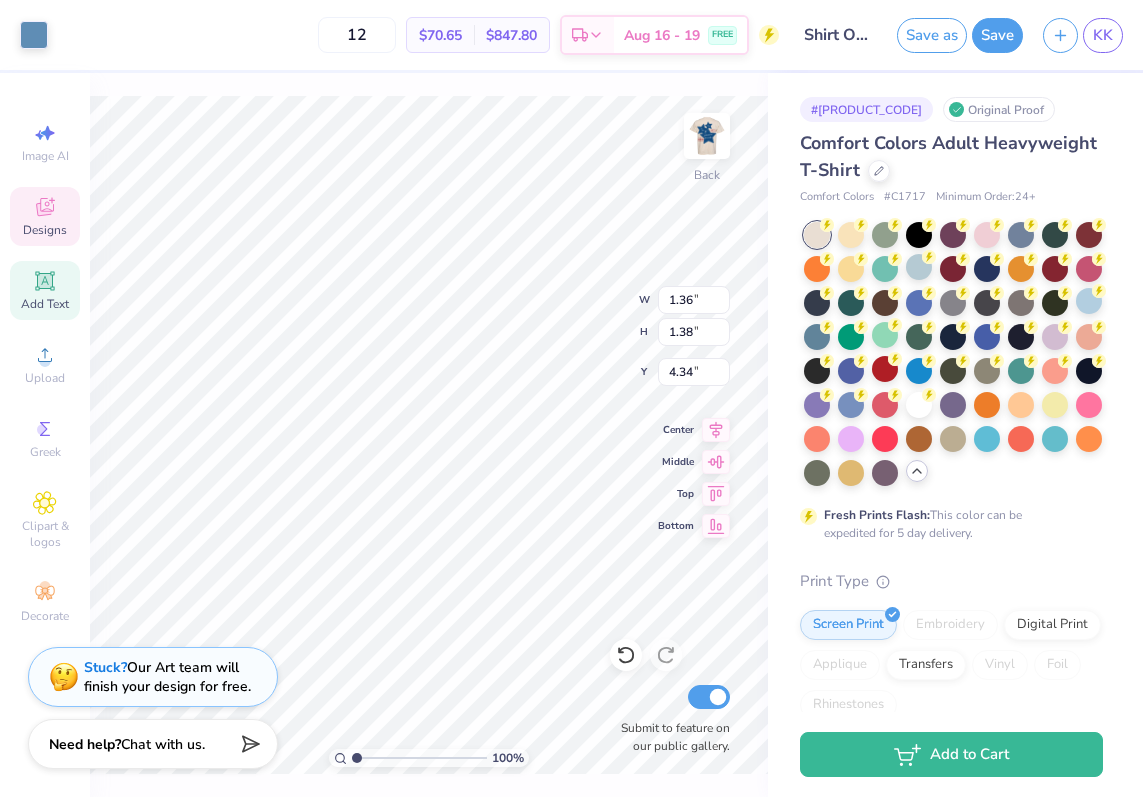 type on "3.00" 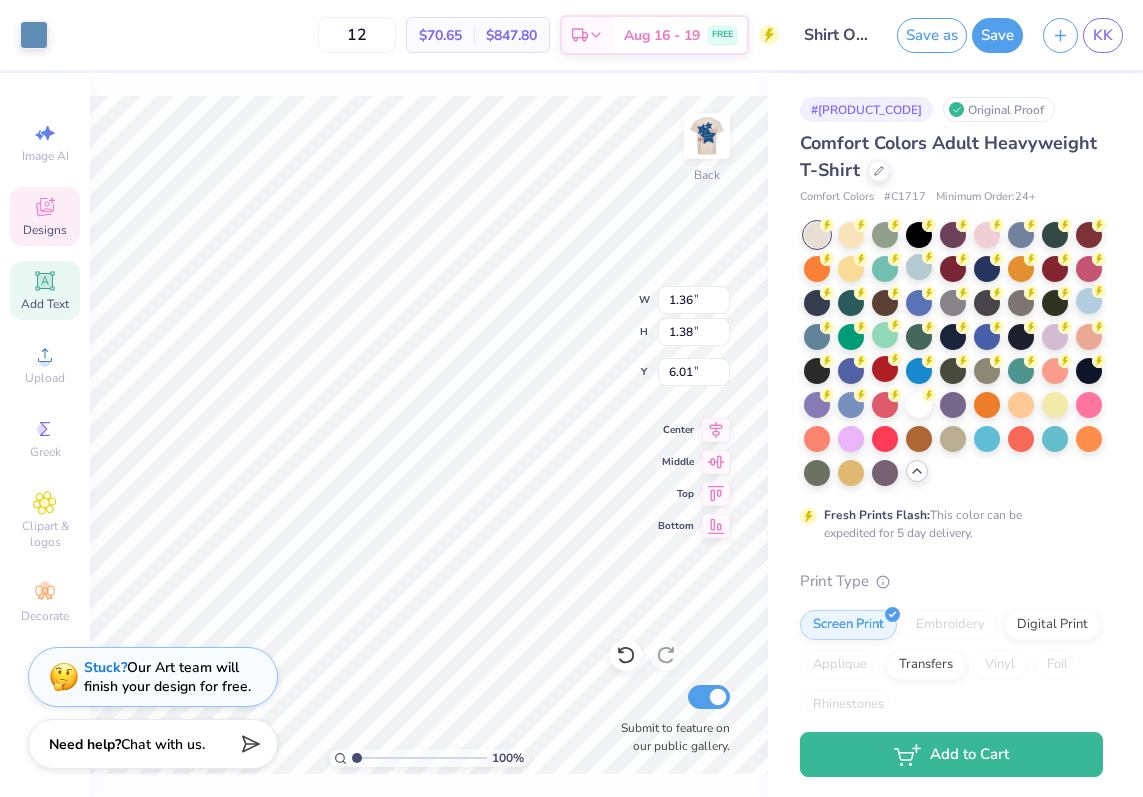 type on "3.00" 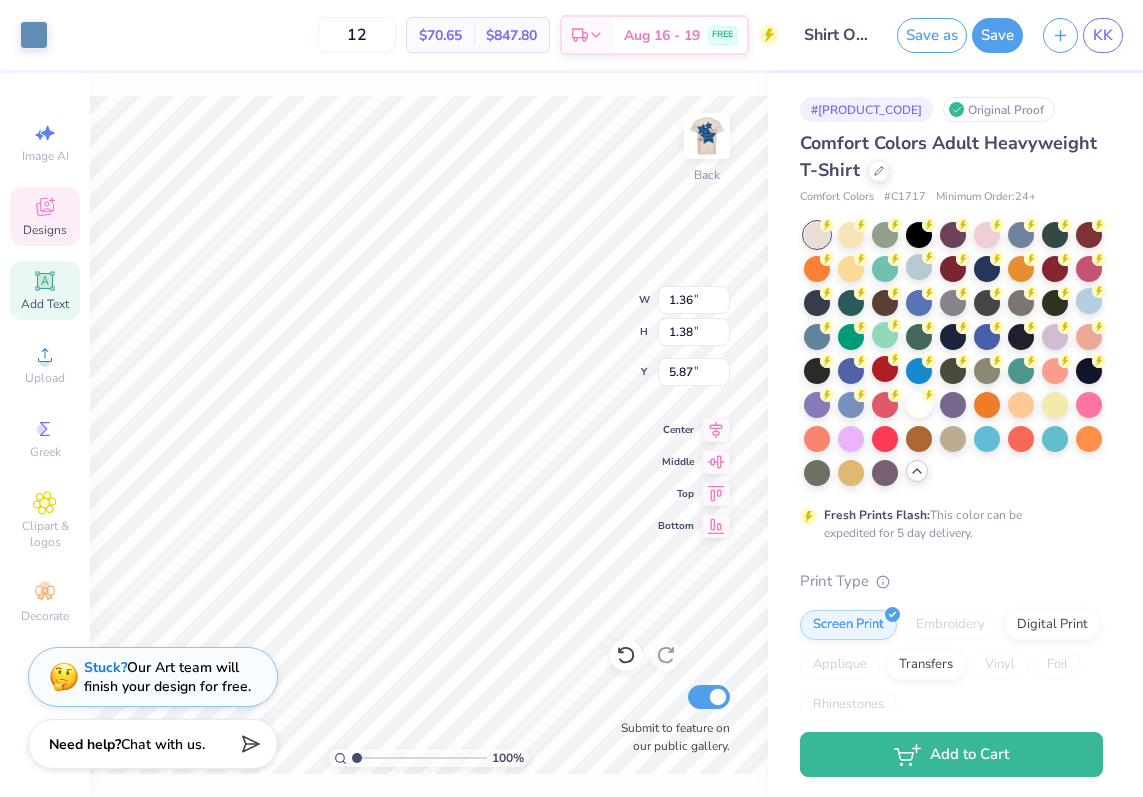 type on "3.00" 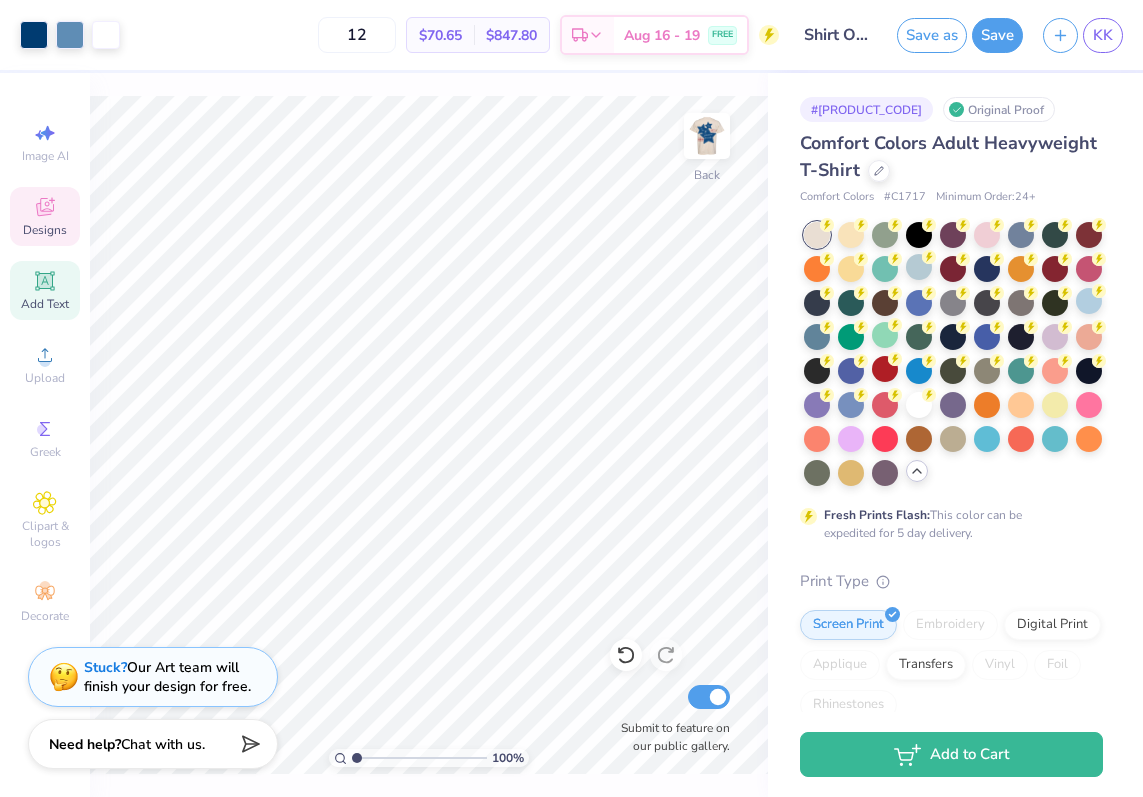 click on "Designs" at bounding box center [45, 216] 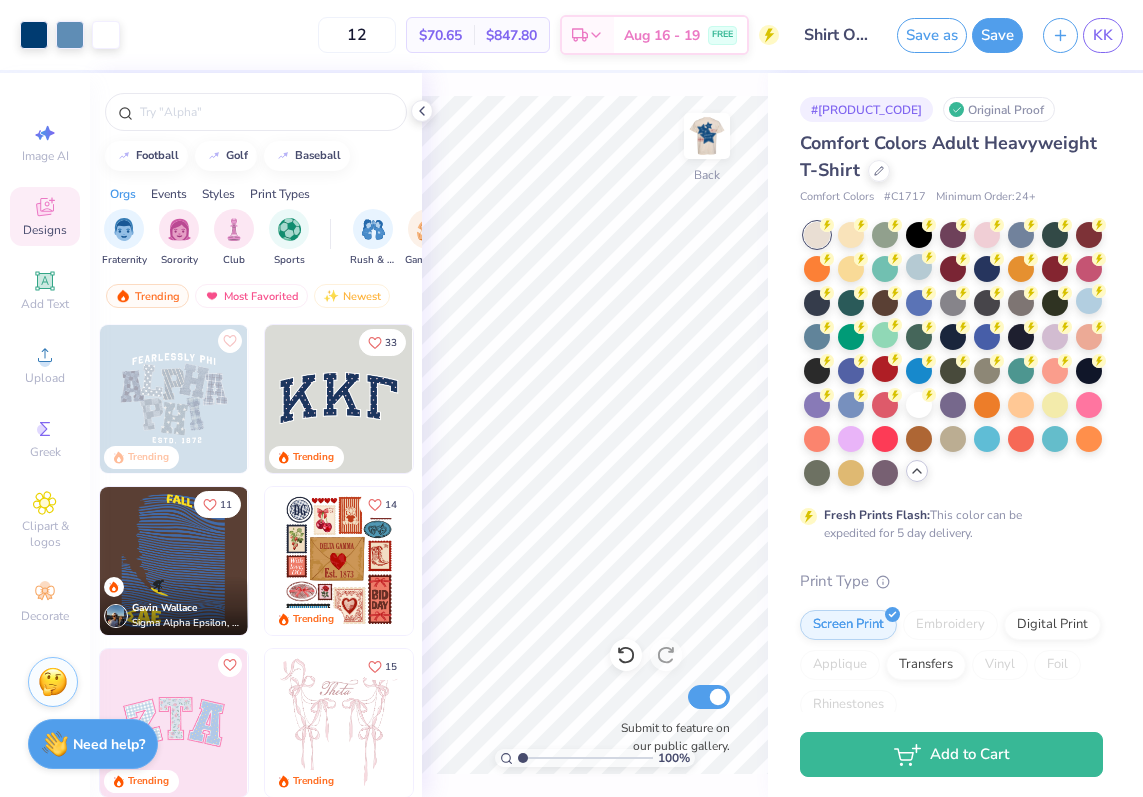 click at bounding box center [339, 399] 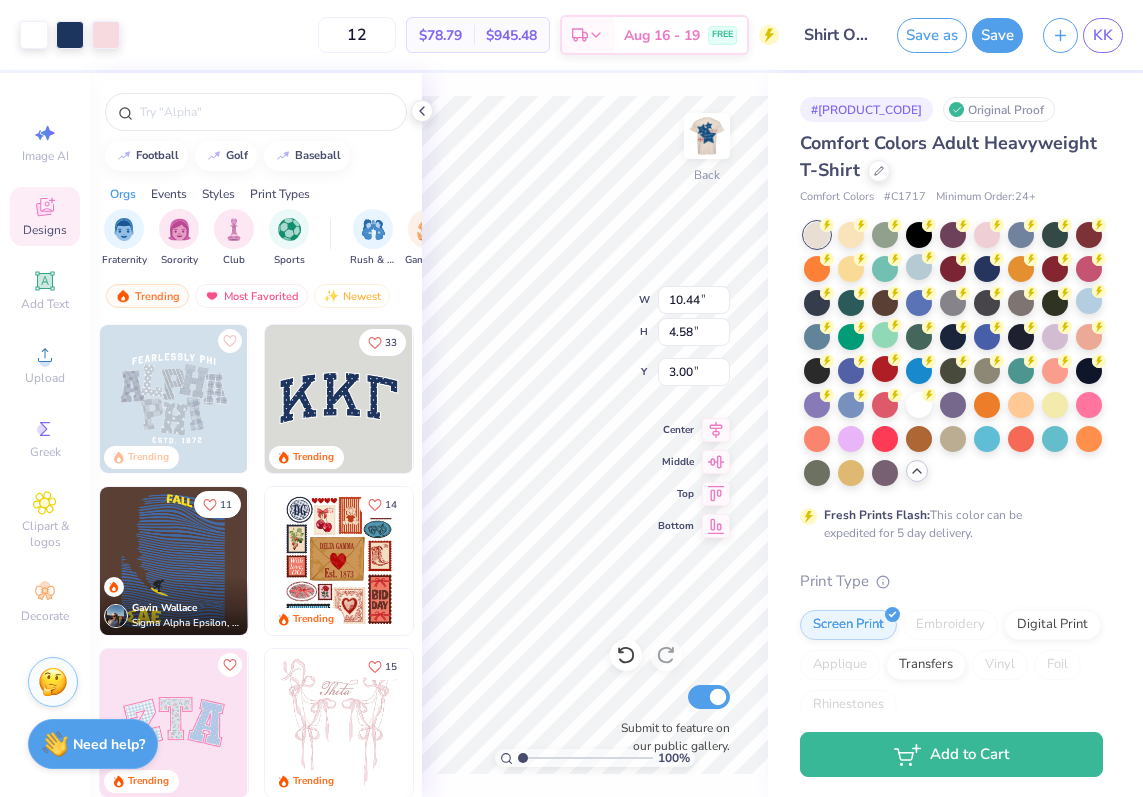 type on "2.74" 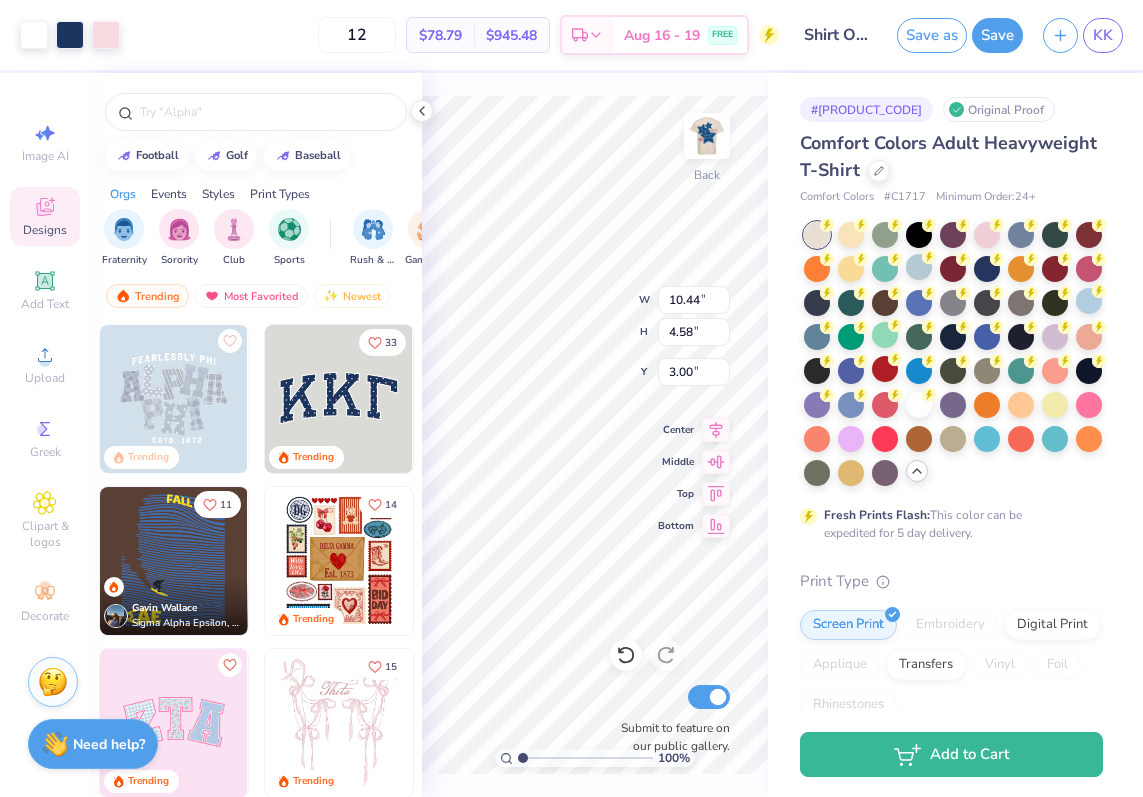 type on "1.20" 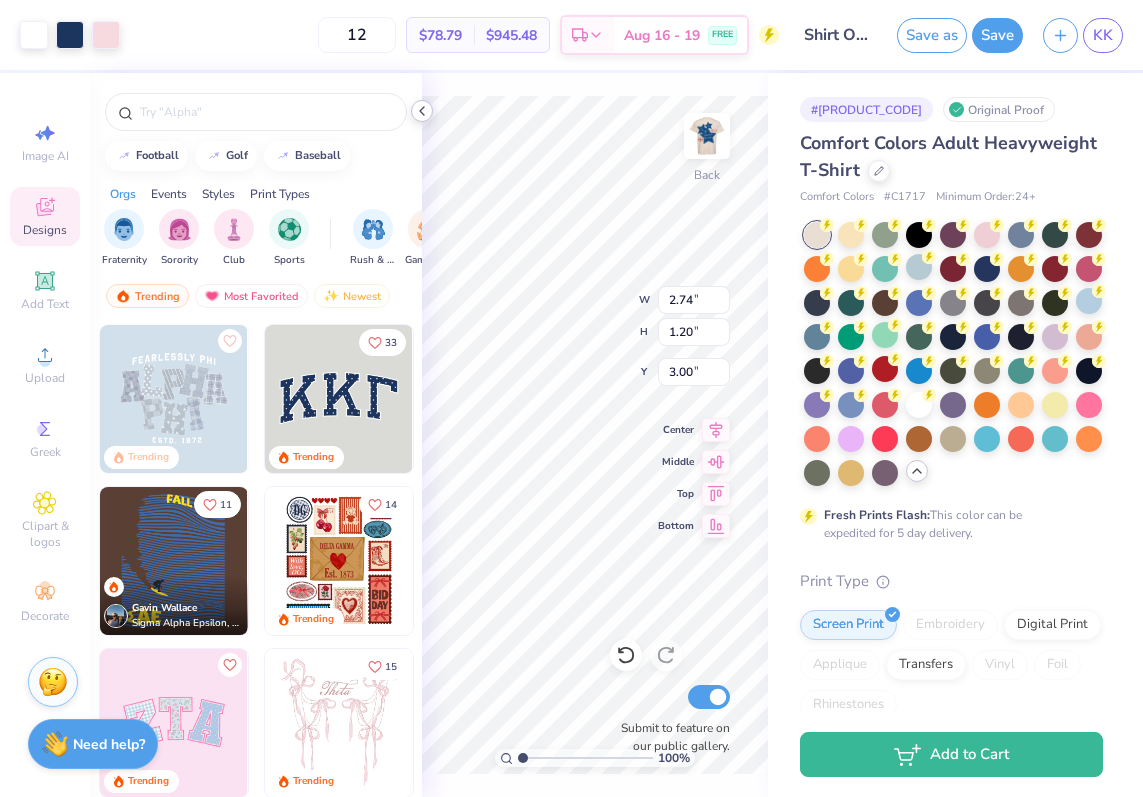 click 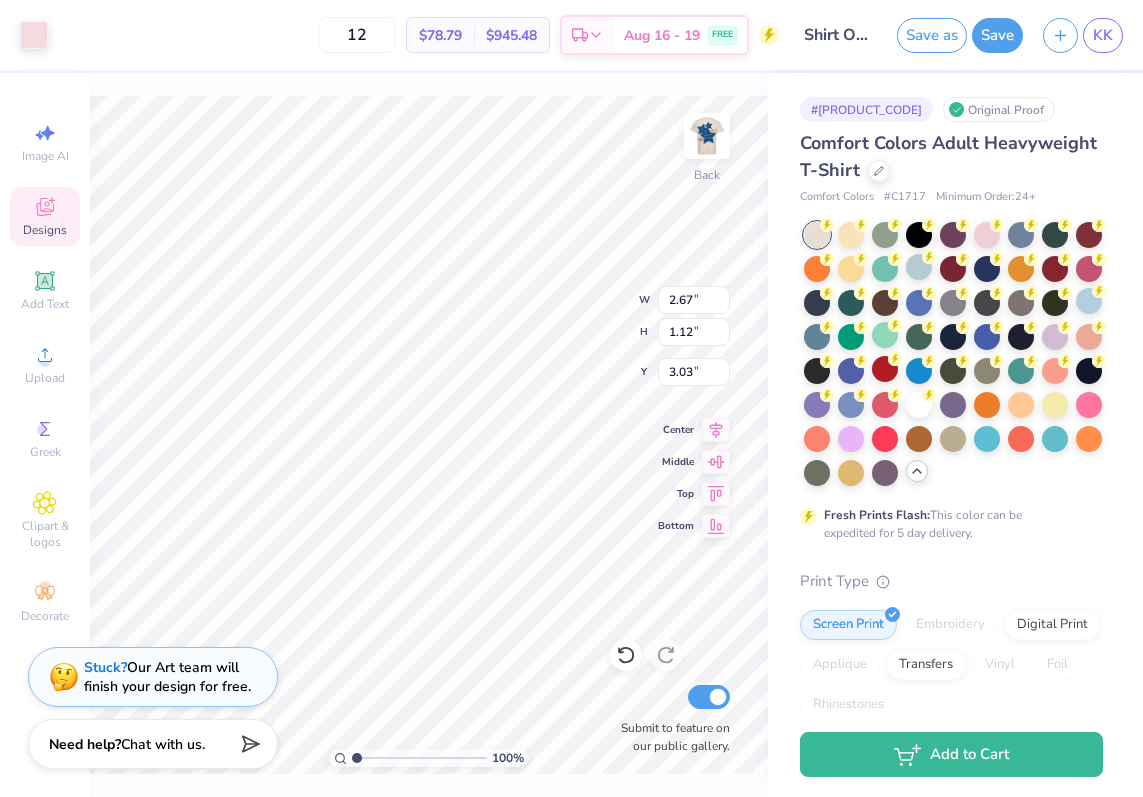 type on "2.69" 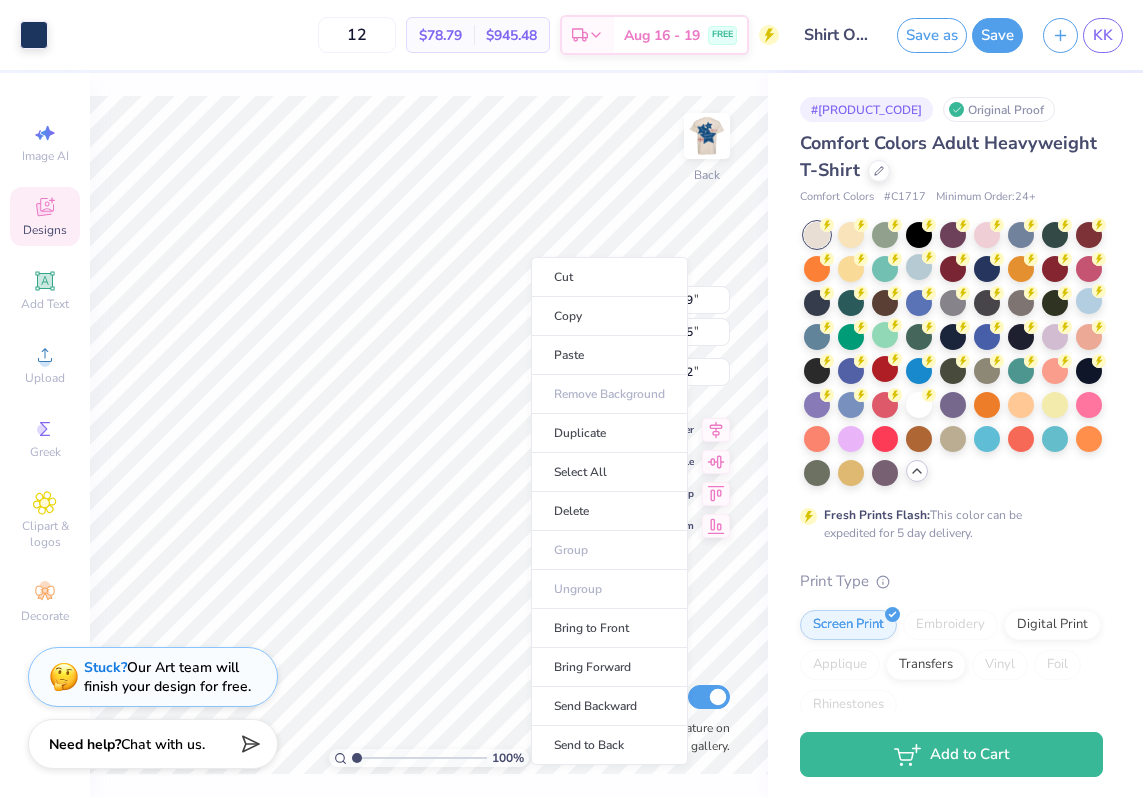 type on "2.74" 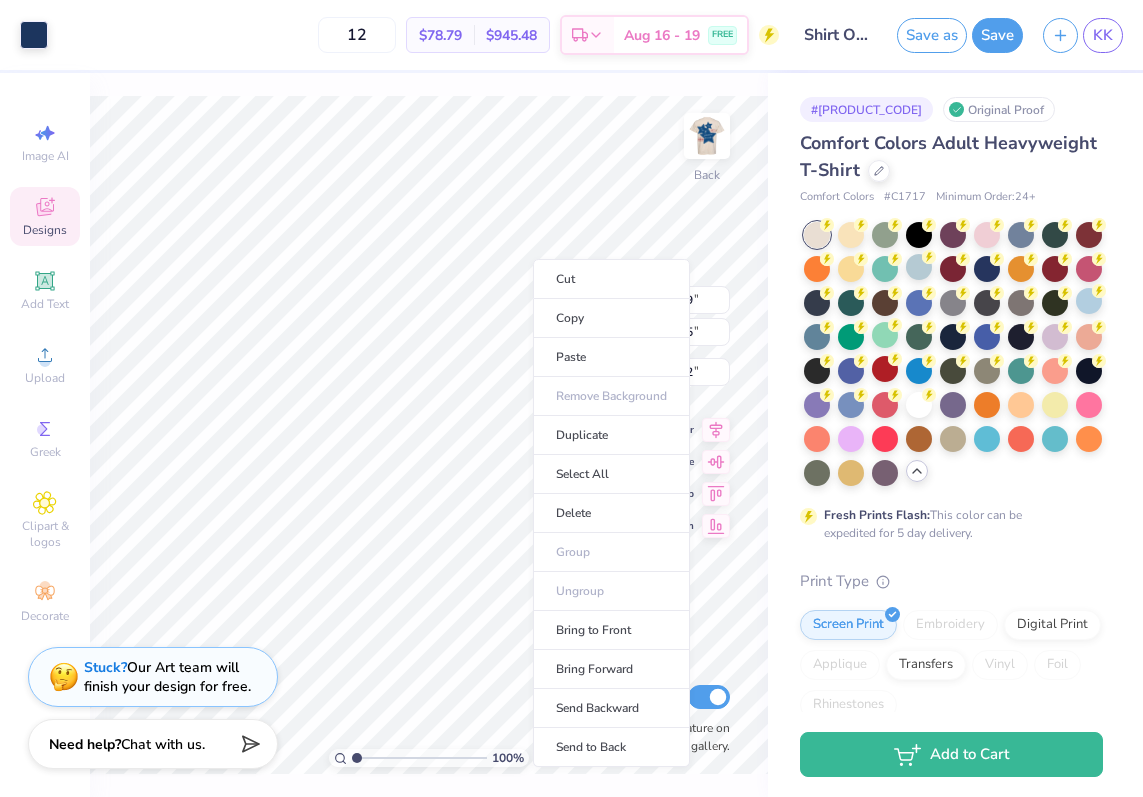 click on "Cut Copy Paste Remove Background Duplicate Select All Delete Group Ungroup Bring to Front Bring Forward Send Backward Send to Back" at bounding box center (611, 513) 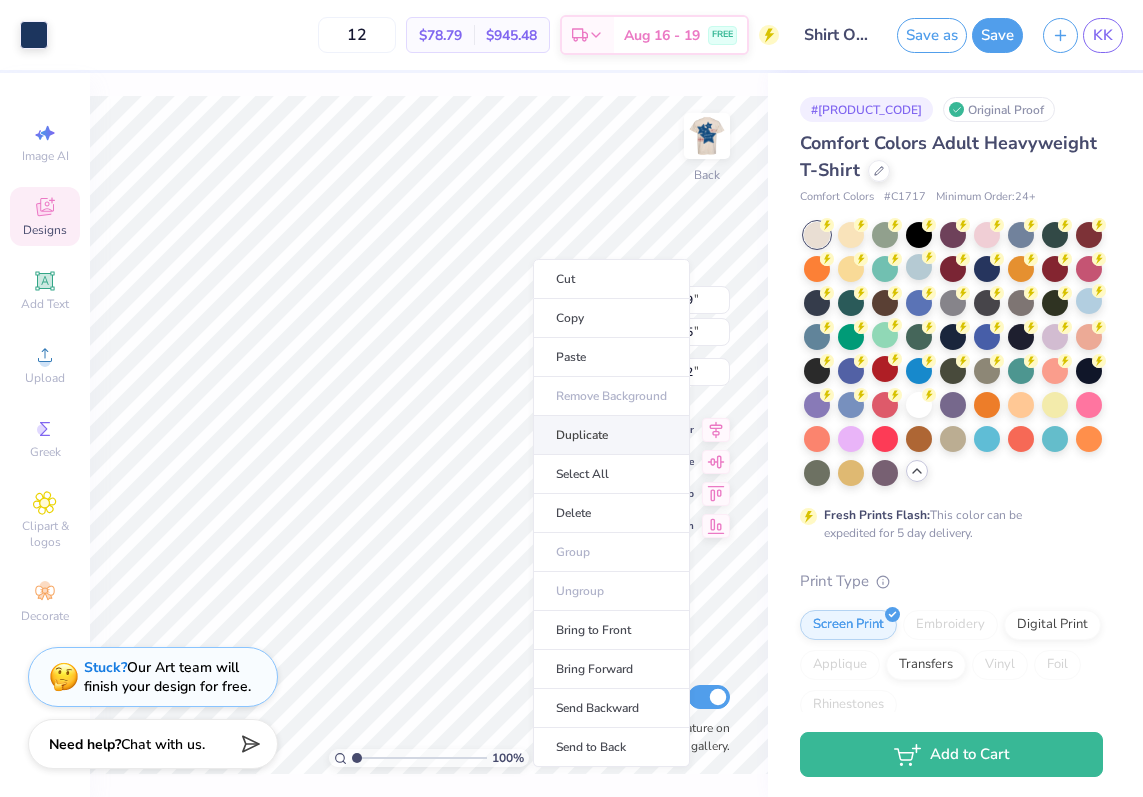 click on "Duplicate" at bounding box center [611, 435] 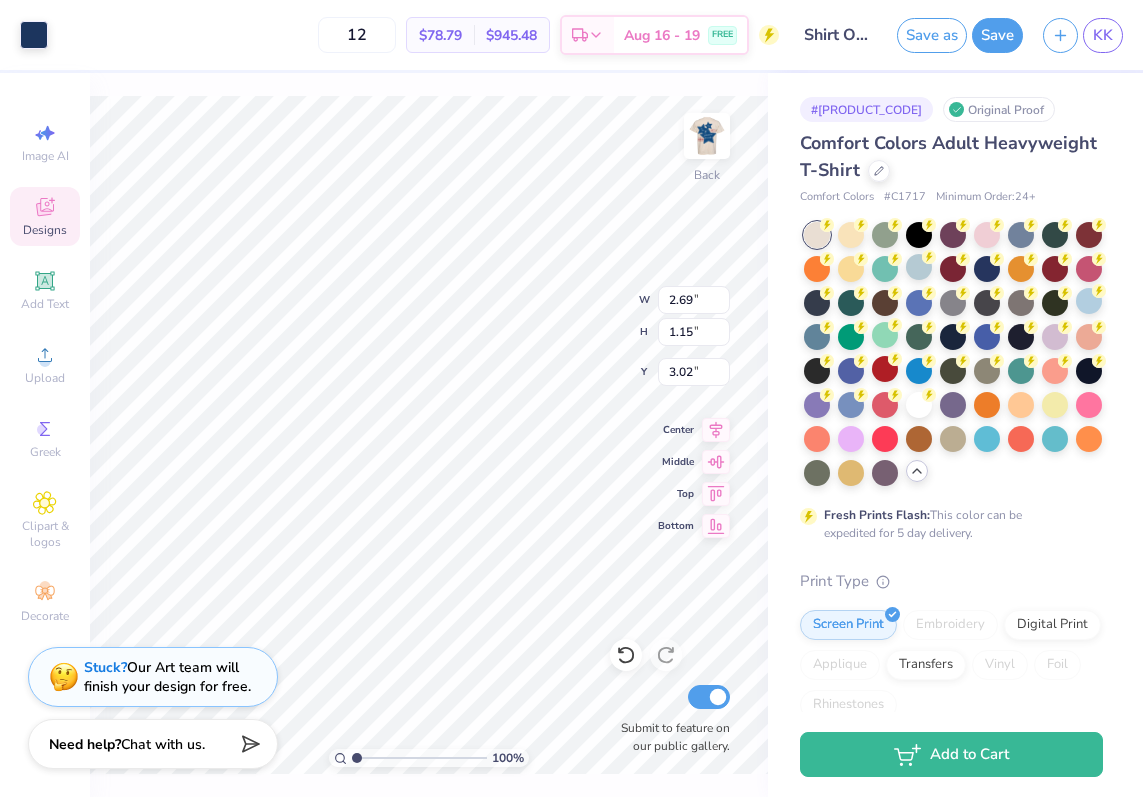 type on "4.02" 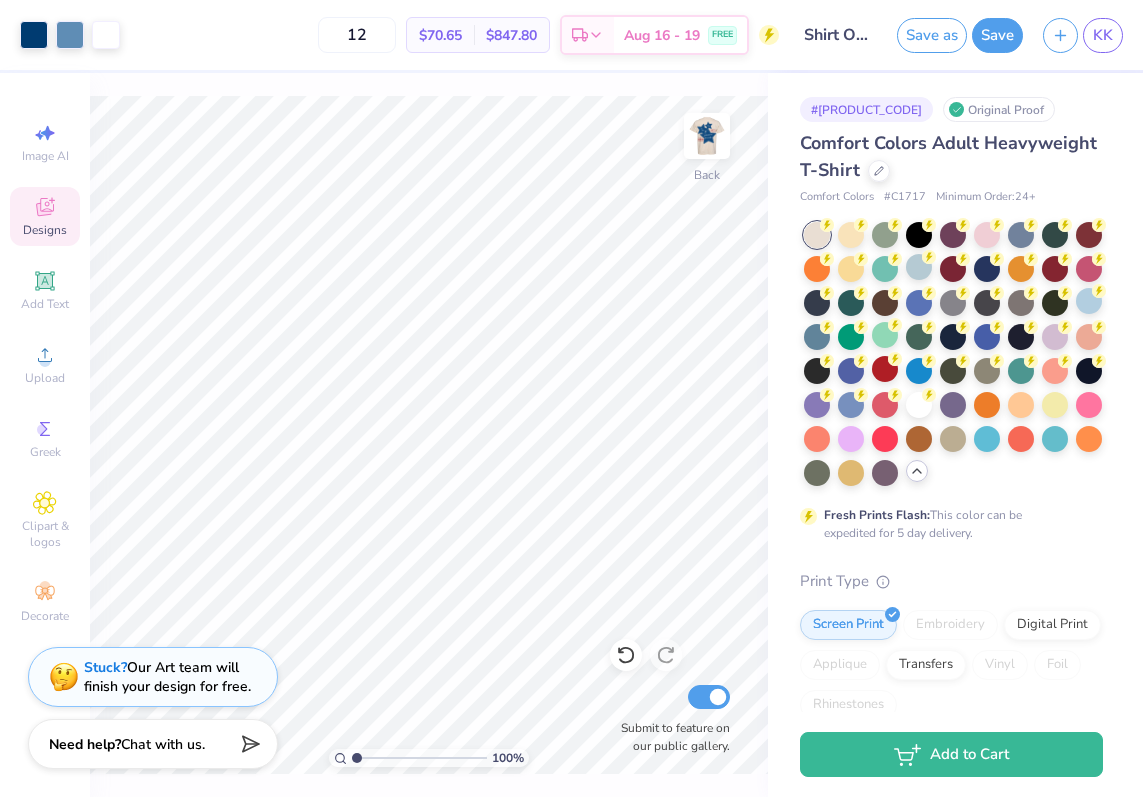 click 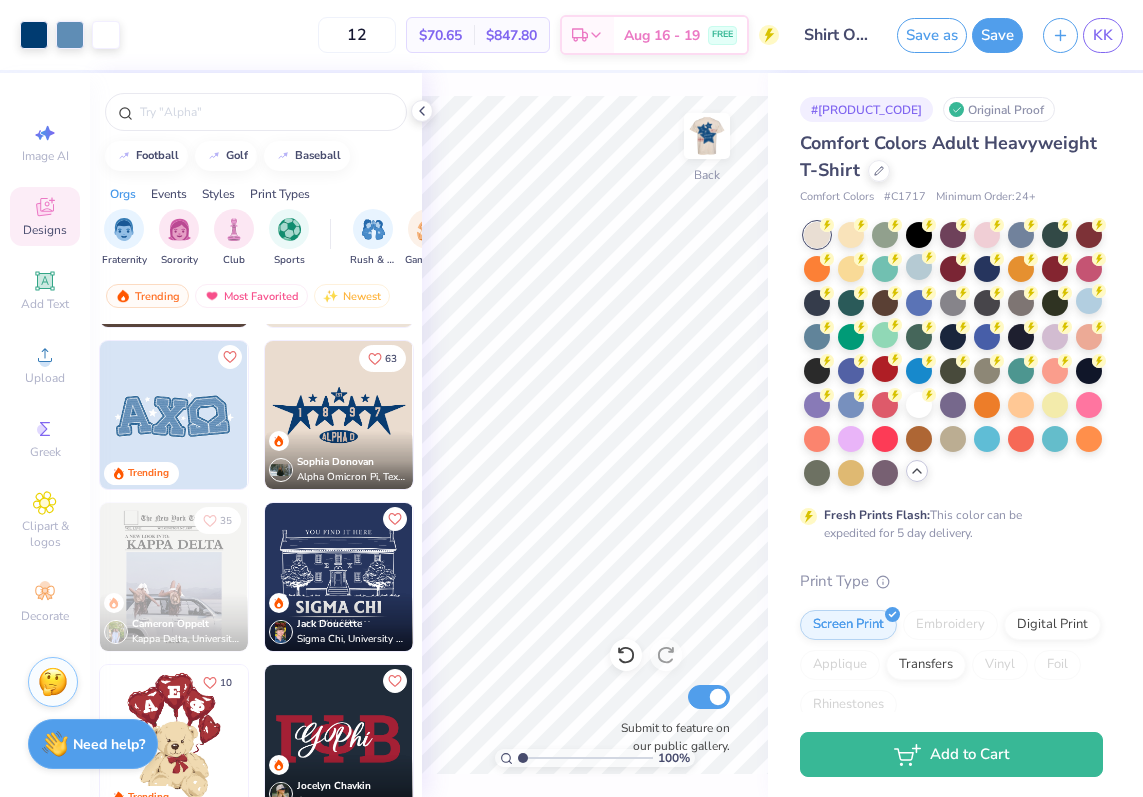 scroll, scrollTop: 801, scrollLeft: 0, axis: vertical 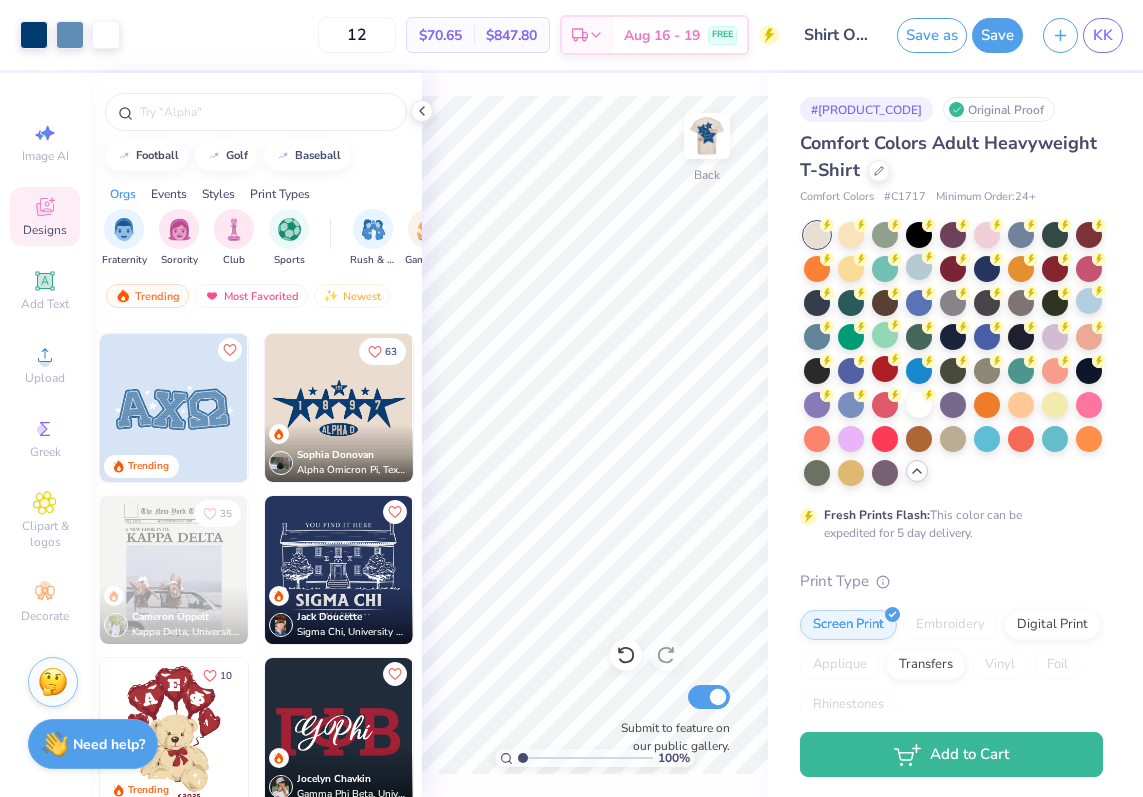 click at bounding box center (339, 408) 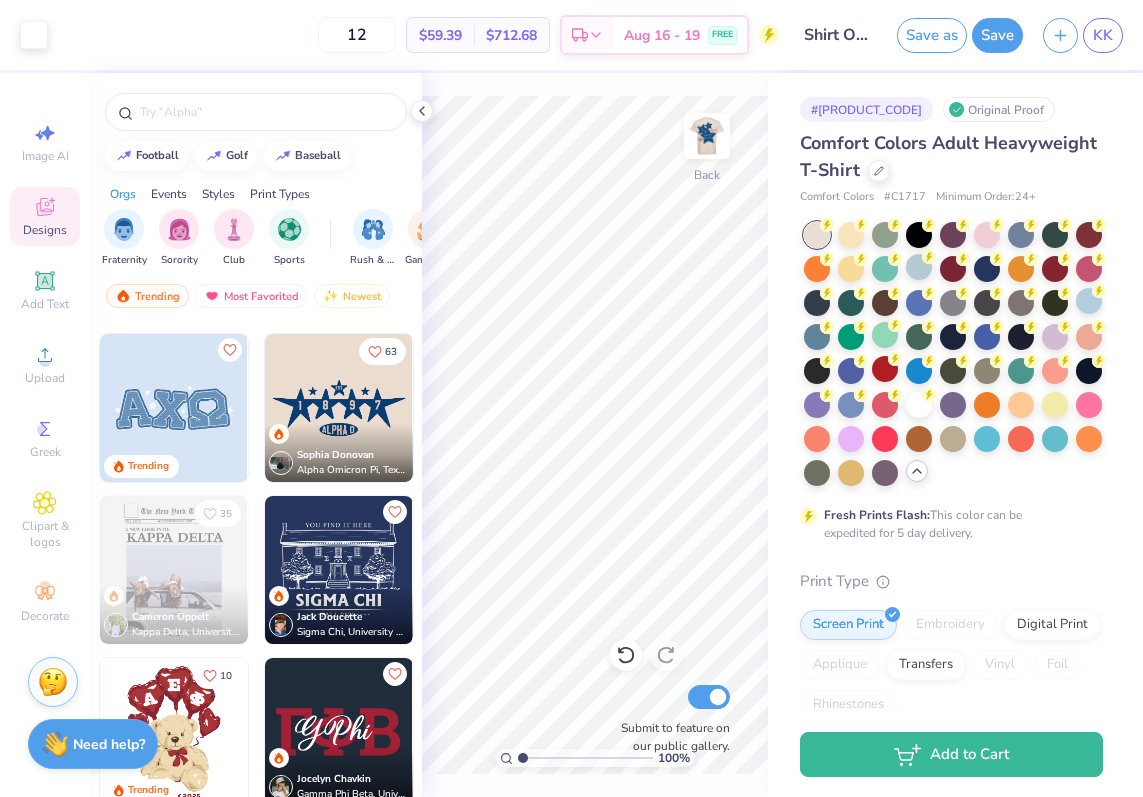 click at bounding box center [339, 408] 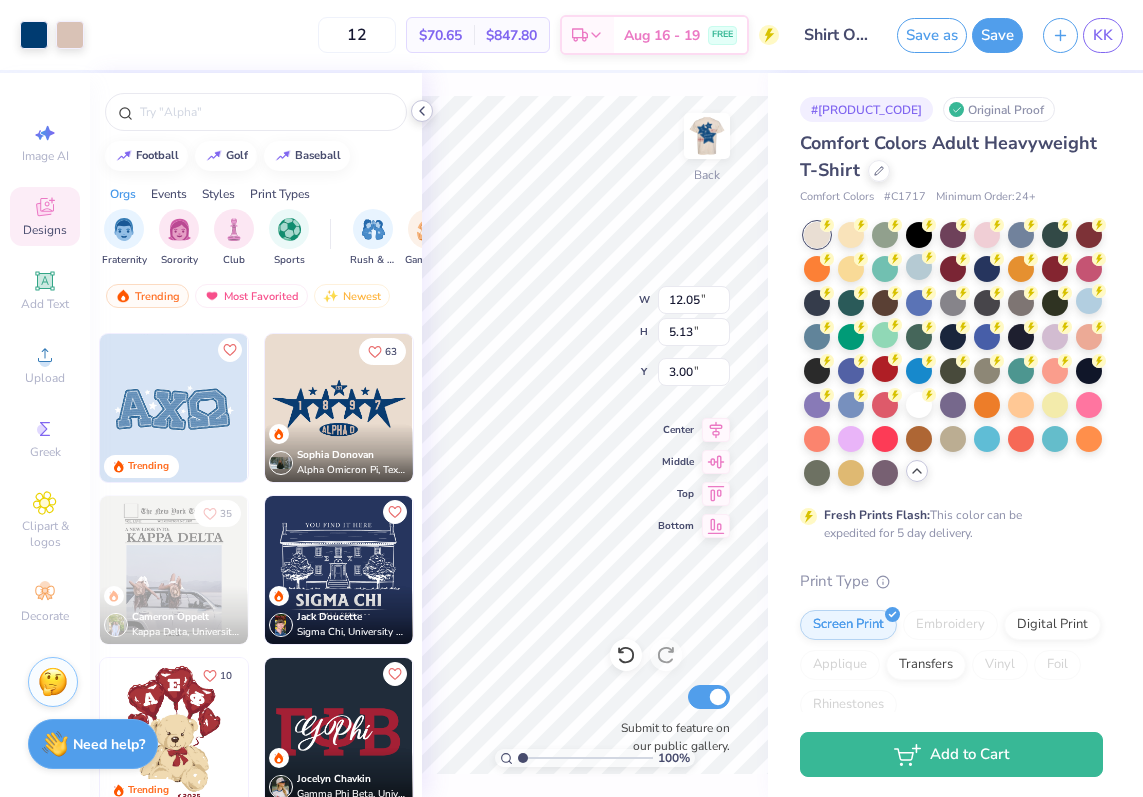 click 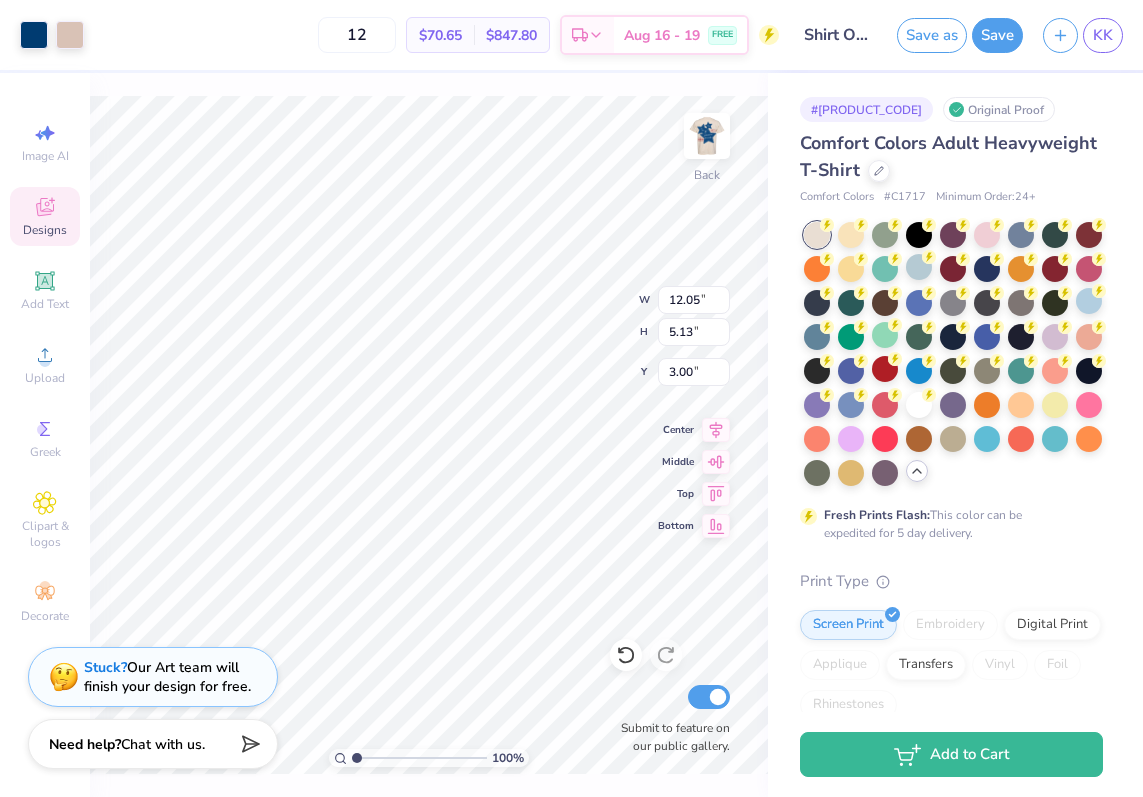 type on "5.85" 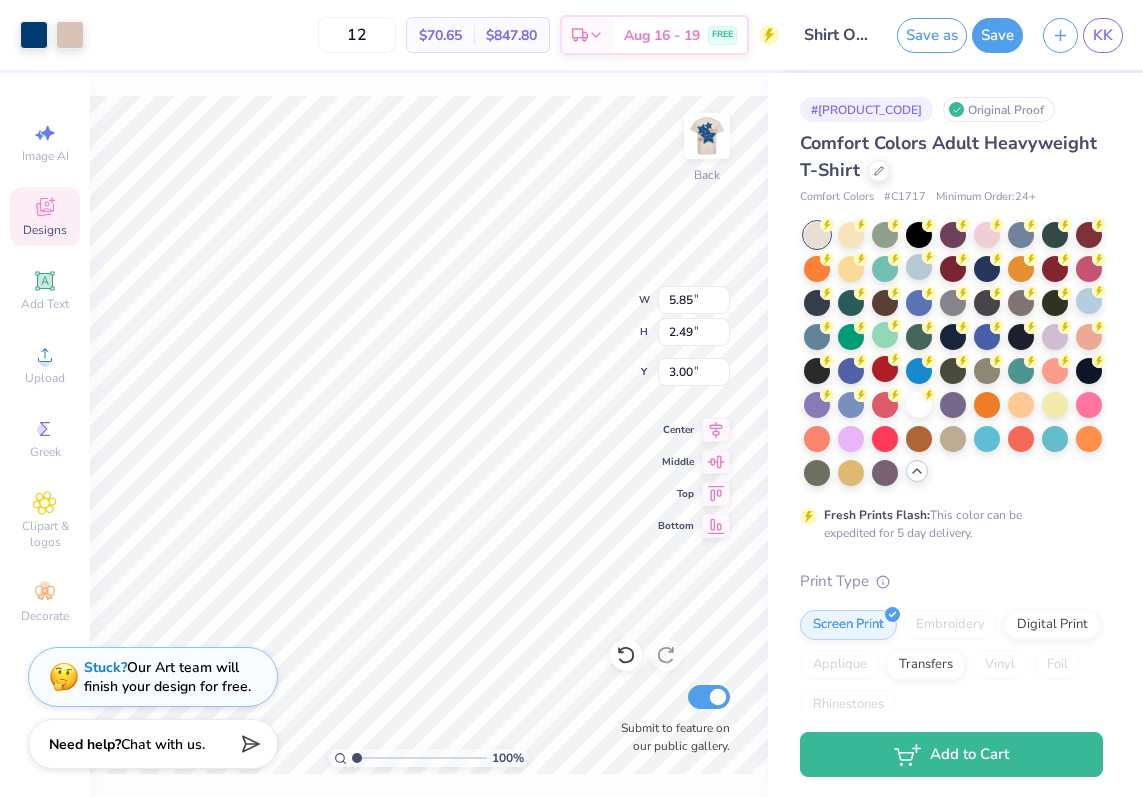 type on "4.03" 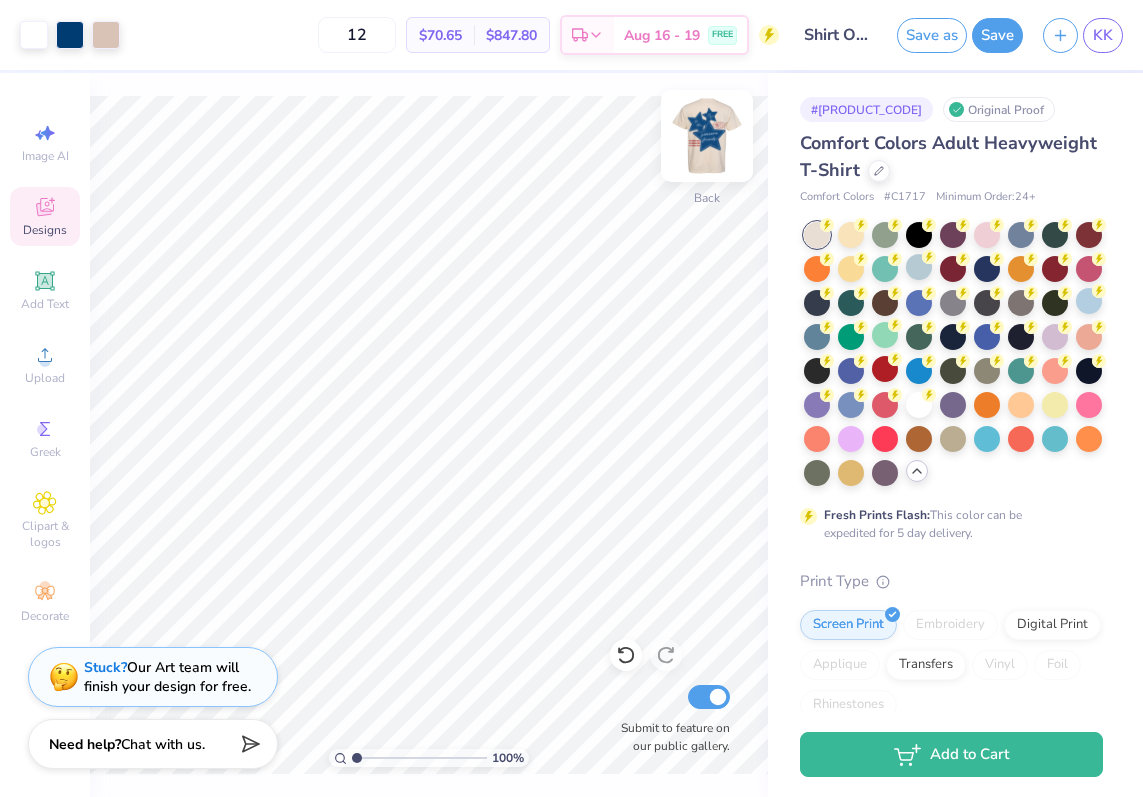 click at bounding box center (707, 136) 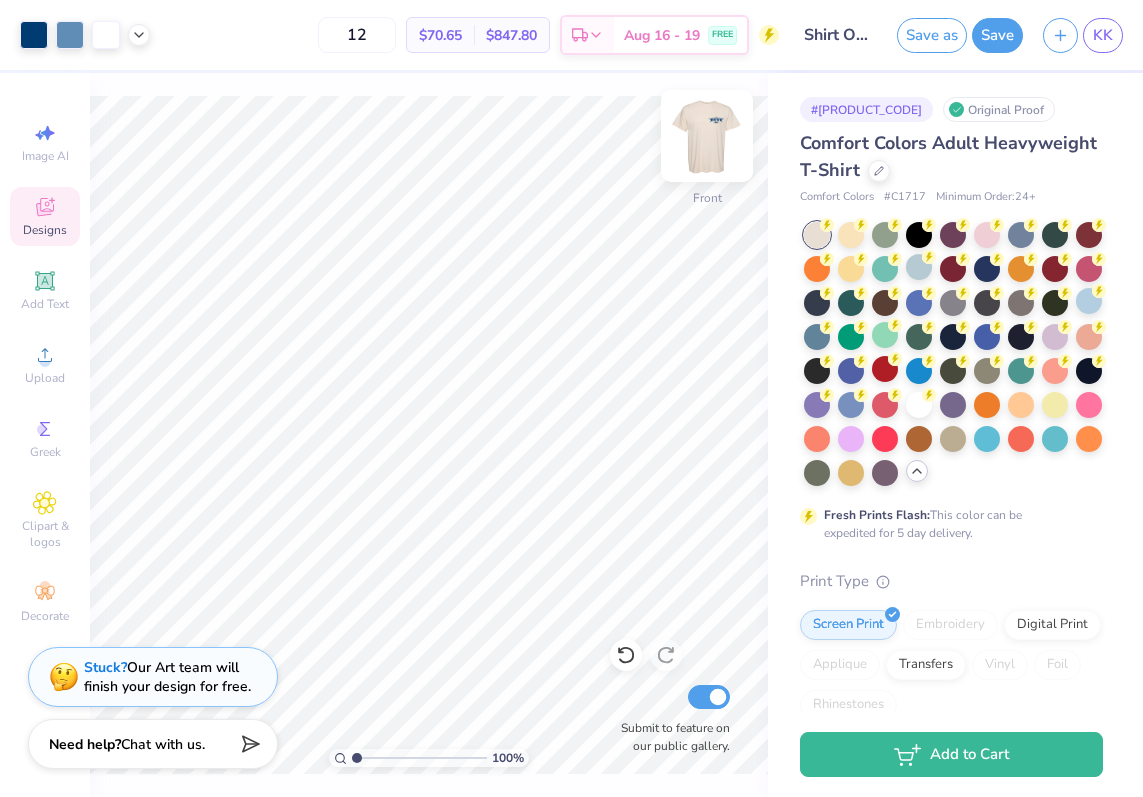 click at bounding box center [707, 136] 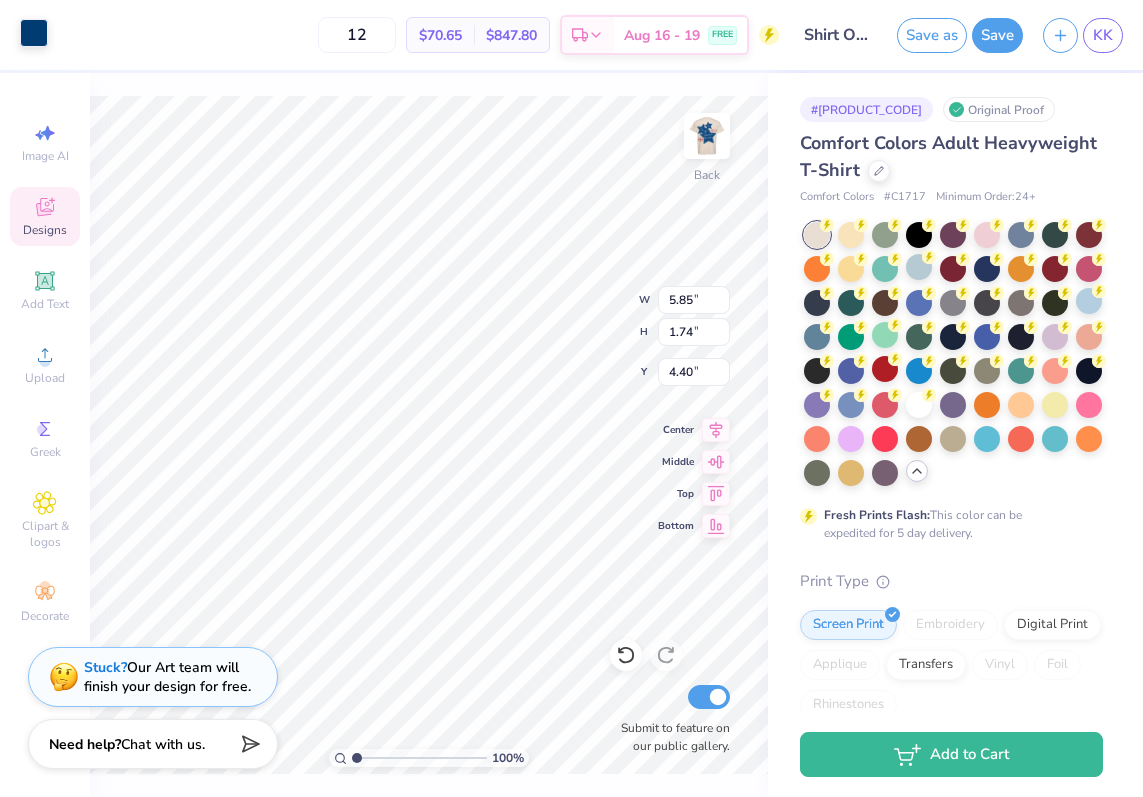 click at bounding box center (34, 33) 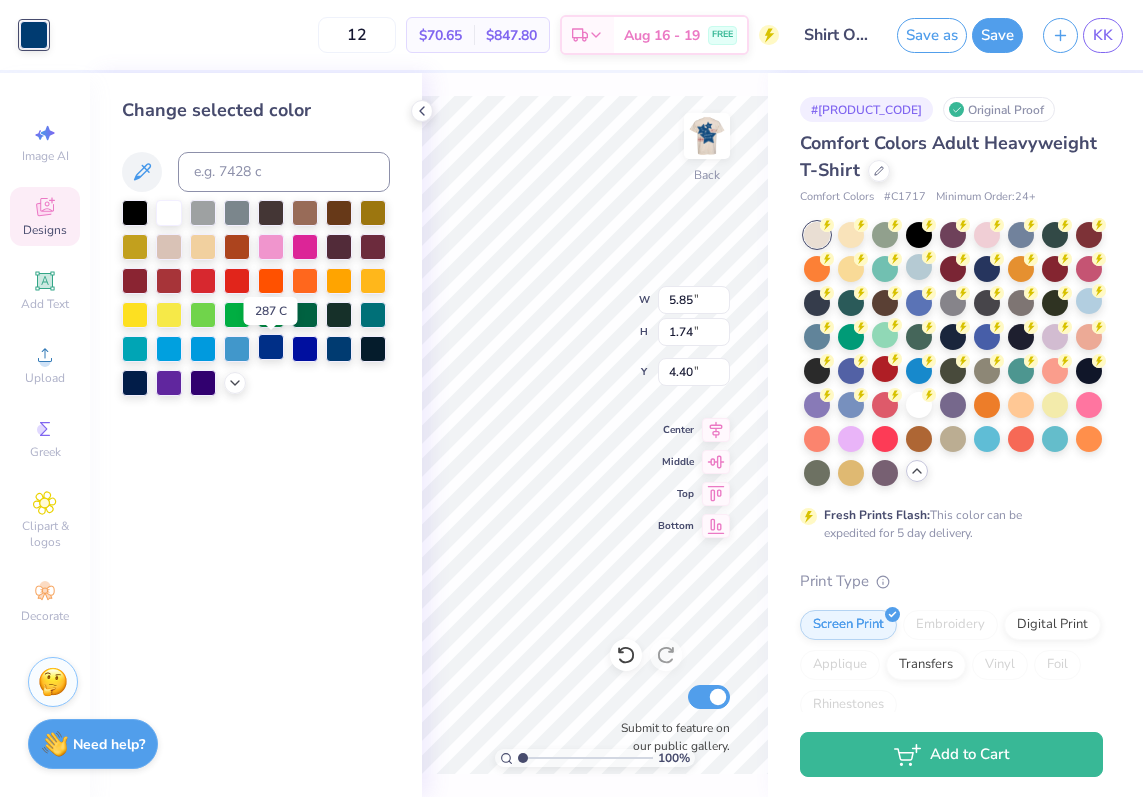 click at bounding box center (271, 347) 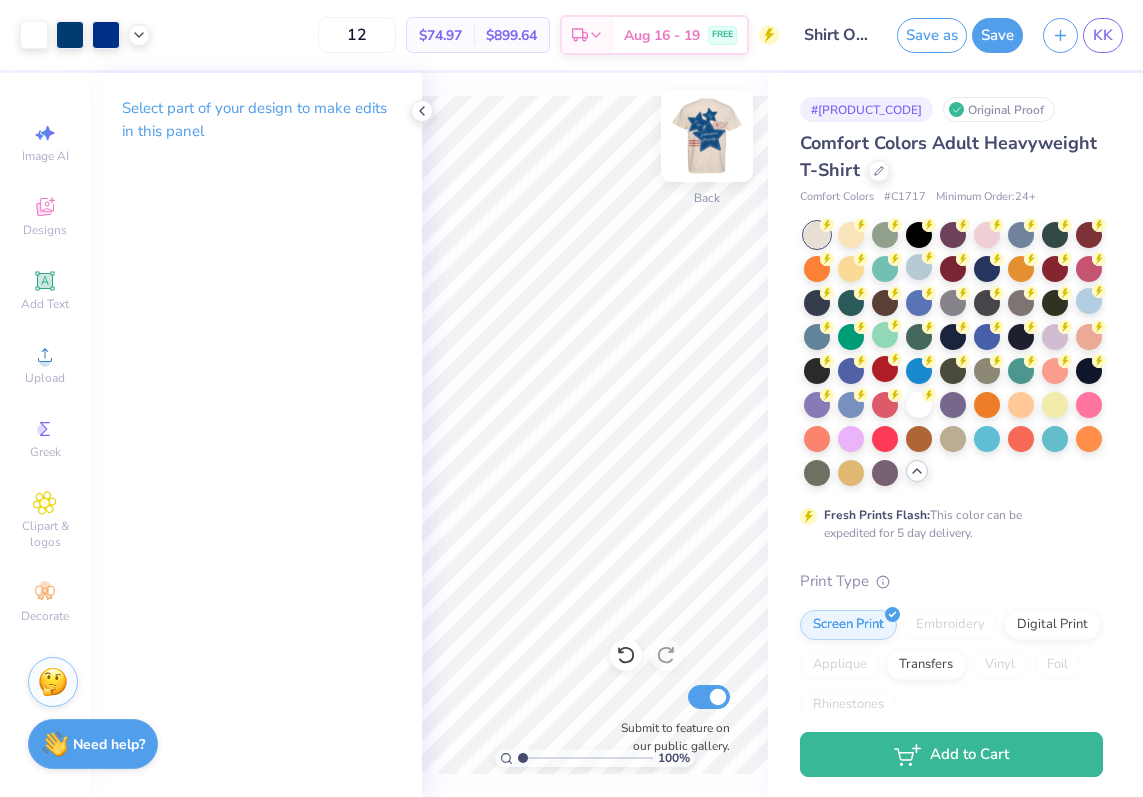 click at bounding box center [707, 136] 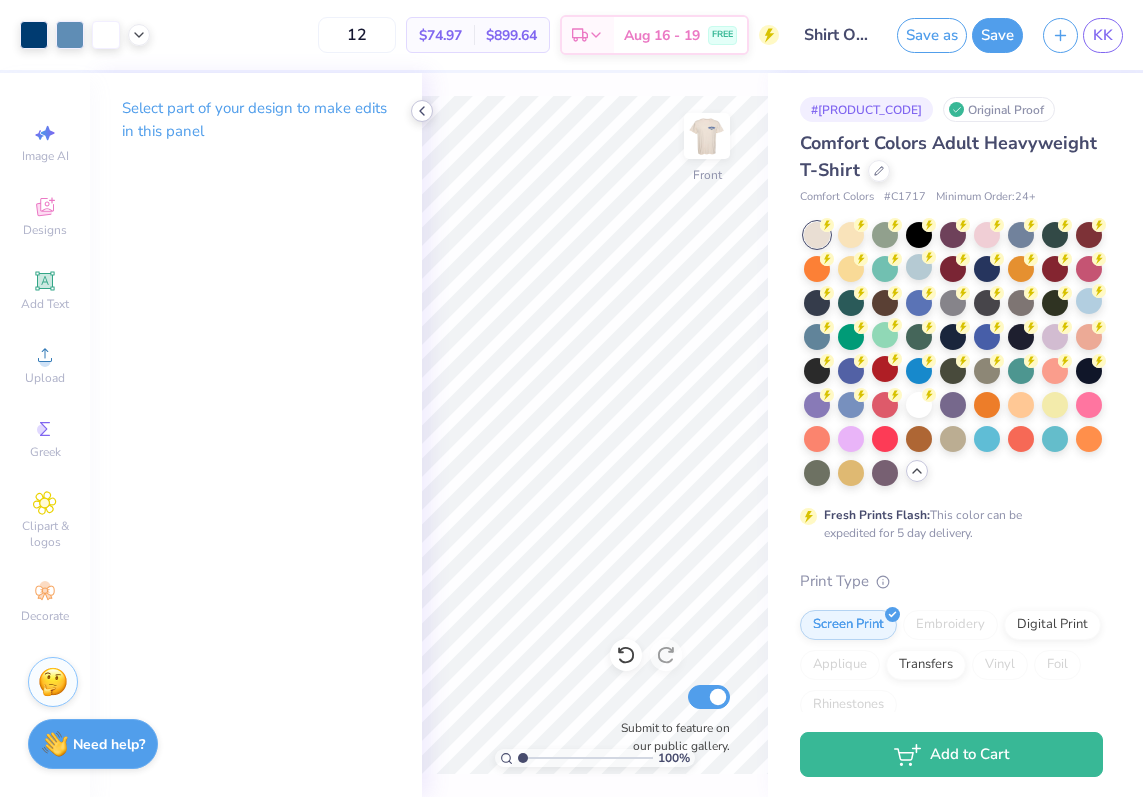 click 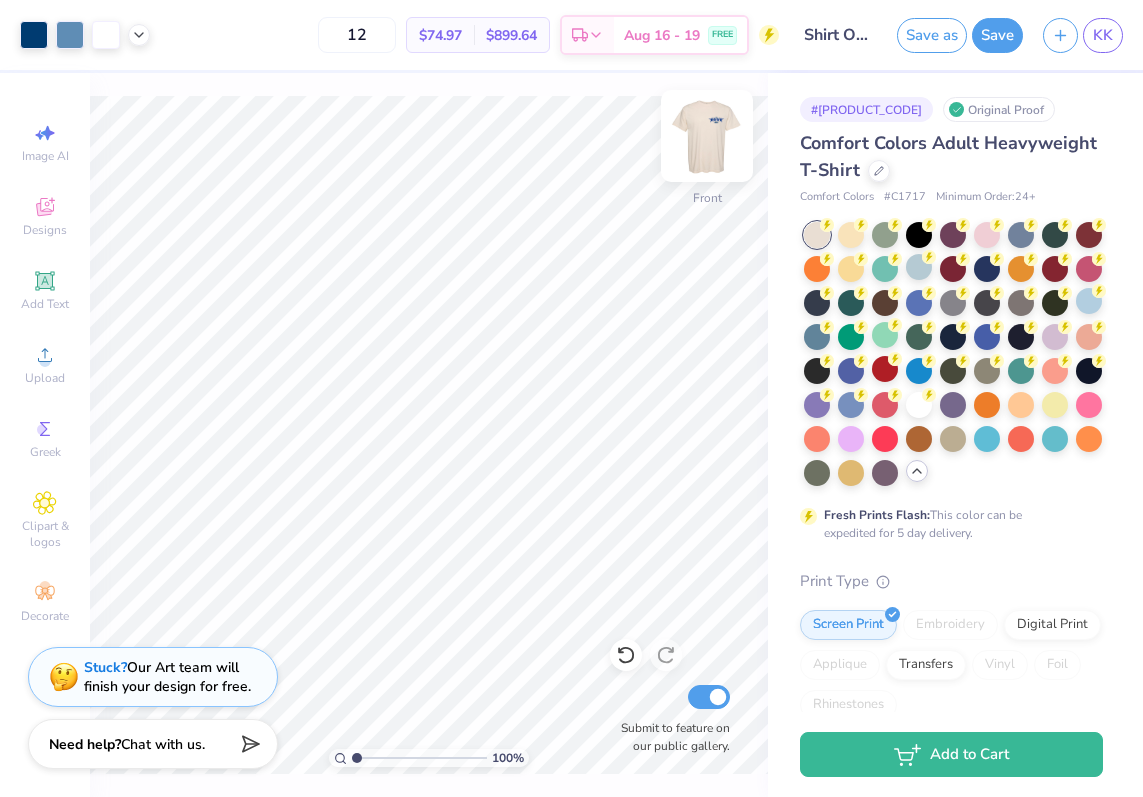 click at bounding box center [707, 136] 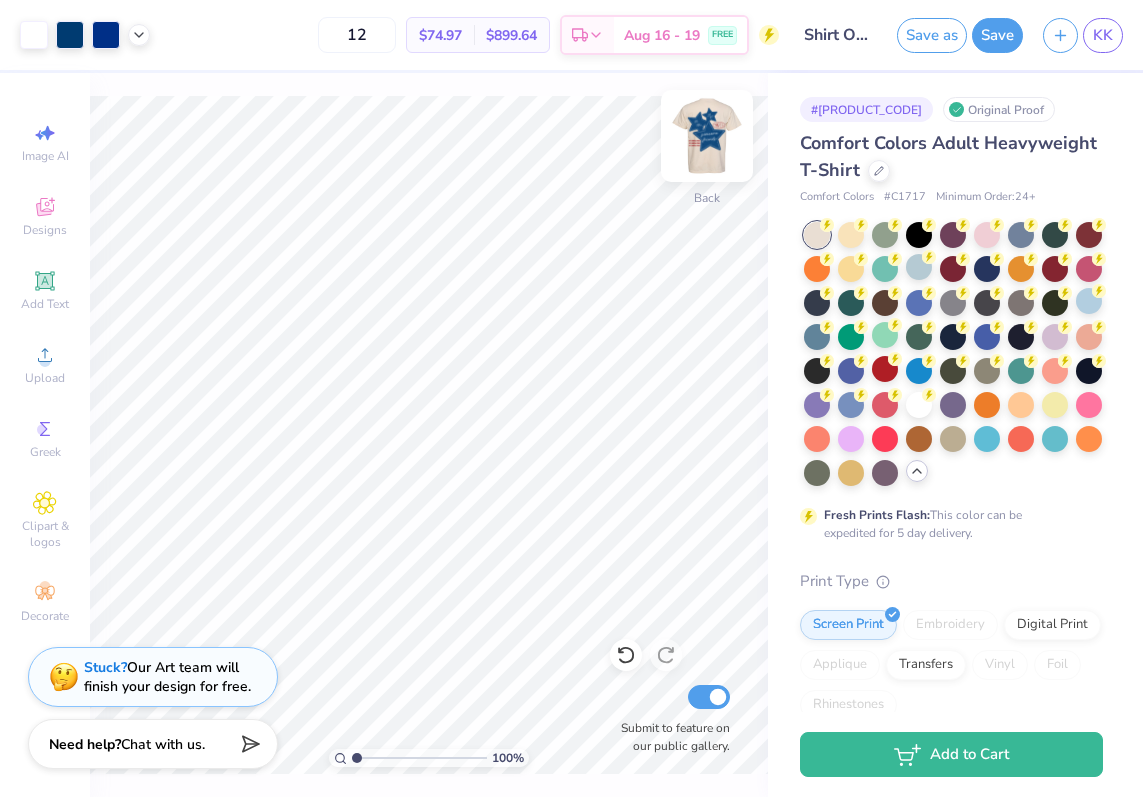 click at bounding box center [707, 136] 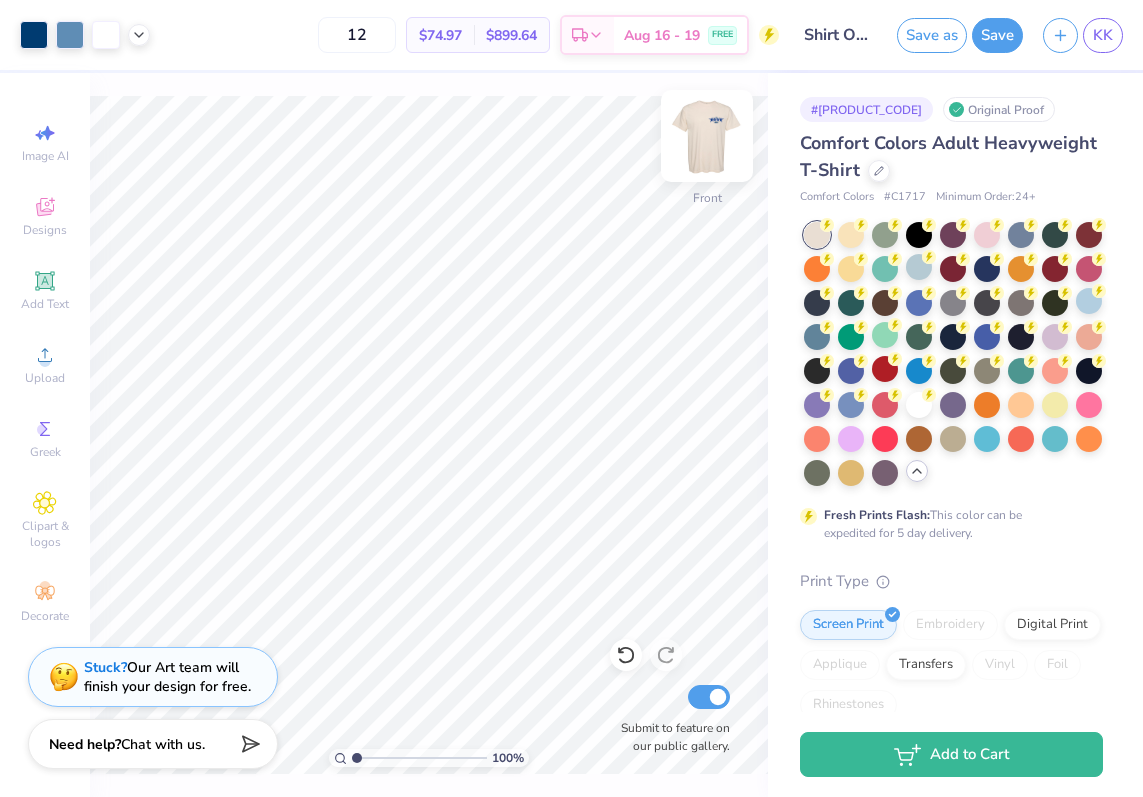 click at bounding box center (707, 136) 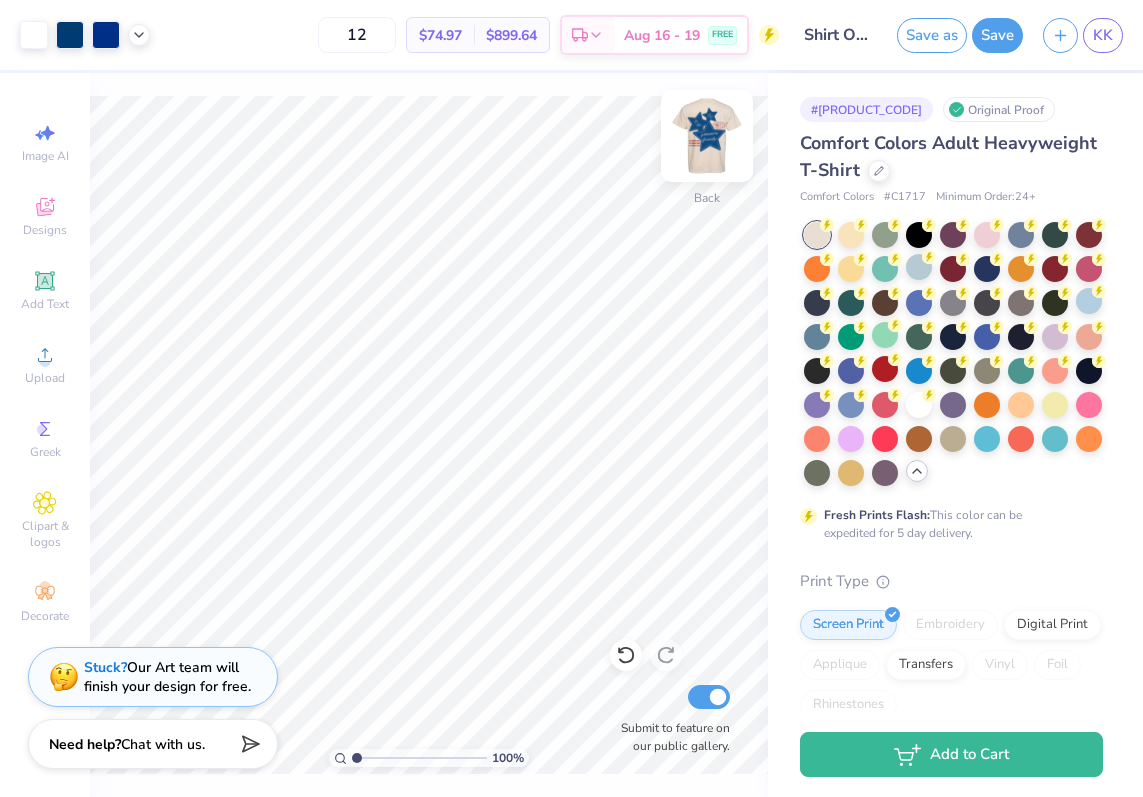 click at bounding box center (707, 136) 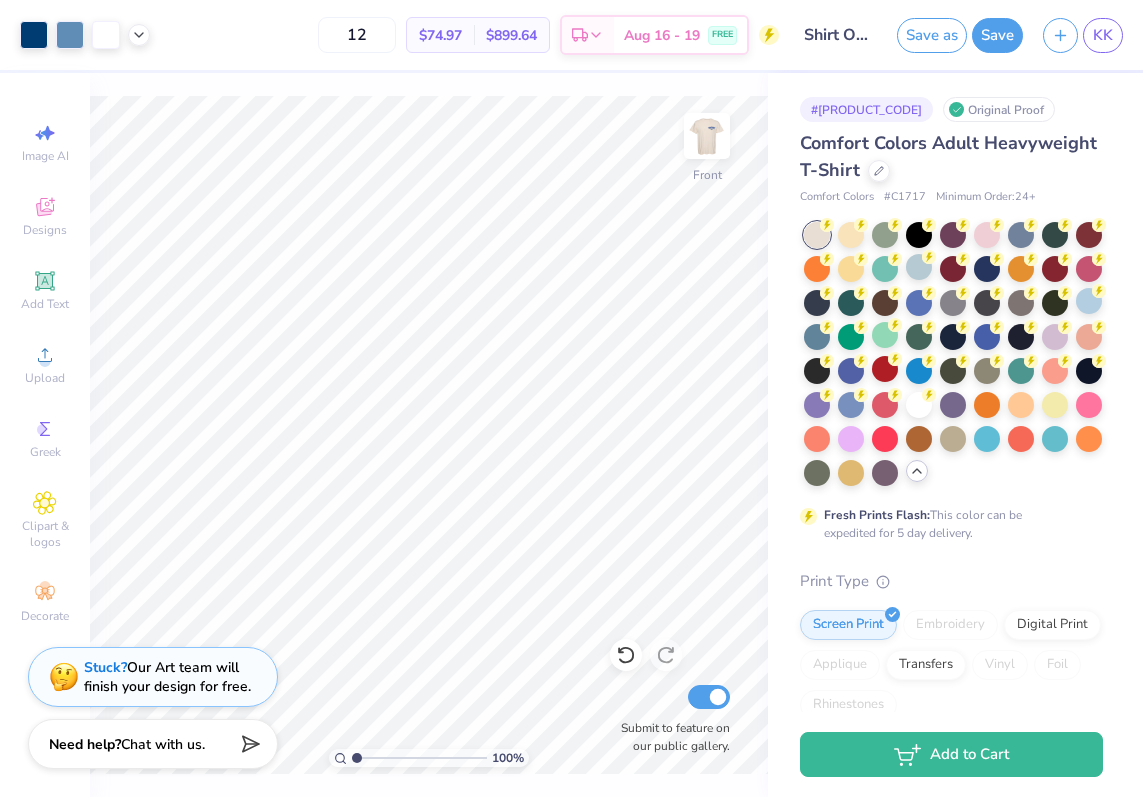 click at bounding box center [707, 136] 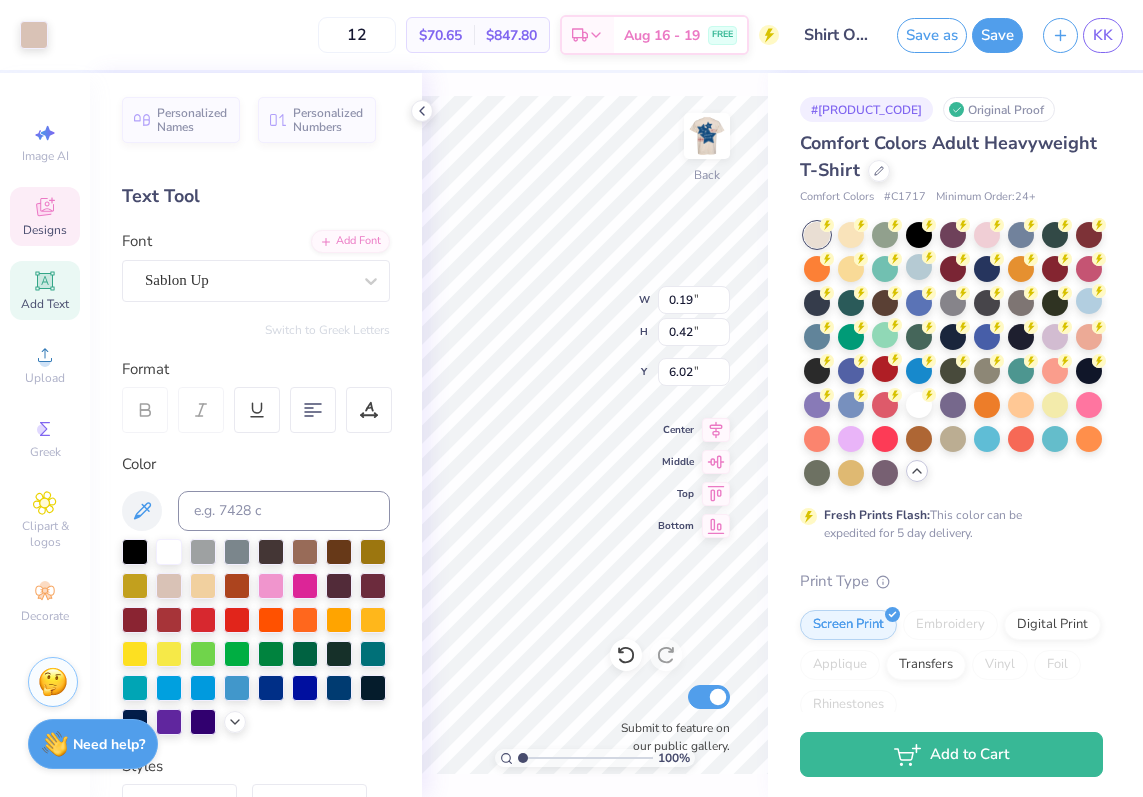 click on "100  % Back W [NUMBER] [NUMBER] " H [NUMBER] [NUMBER] " Y [NUMBER] [NUMBER] " Center Middle Top Bottom Submit to feature on our public gallery." at bounding box center [595, 435] 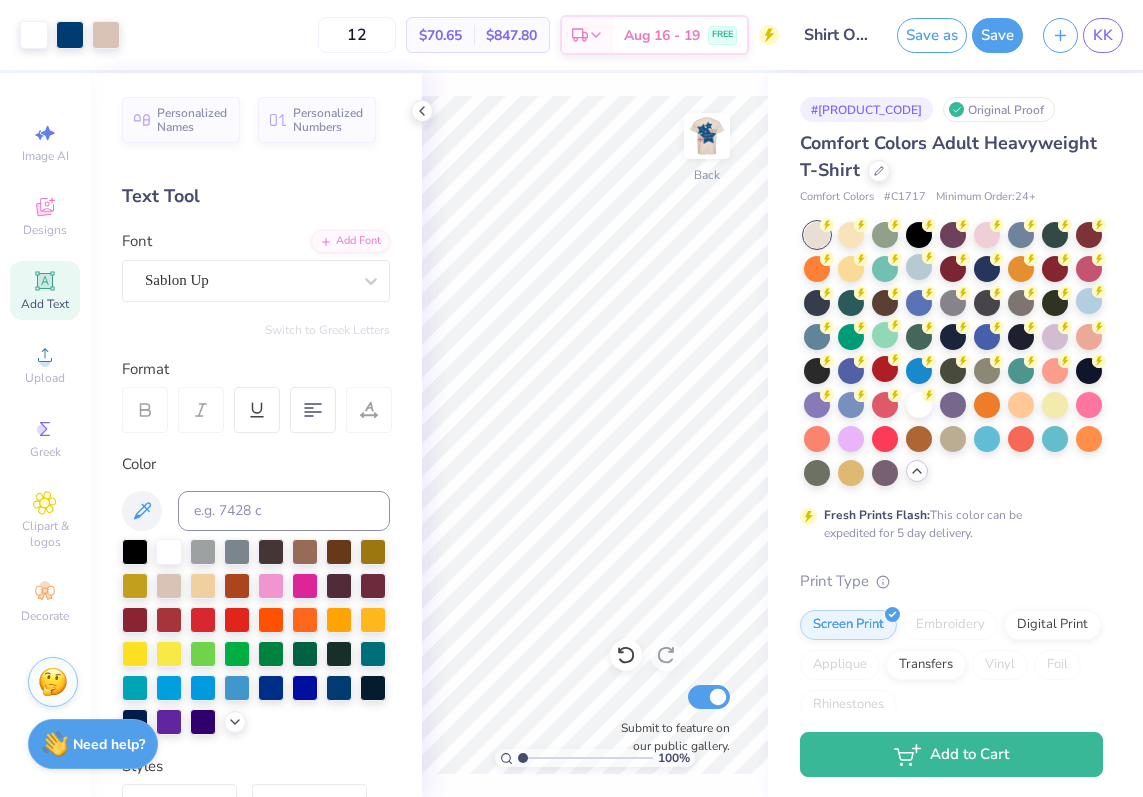 click on "100  % Back Submit to feature on our public gallery." at bounding box center (595, 435) 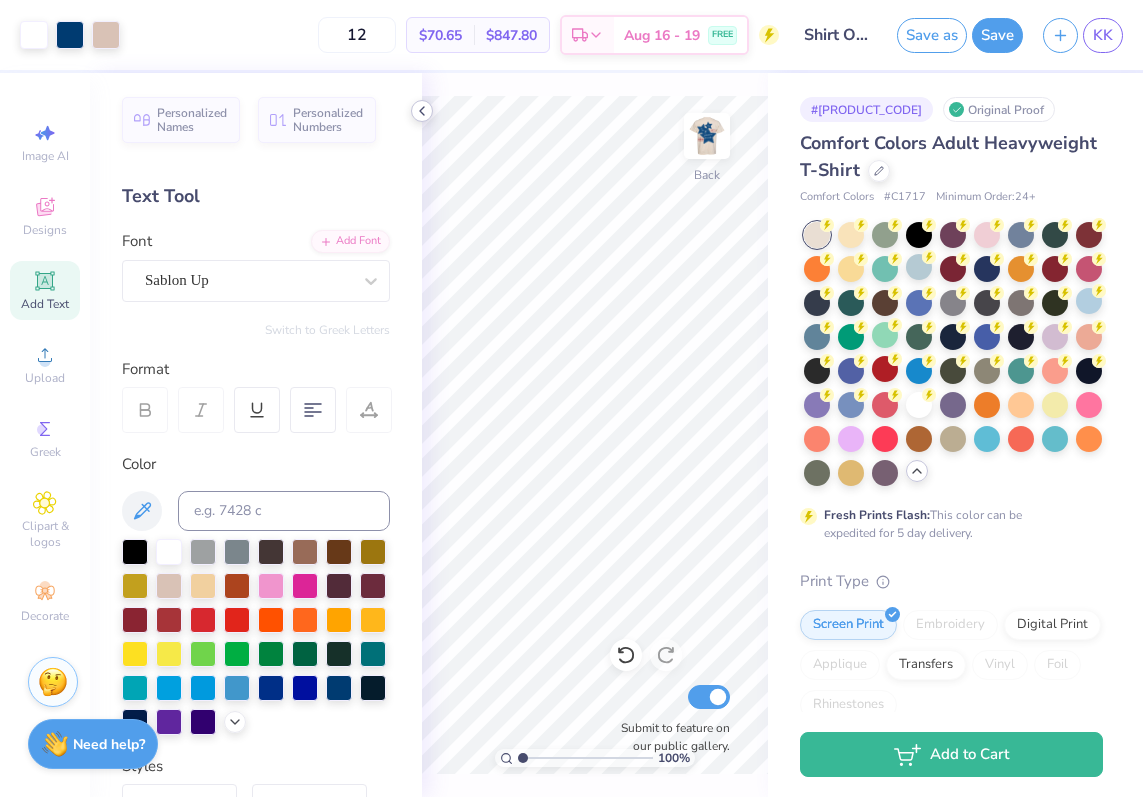 click 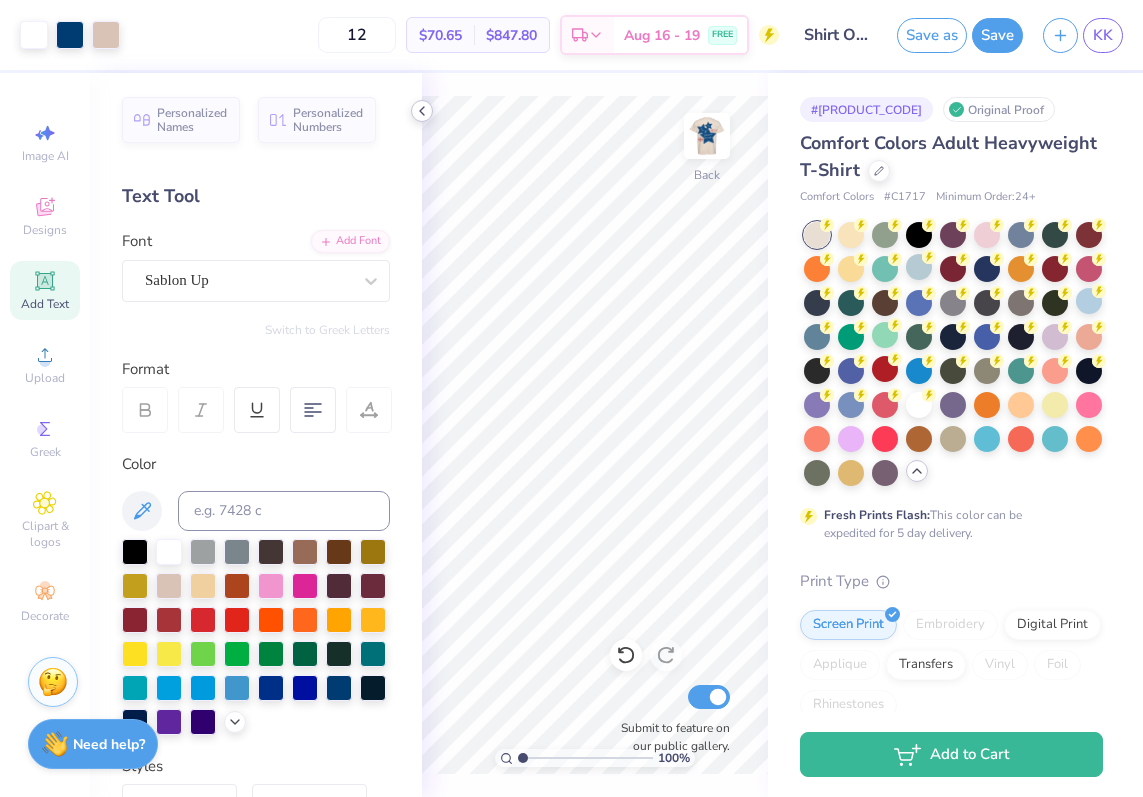 click on "100  % Back Submit to feature on our public gallery." at bounding box center (595, 435) 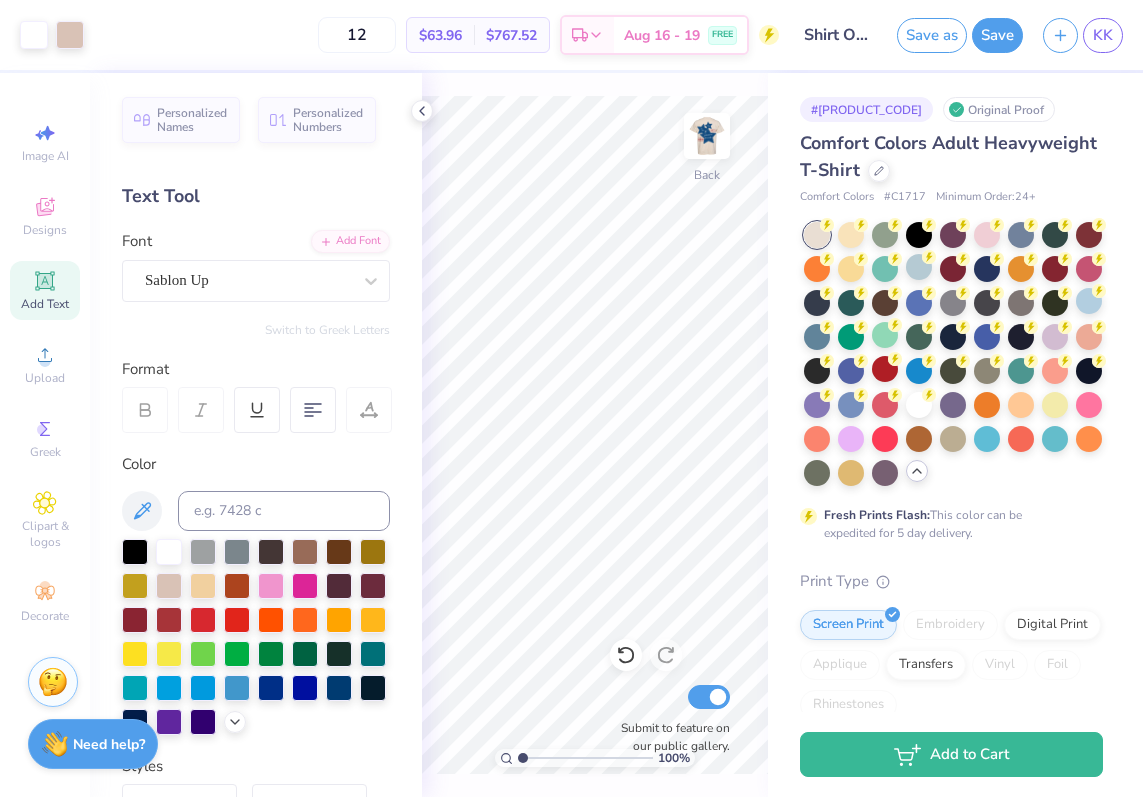 click on "100  % Back Submit to feature on our public gallery." at bounding box center [595, 435] 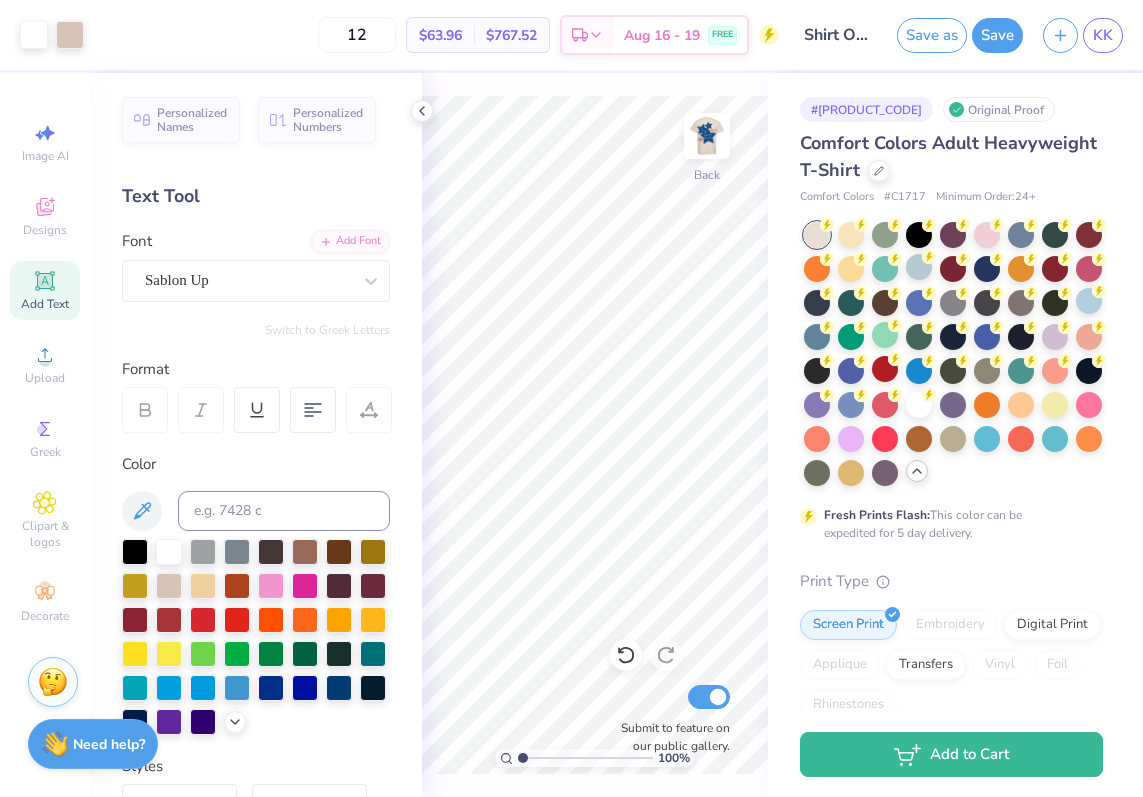 click on "100  % Back Submit to feature on our public gallery." at bounding box center [595, 435] 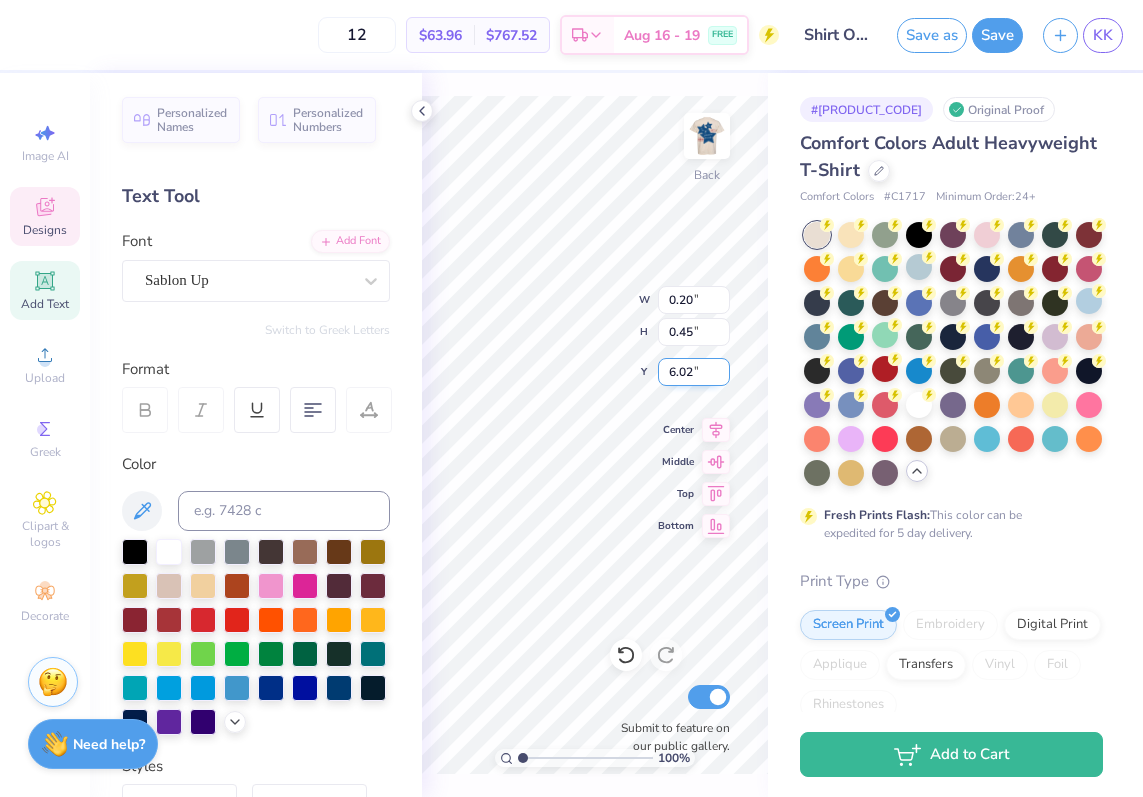 type on "19.12" 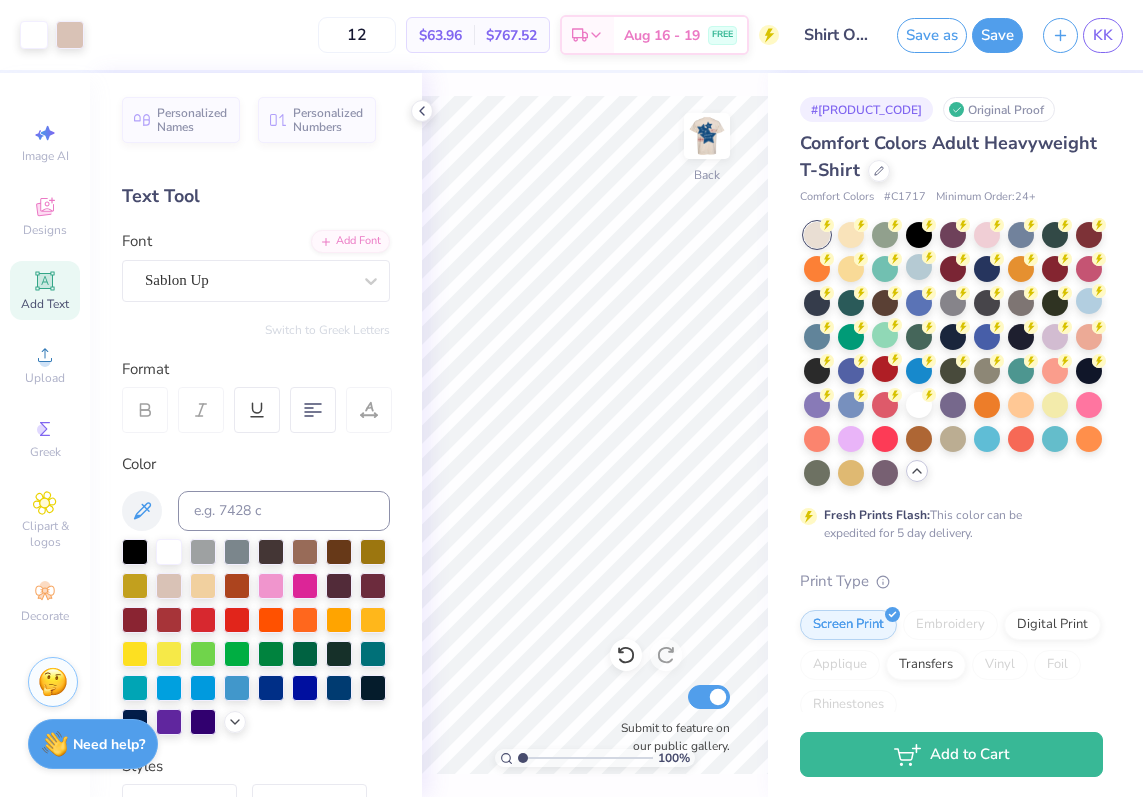 click on "100  % Back Submit to feature on our public gallery." at bounding box center [595, 435] 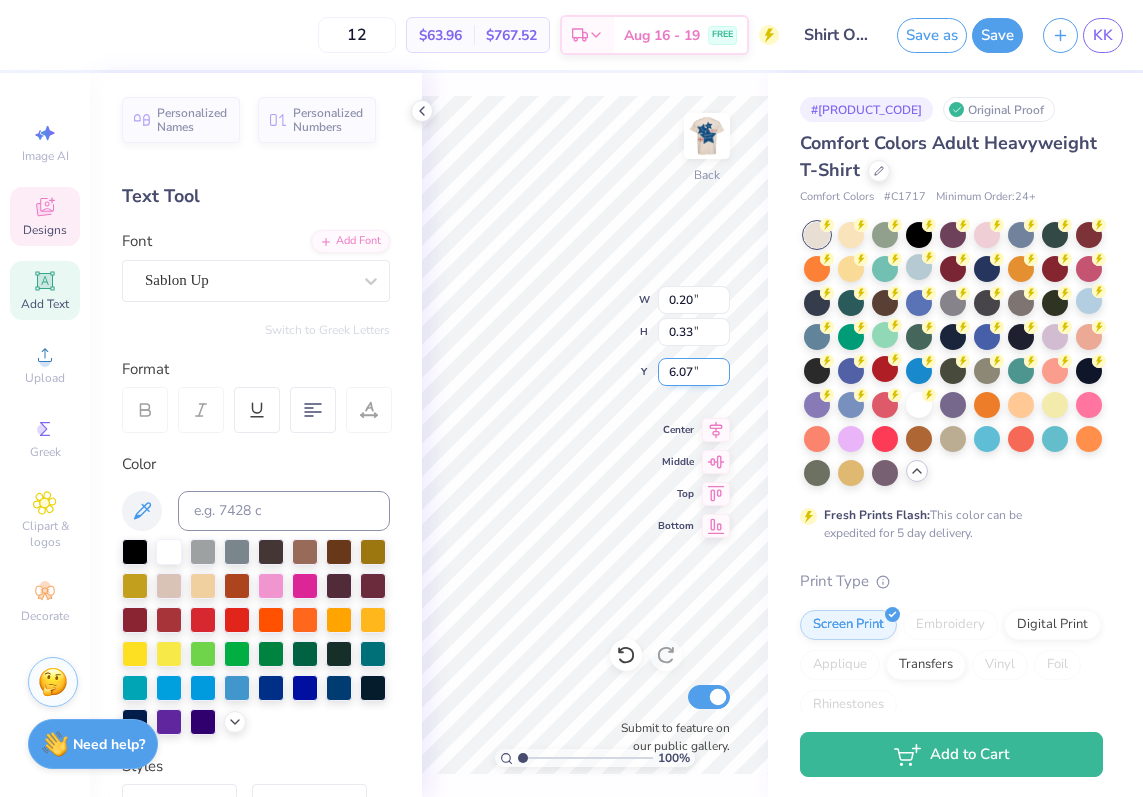 type on "19.62" 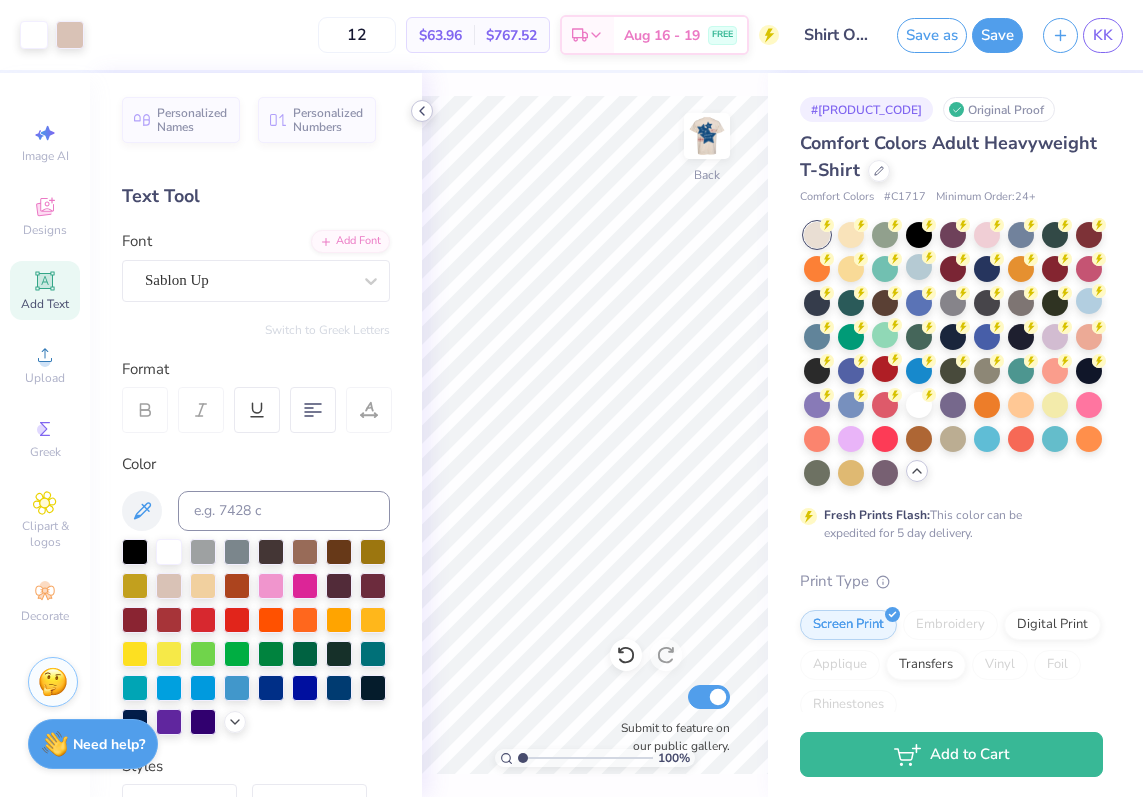 click 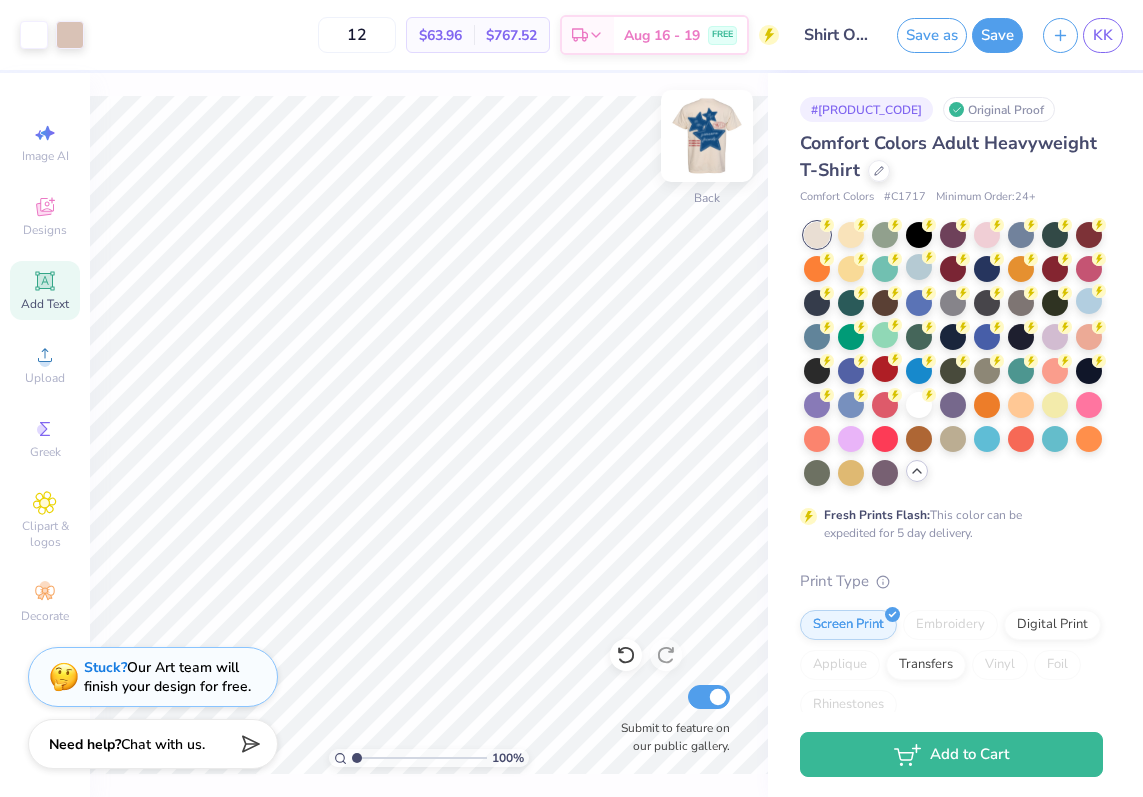 click at bounding box center [707, 136] 